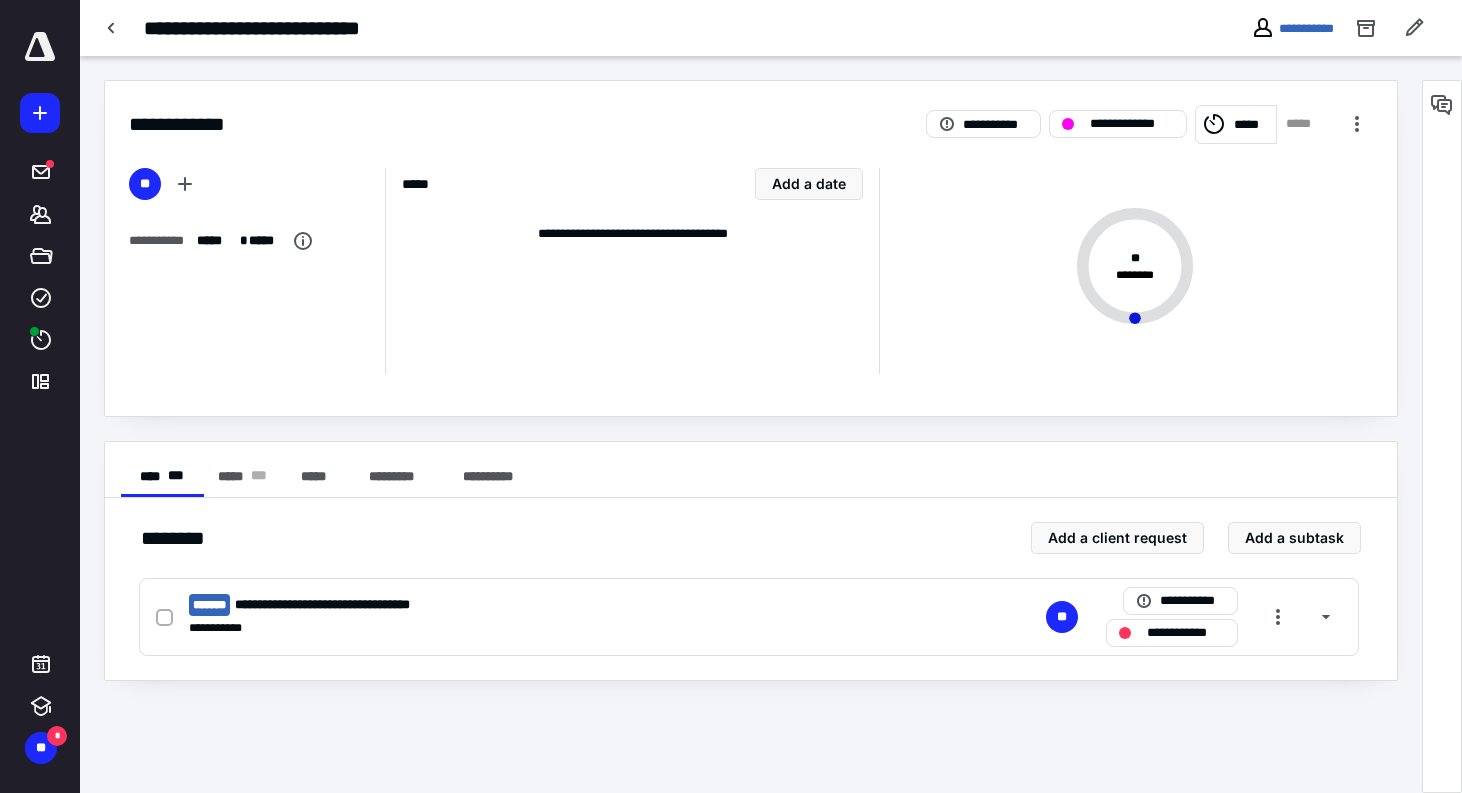 scroll, scrollTop: 0, scrollLeft: 0, axis: both 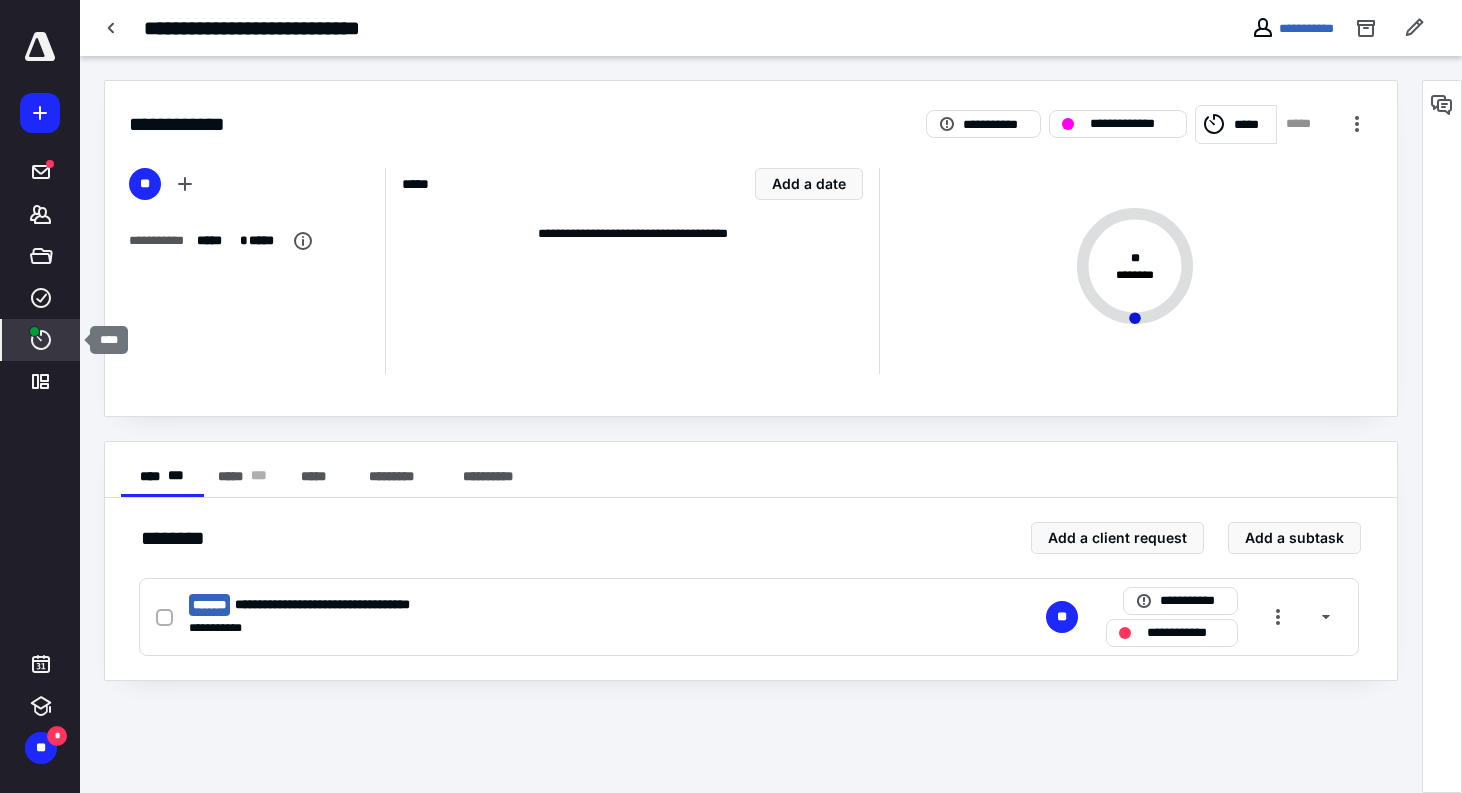 click on "****" at bounding box center [41, 340] 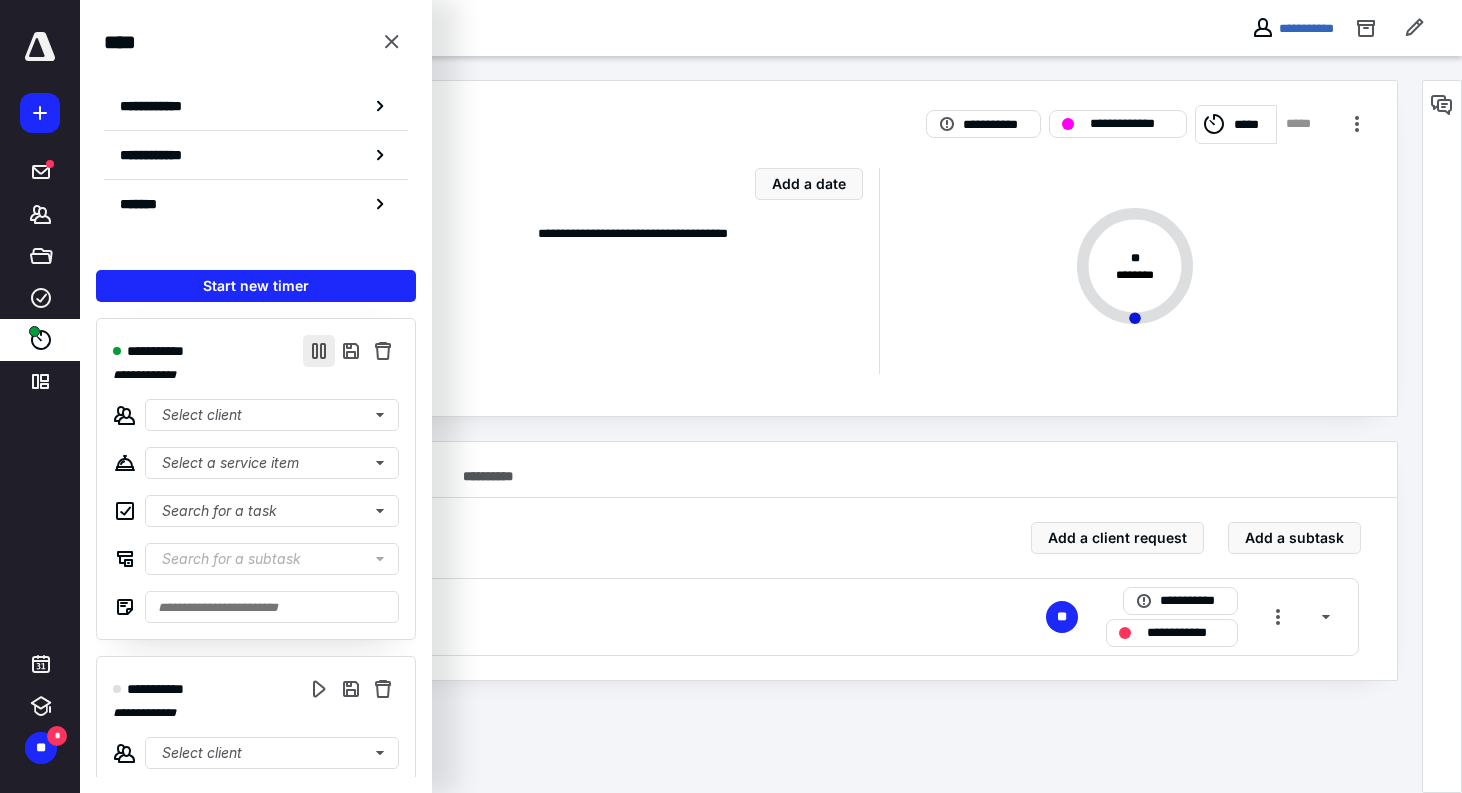click at bounding box center [319, 351] 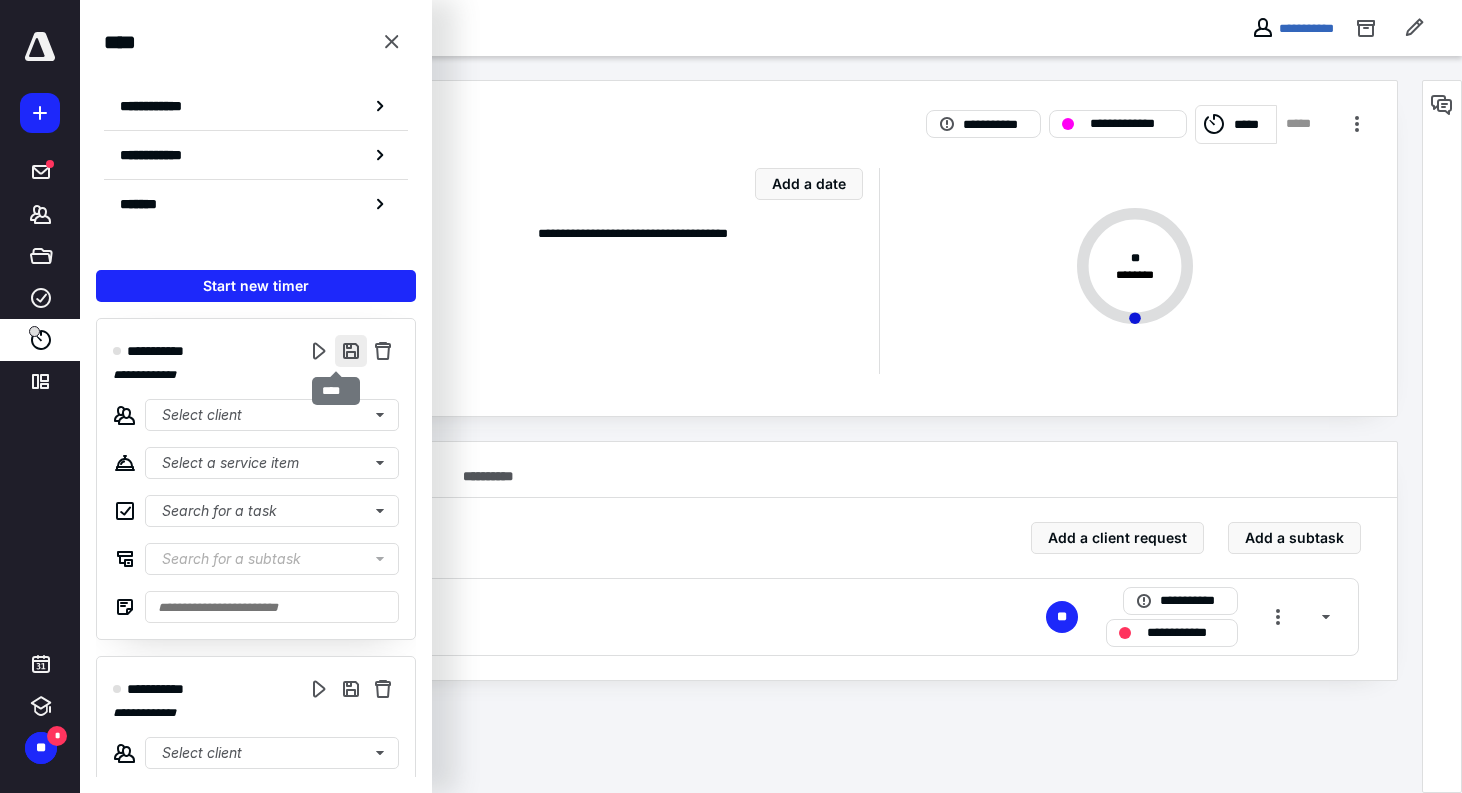 click at bounding box center [351, 351] 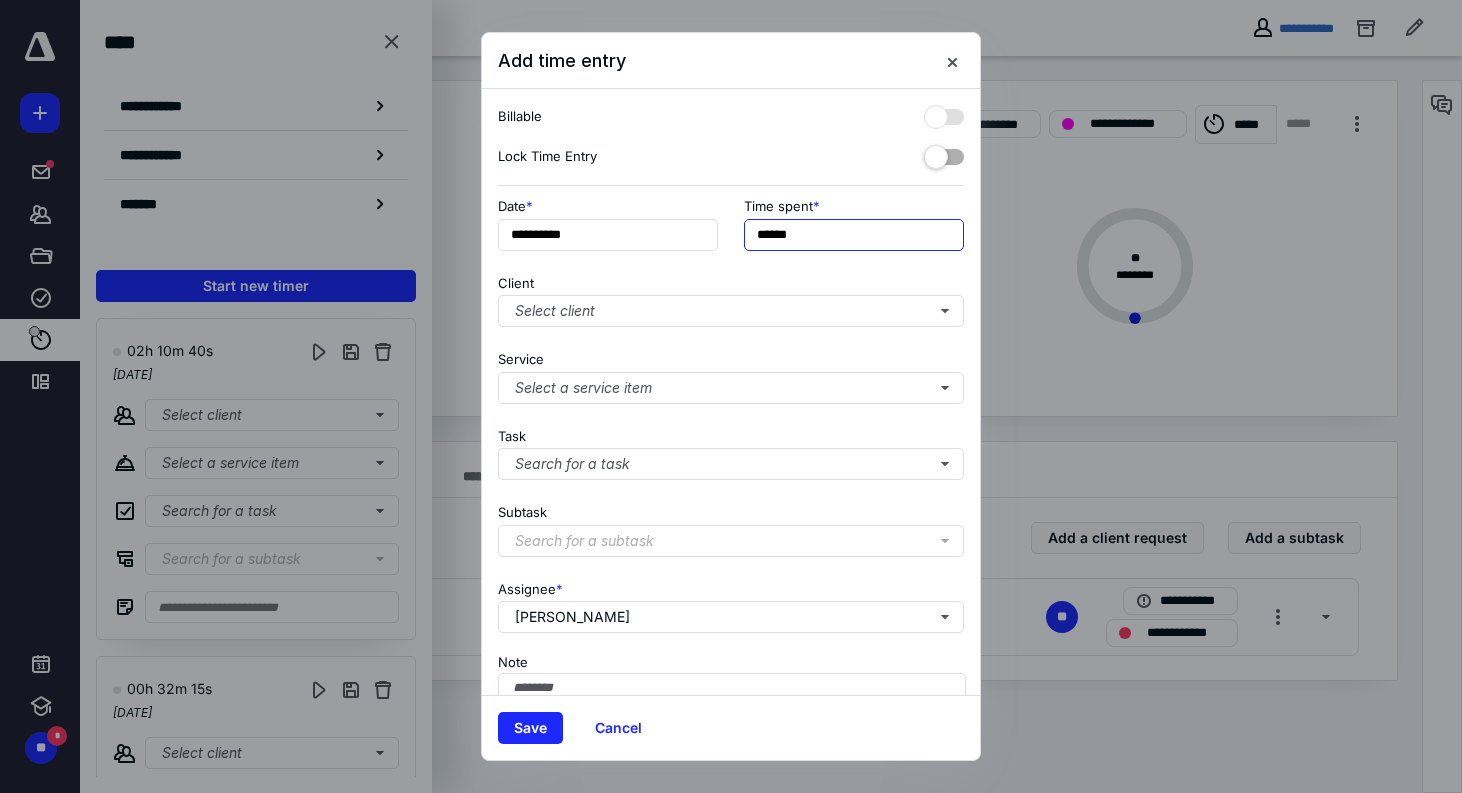 drag, startPoint x: 799, startPoint y: 235, endPoint x: 773, endPoint y: 230, distance: 26.476404 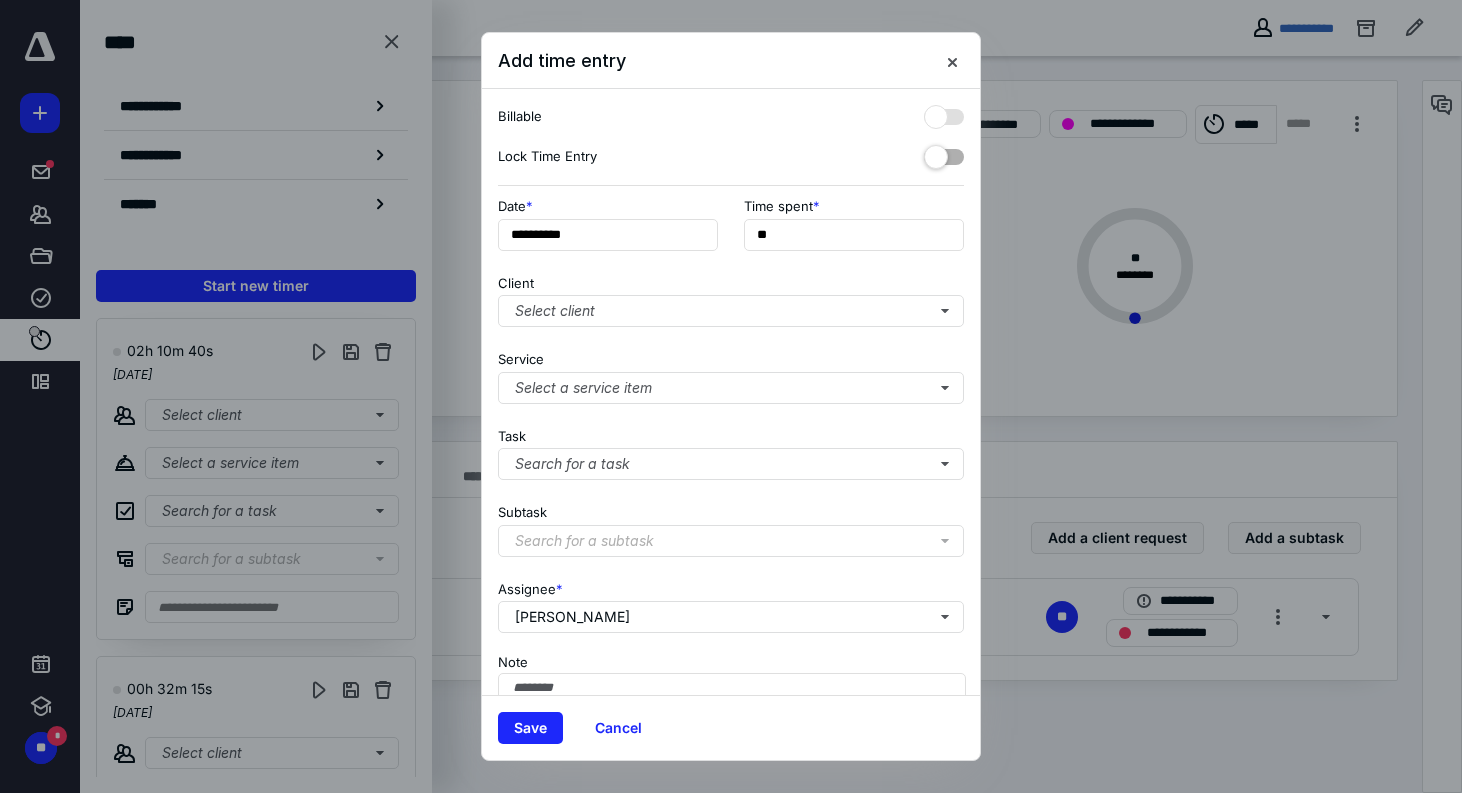 click on "Client Select client" at bounding box center (731, 297) 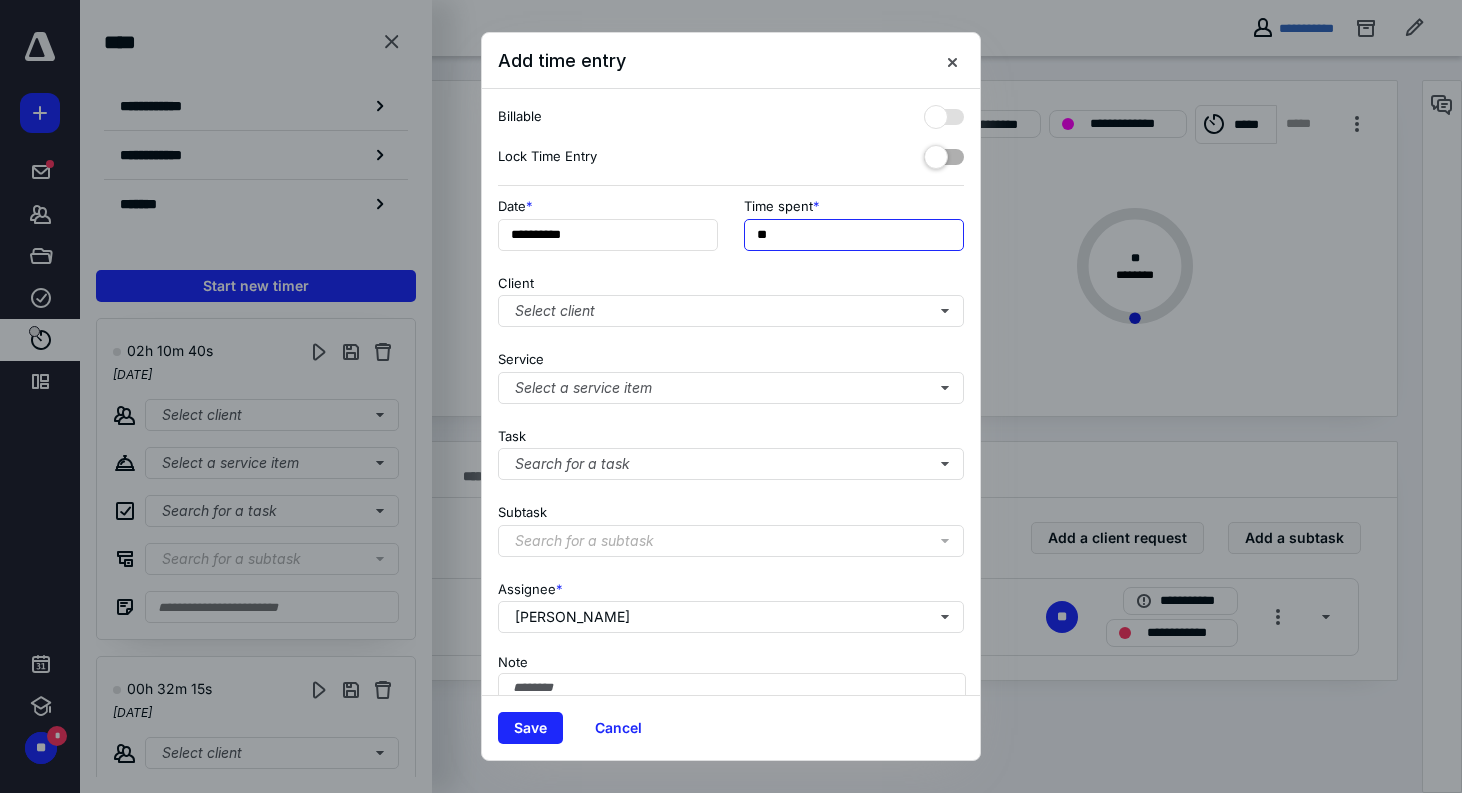 drag, startPoint x: 784, startPoint y: 234, endPoint x: 720, endPoint y: 236, distance: 64.03124 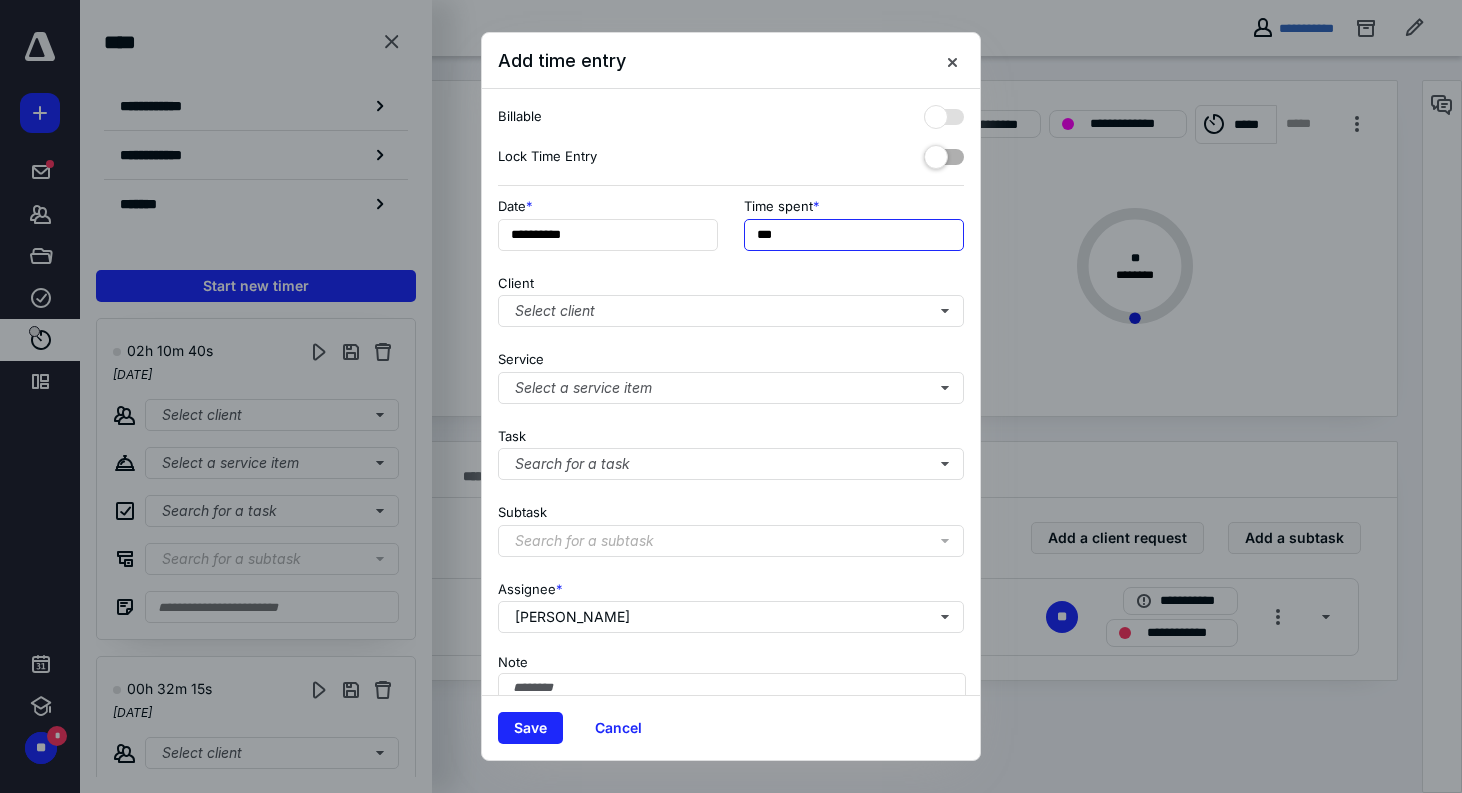 drag, startPoint x: 810, startPoint y: 229, endPoint x: 735, endPoint y: 231, distance: 75.026665 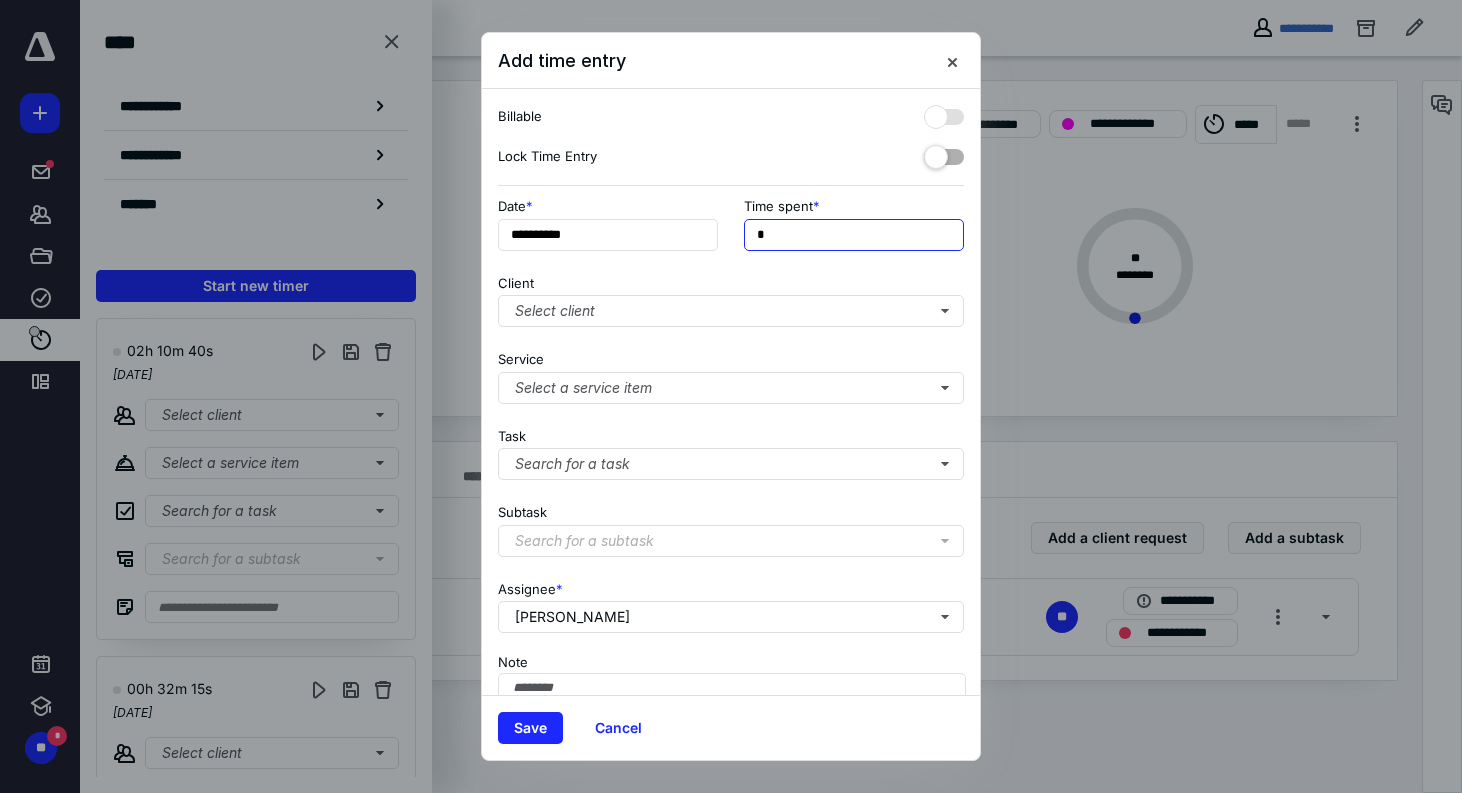 type on "**" 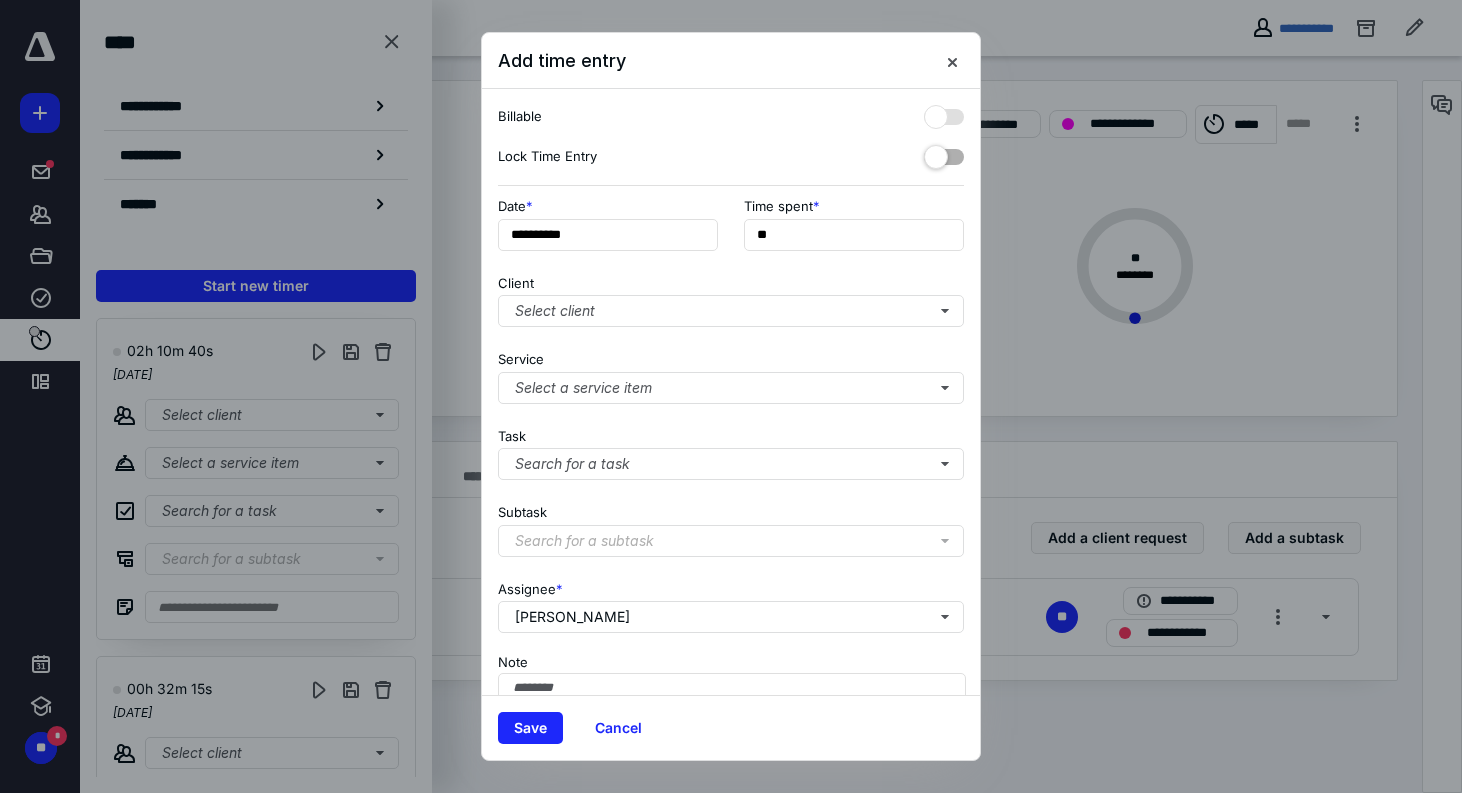 click on "**********" at bounding box center (731, 230) 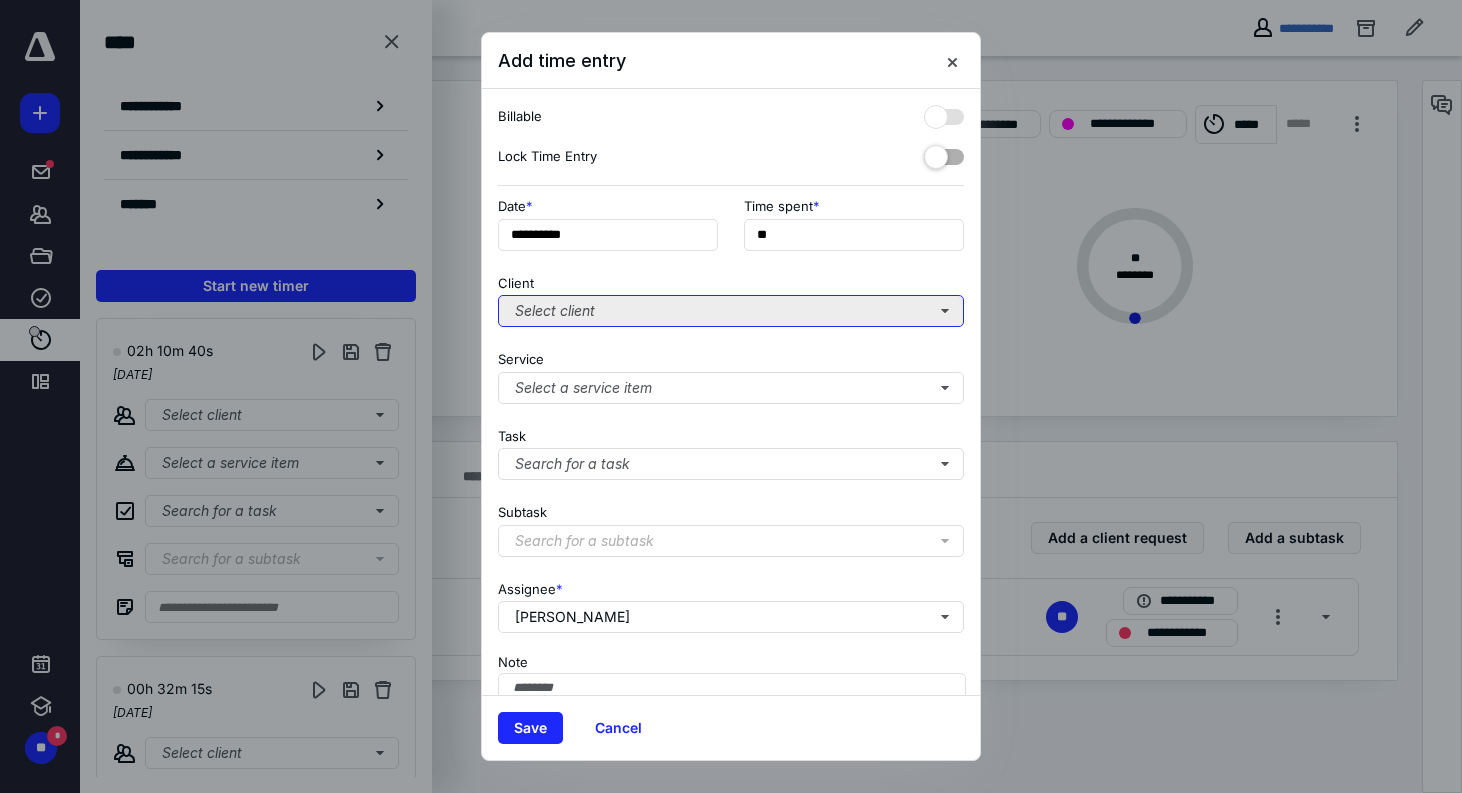 click on "Select client" at bounding box center (731, 311) 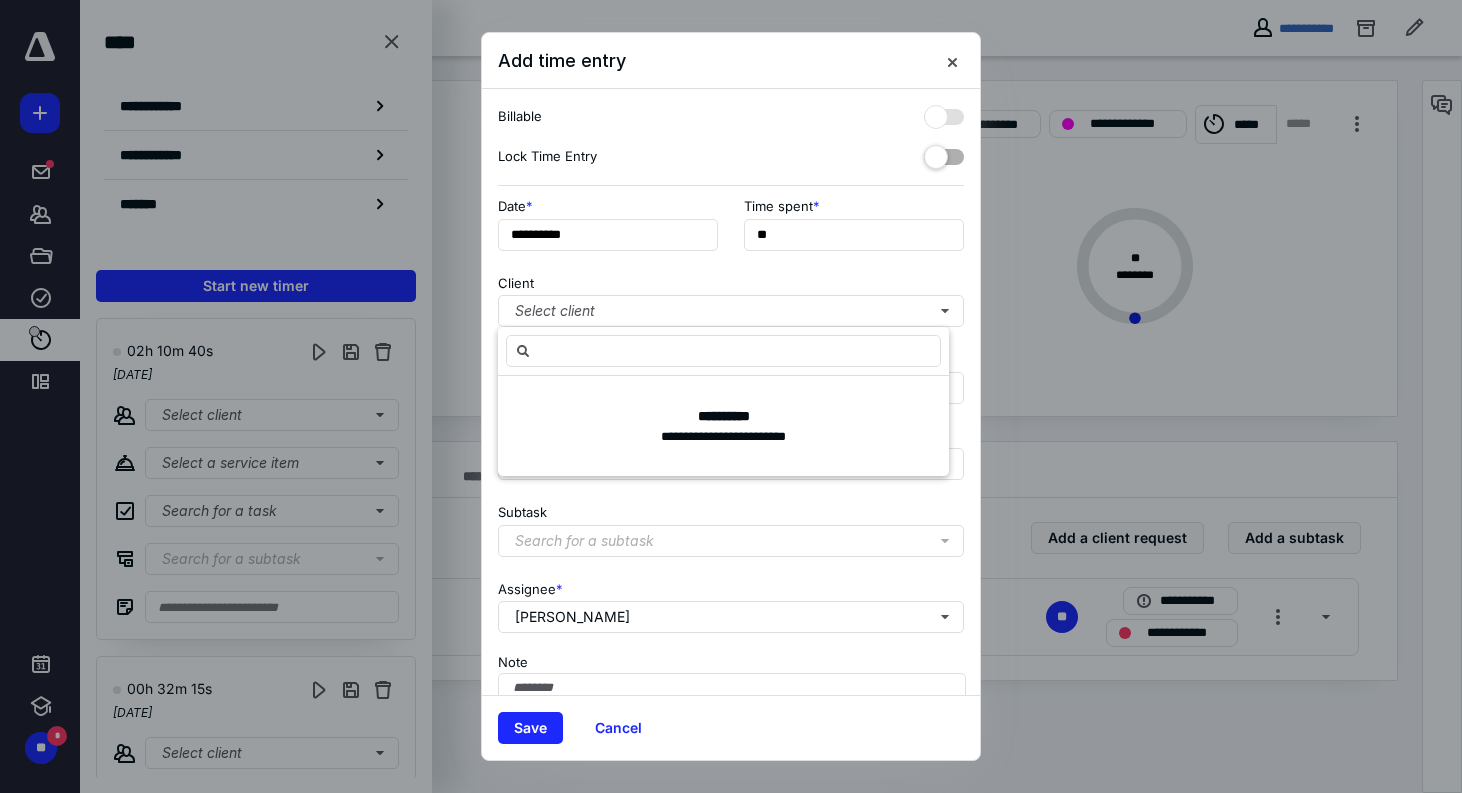 click on "Client Select client" at bounding box center (731, 297) 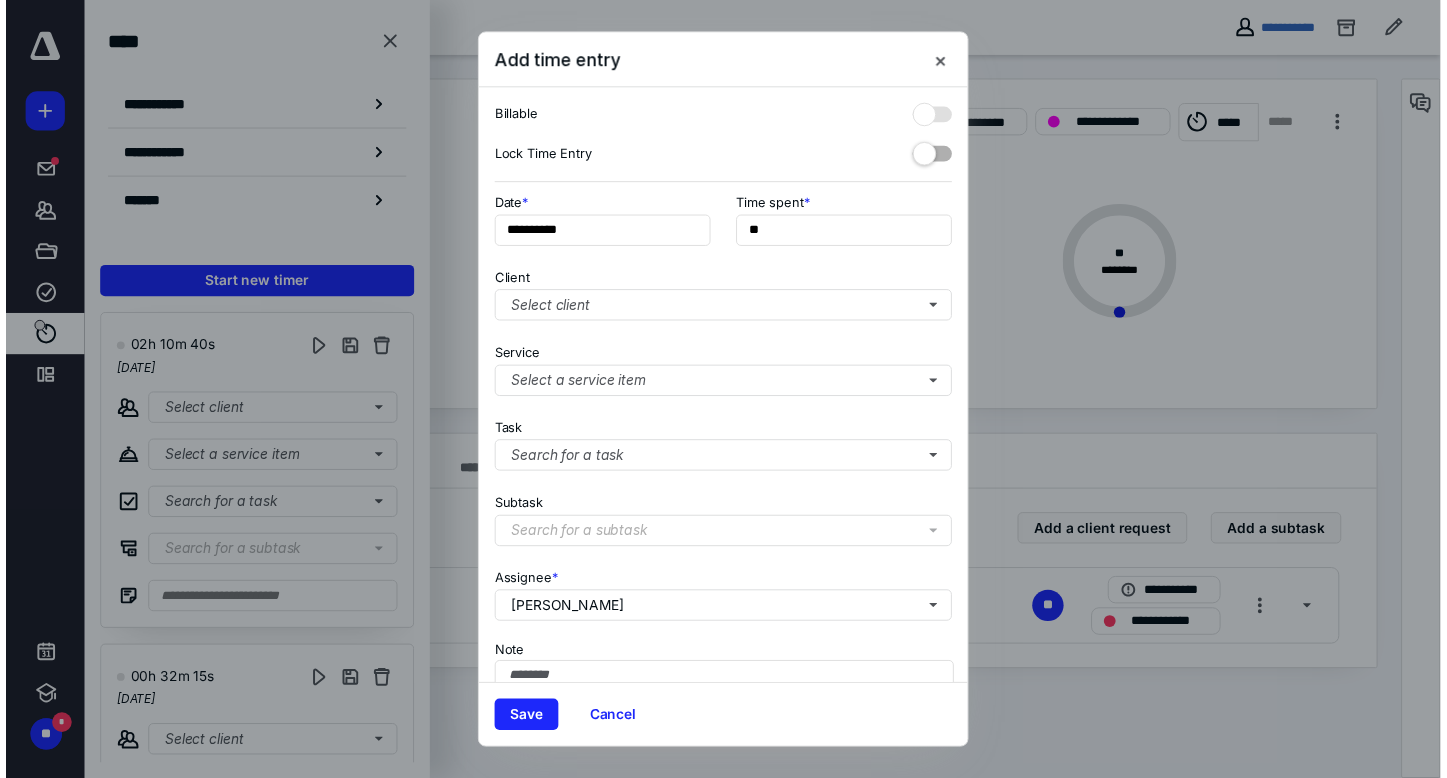 scroll, scrollTop: 109, scrollLeft: 0, axis: vertical 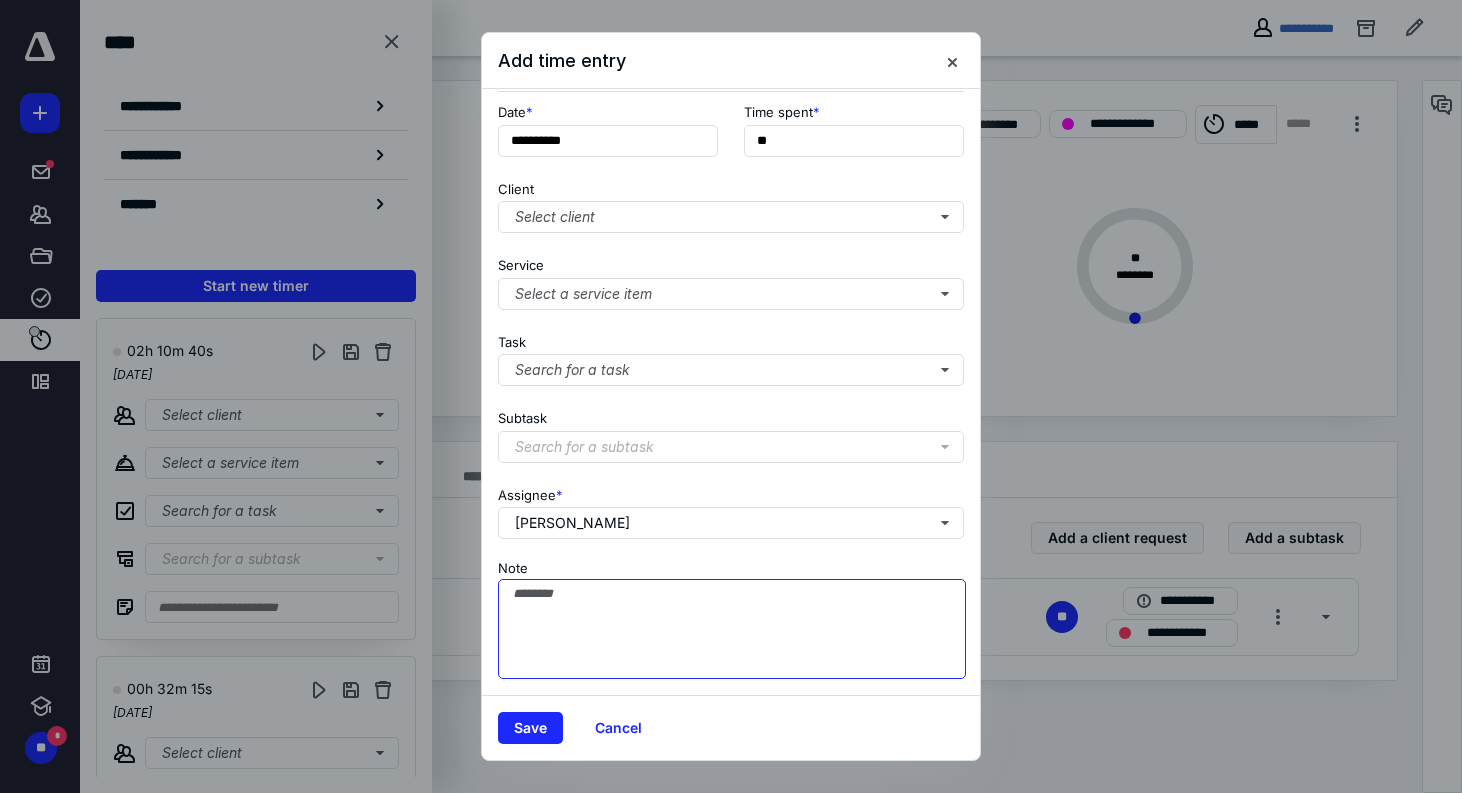 click on "Note" at bounding box center [732, 629] 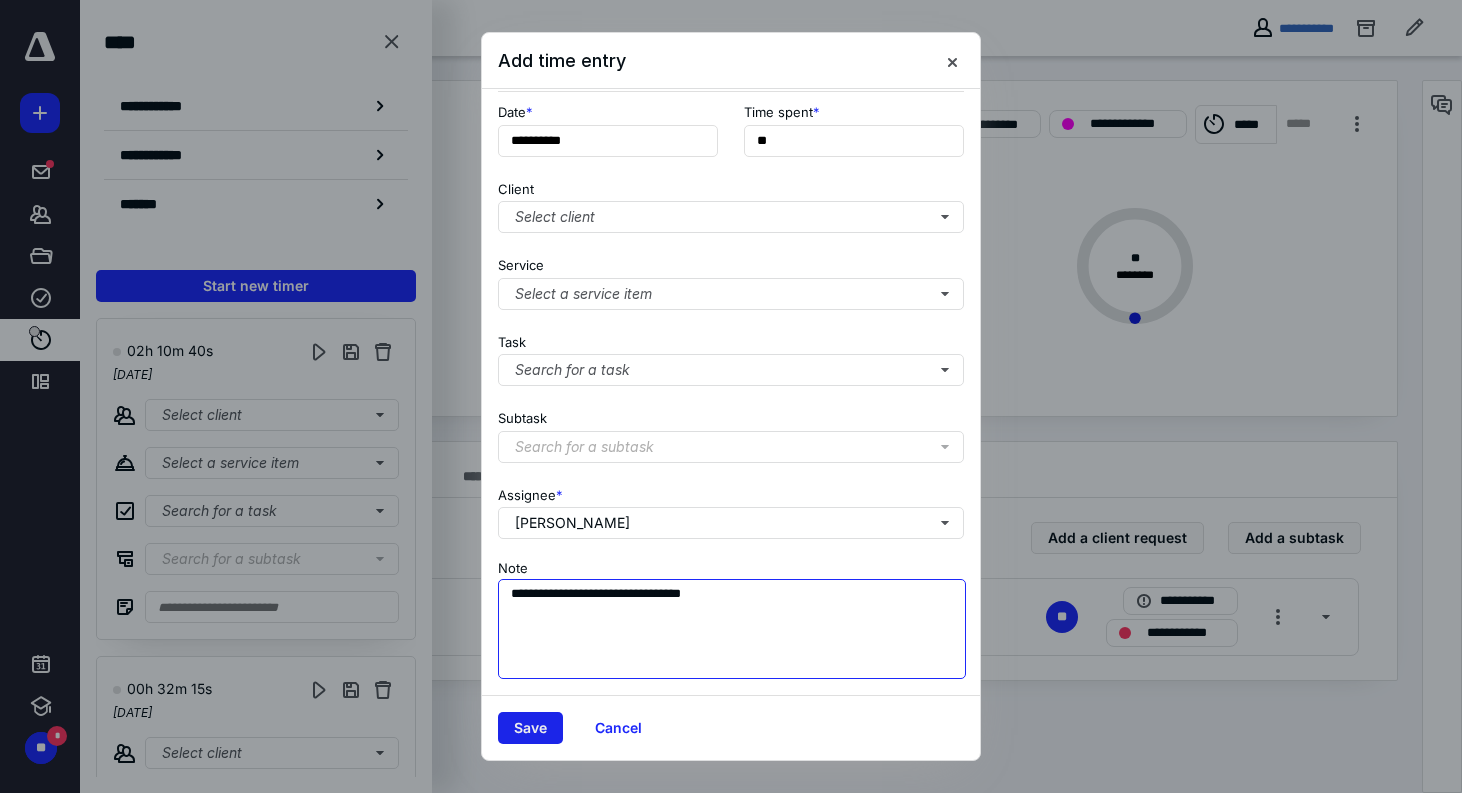 type on "**********" 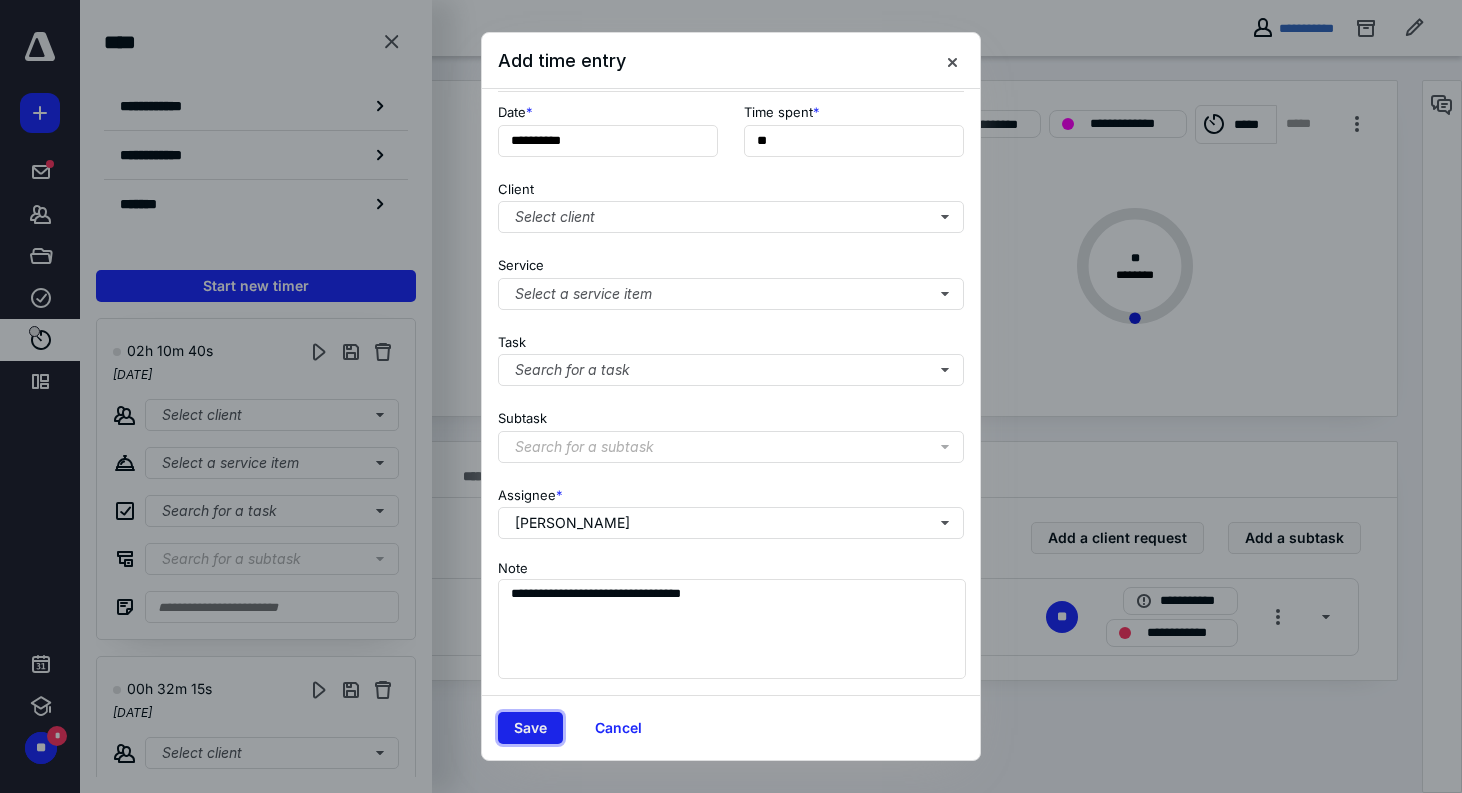 click on "Save" at bounding box center [530, 728] 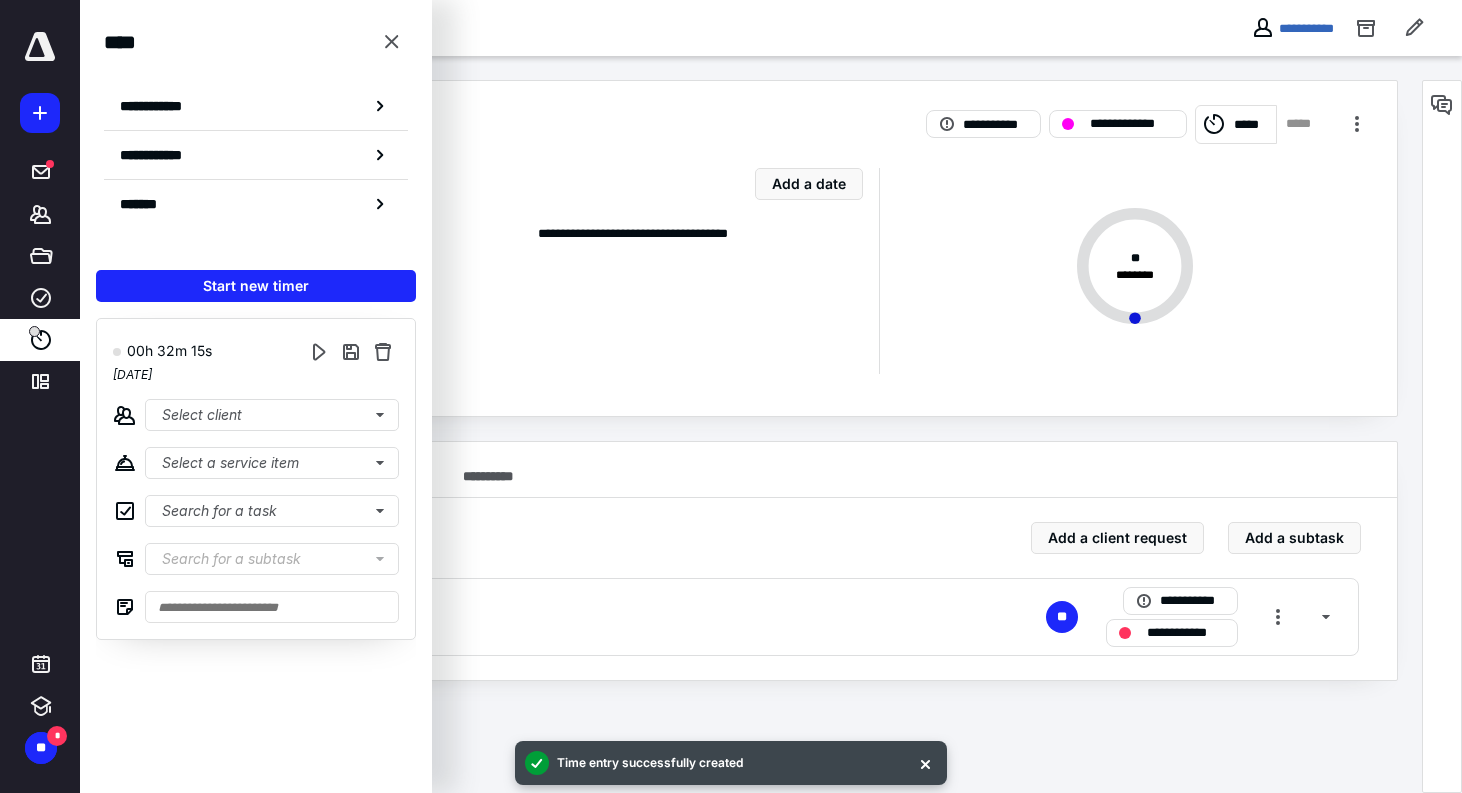 drag, startPoint x: 576, startPoint y: 176, endPoint x: 576, endPoint y: 189, distance: 13 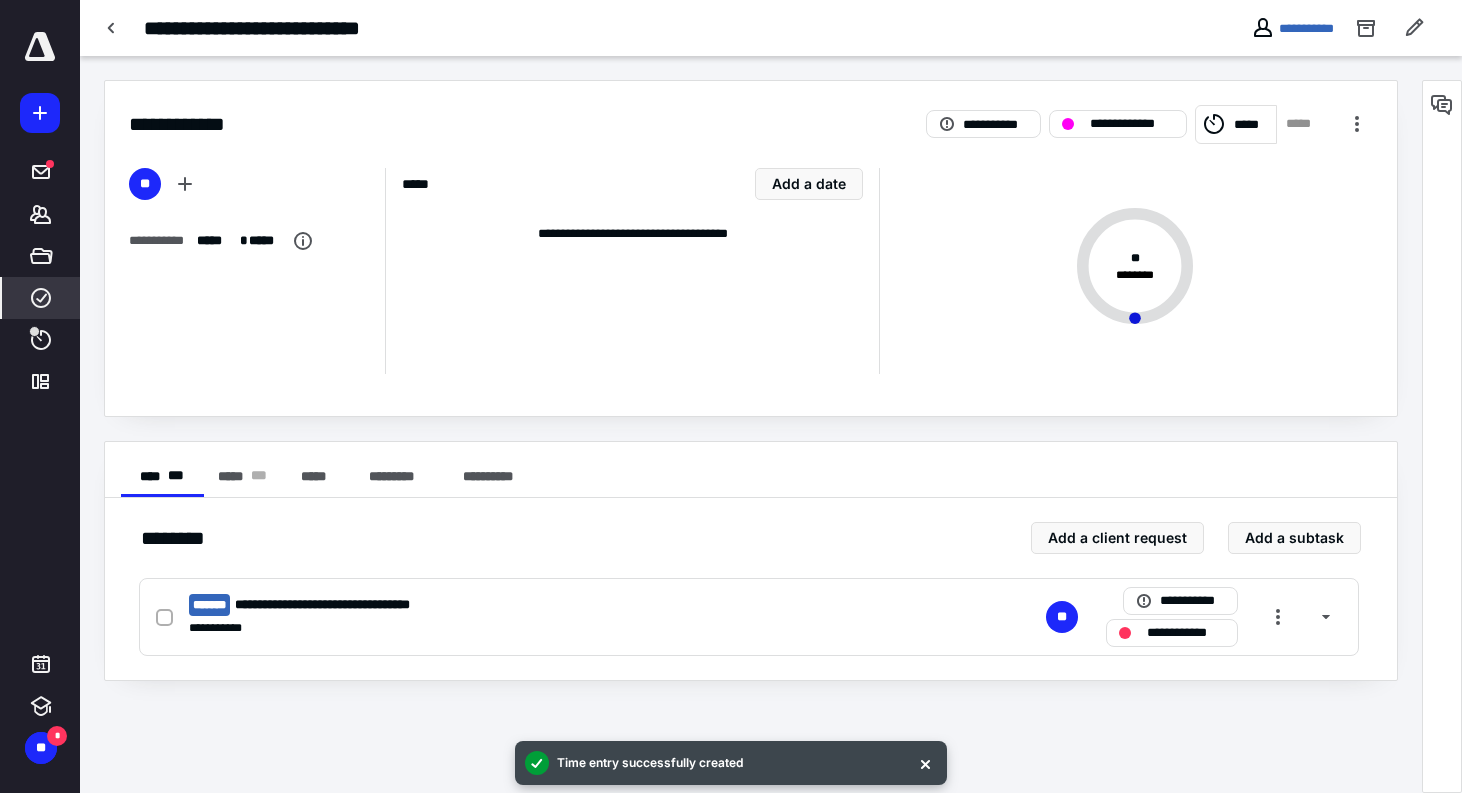 click 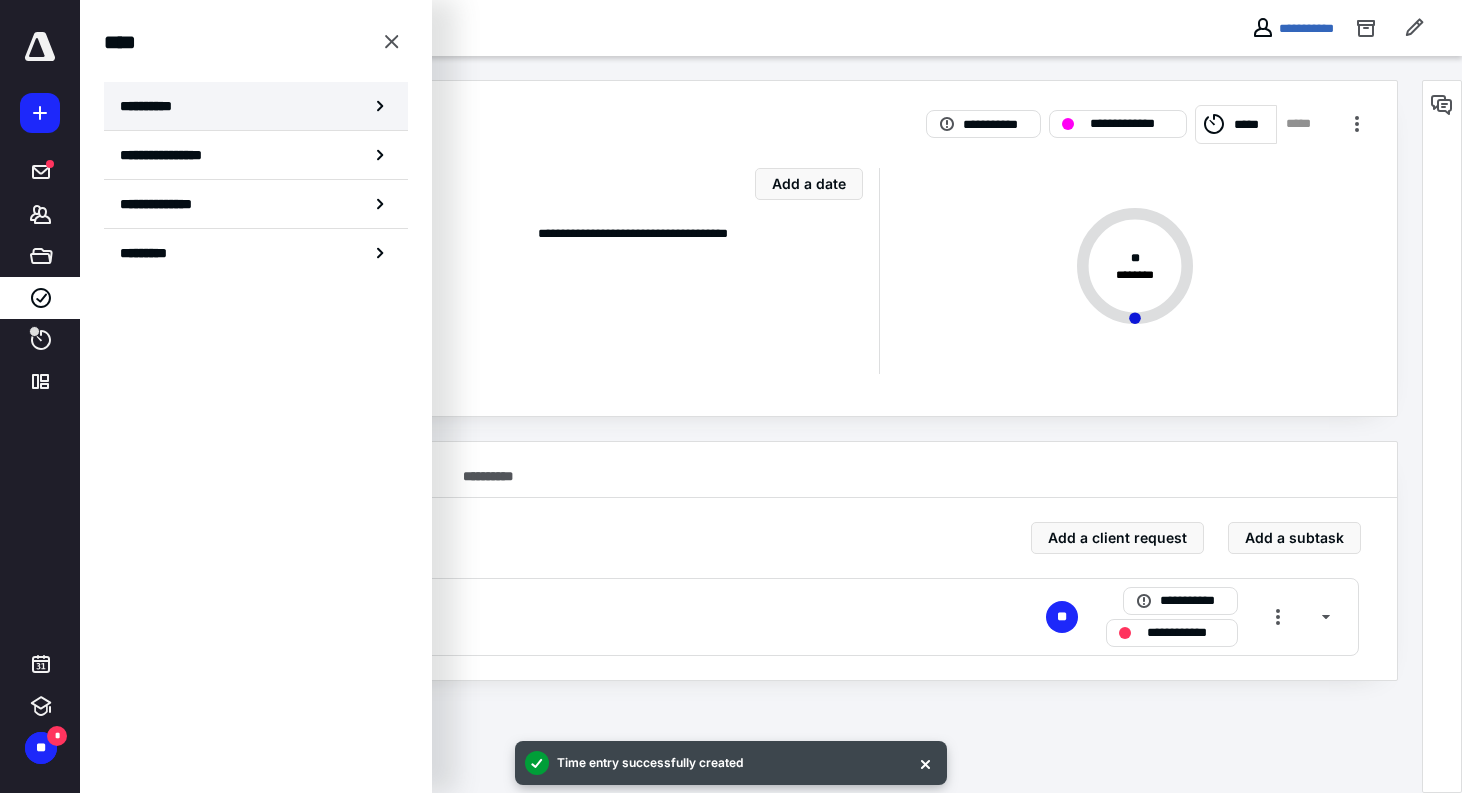 click on "**********" at bounding box center (256, 106) 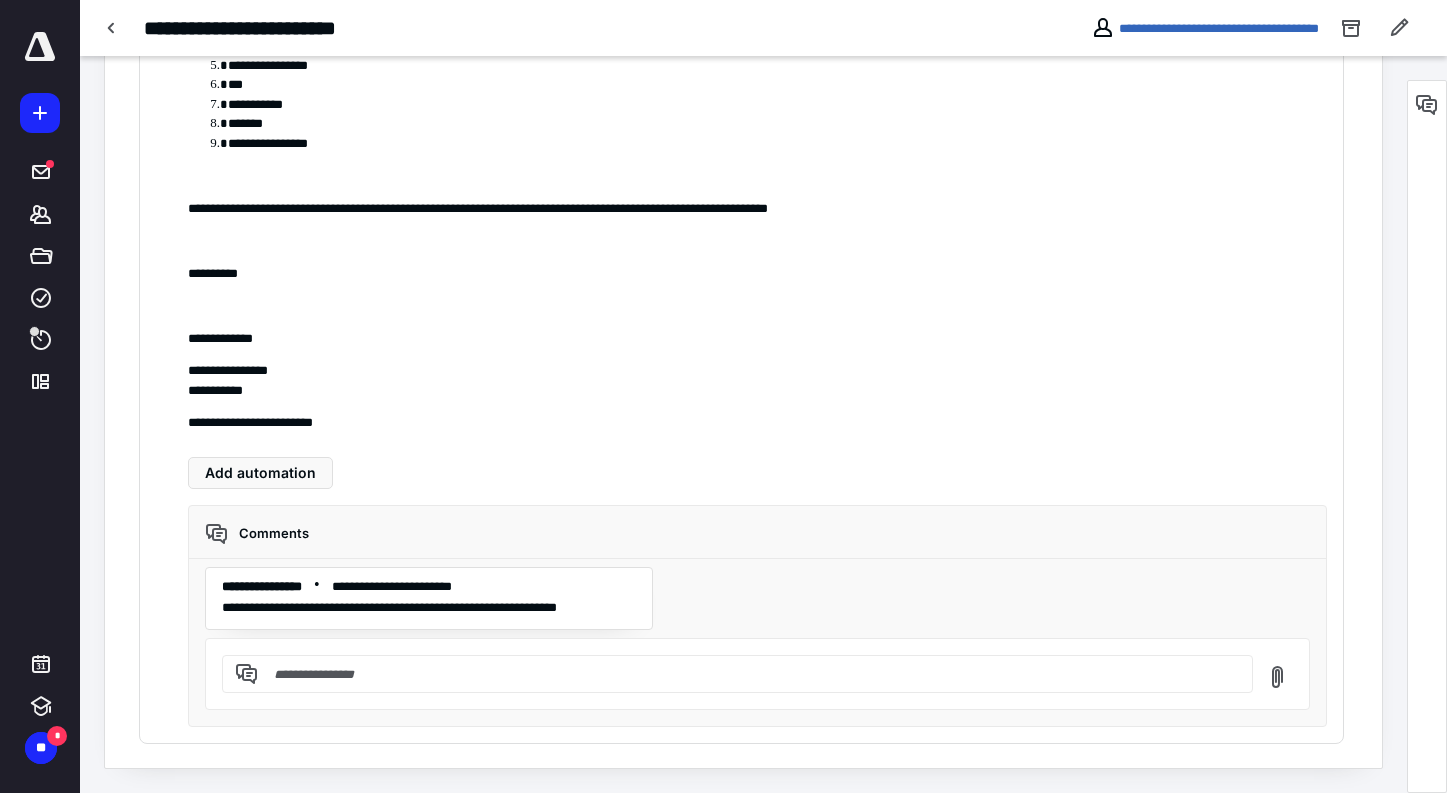 scroll, scrollTop: 1288, scrollLeft: 0, axis: vertical 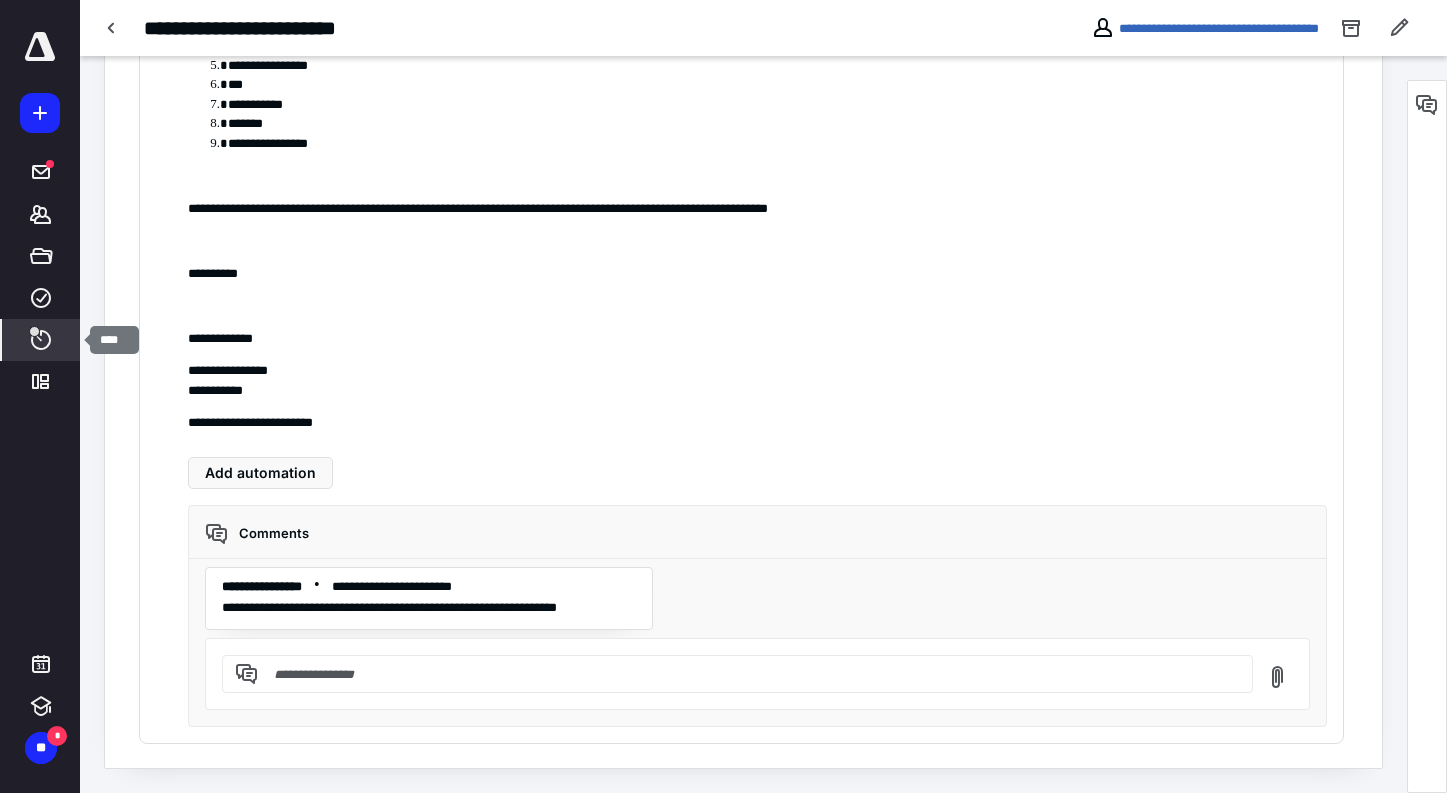 click on "****" at bounding box center [41, 340] 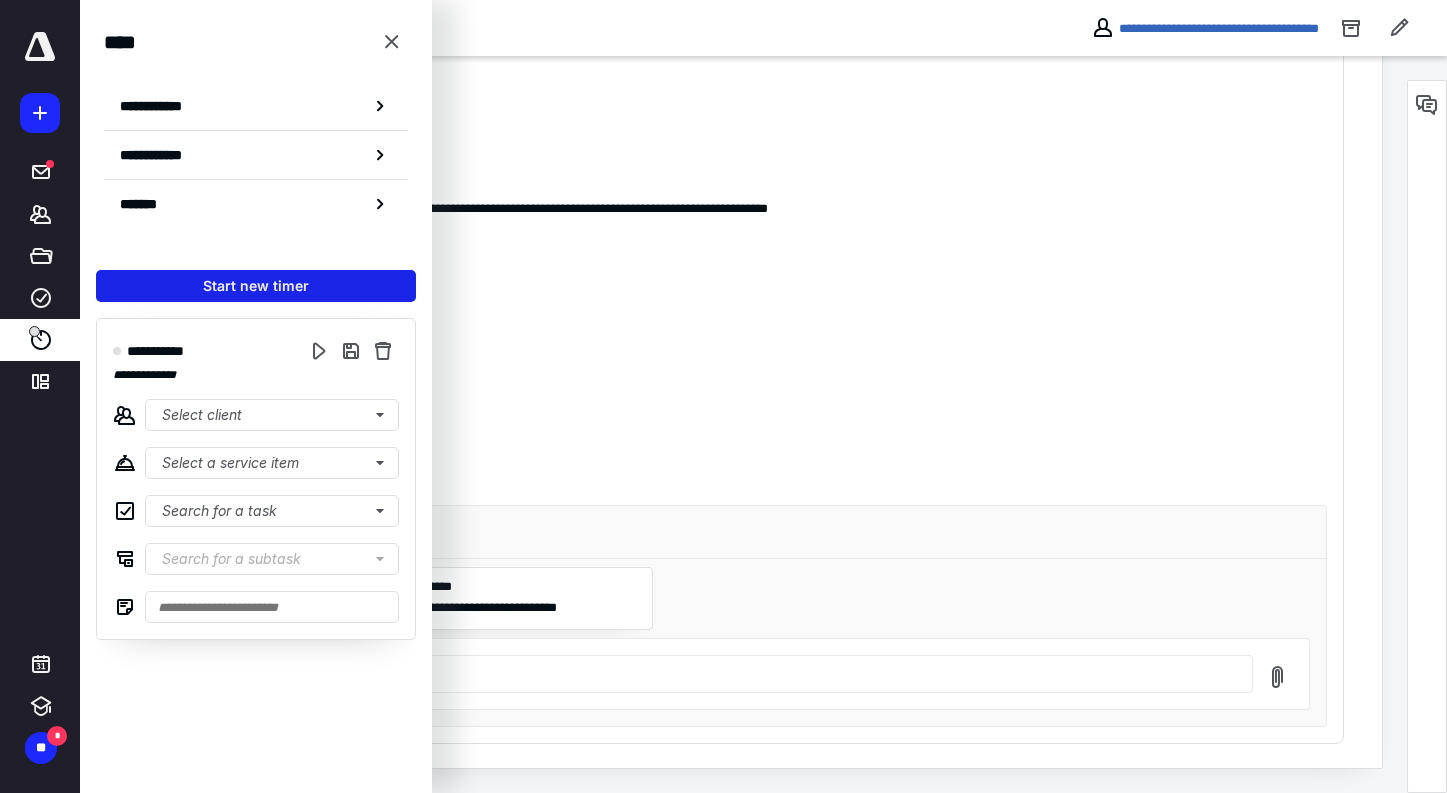 click on "Start new timer" at bounding box center [256, 286] 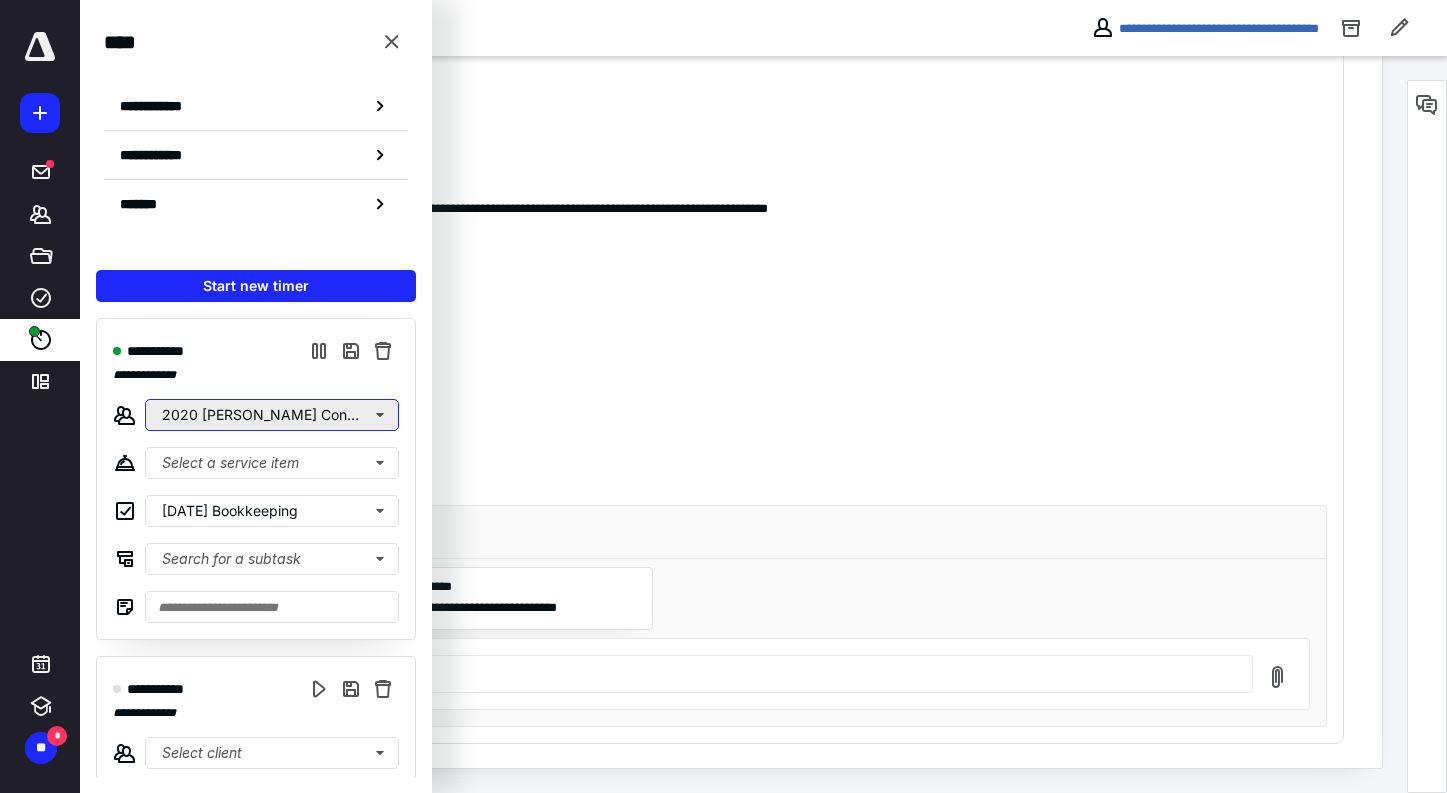click on "2020 [PERSON_NAME] Condominium Association, Inc." at bounding box center (272, 415) 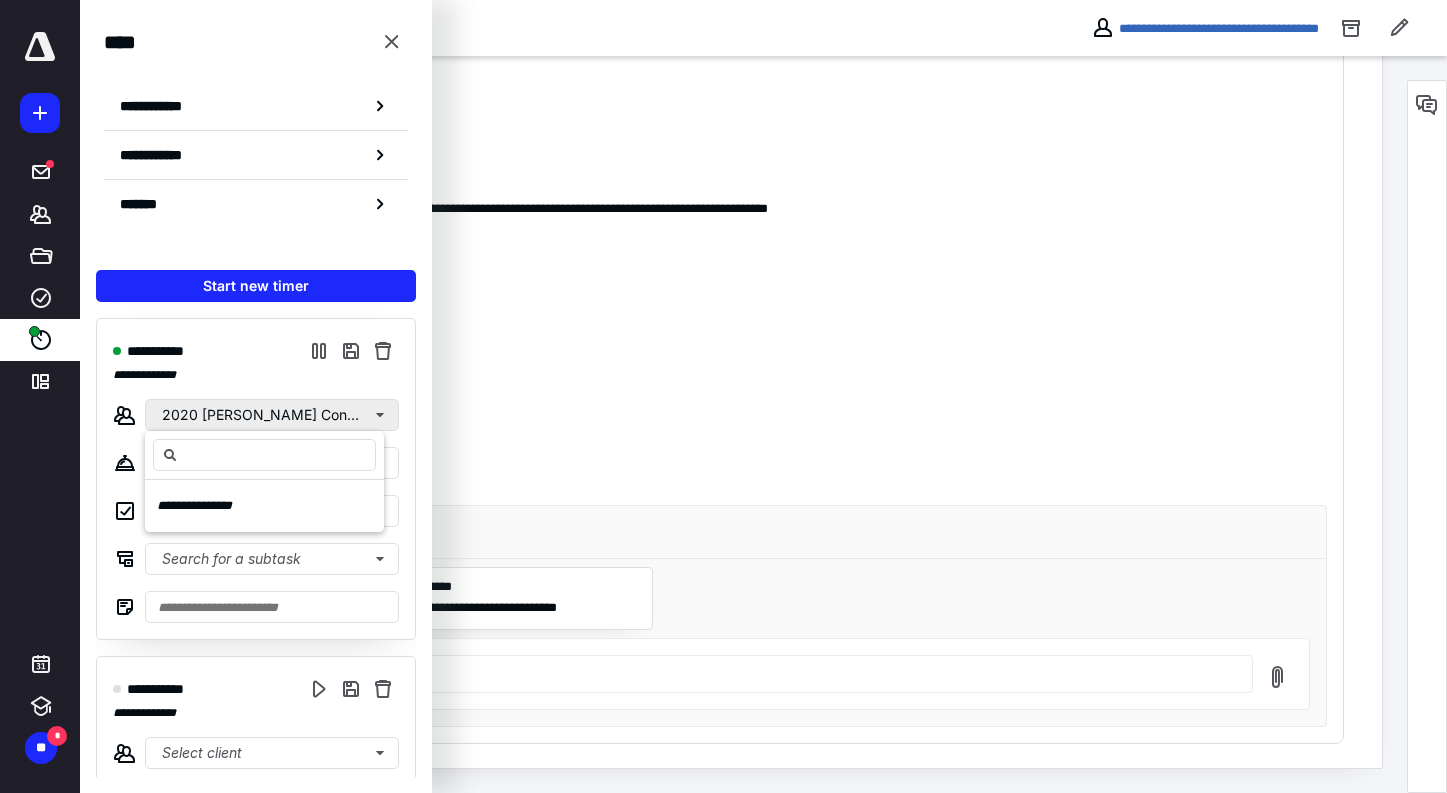 type on "*" 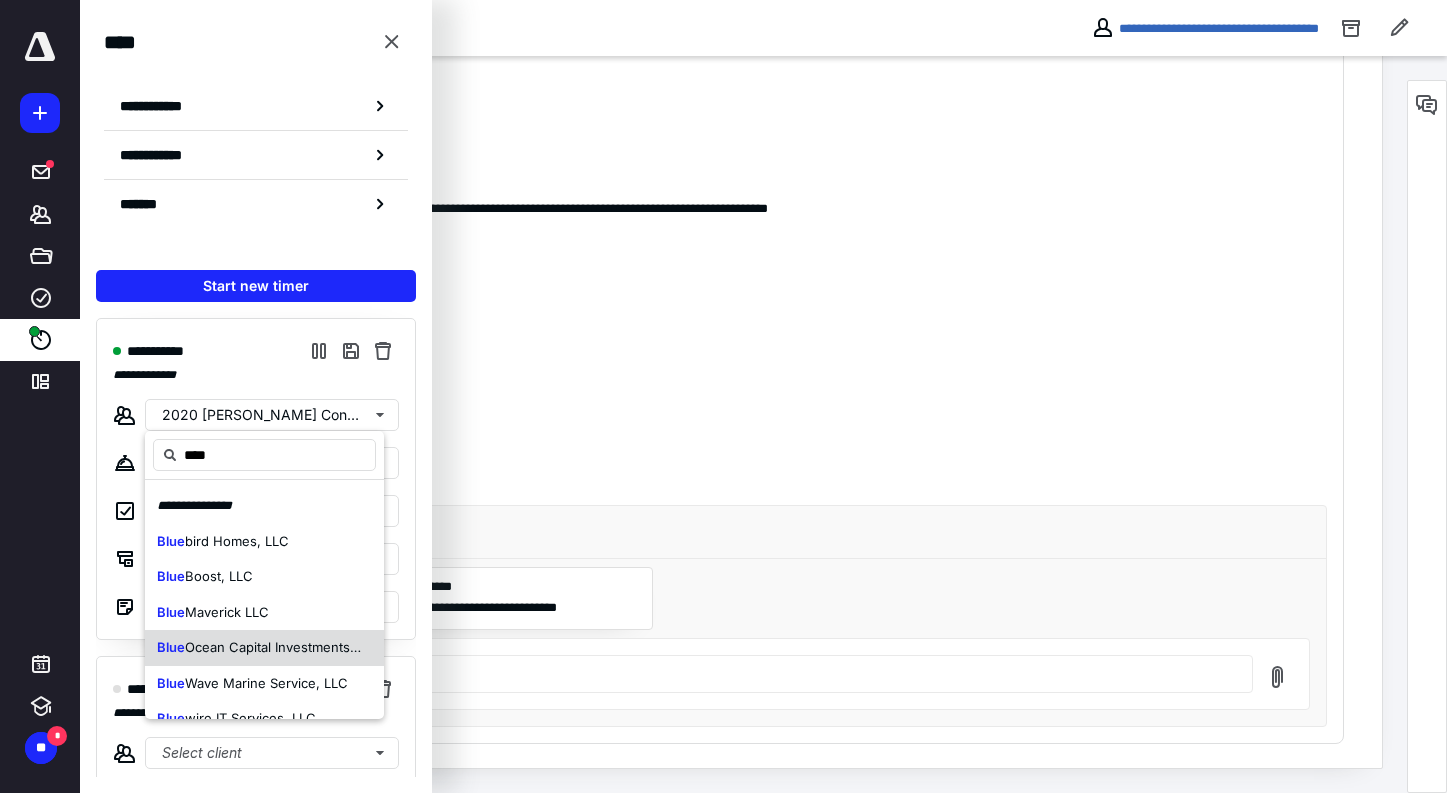 scroll, scrollTop: 26, scrollLeft: 0, axis: vertical 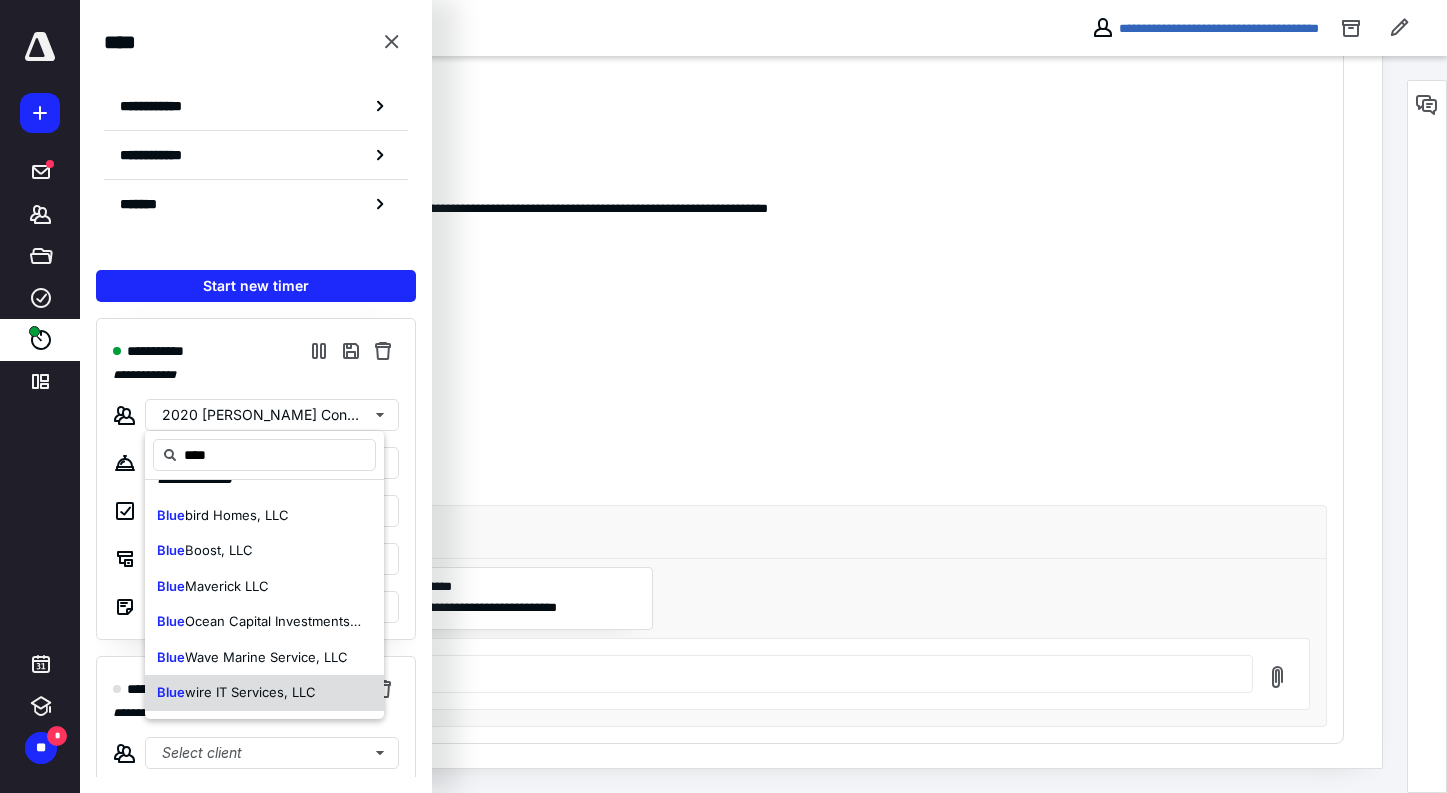 click on "wire IT Services, LLC" at bounding box center [250, 692] 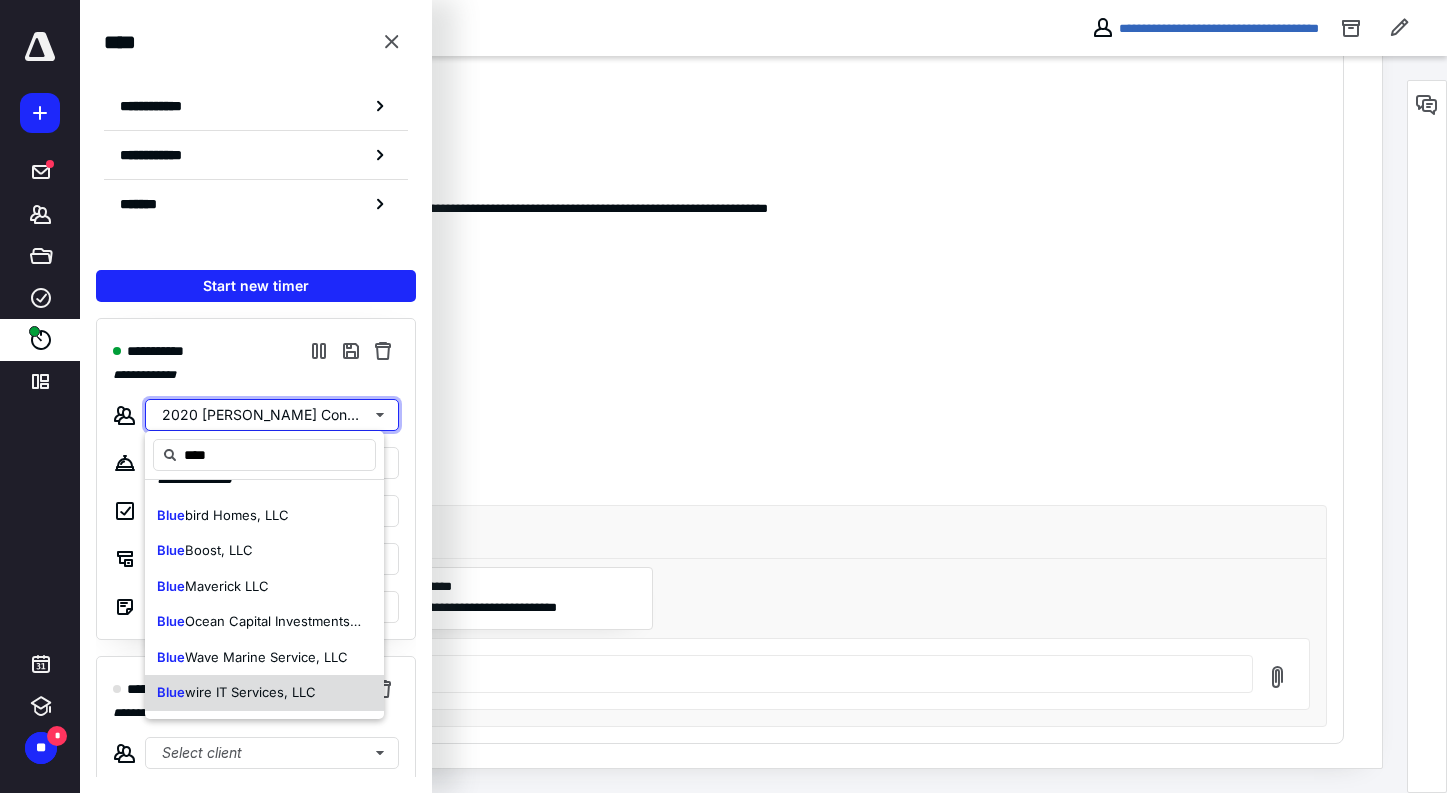 type 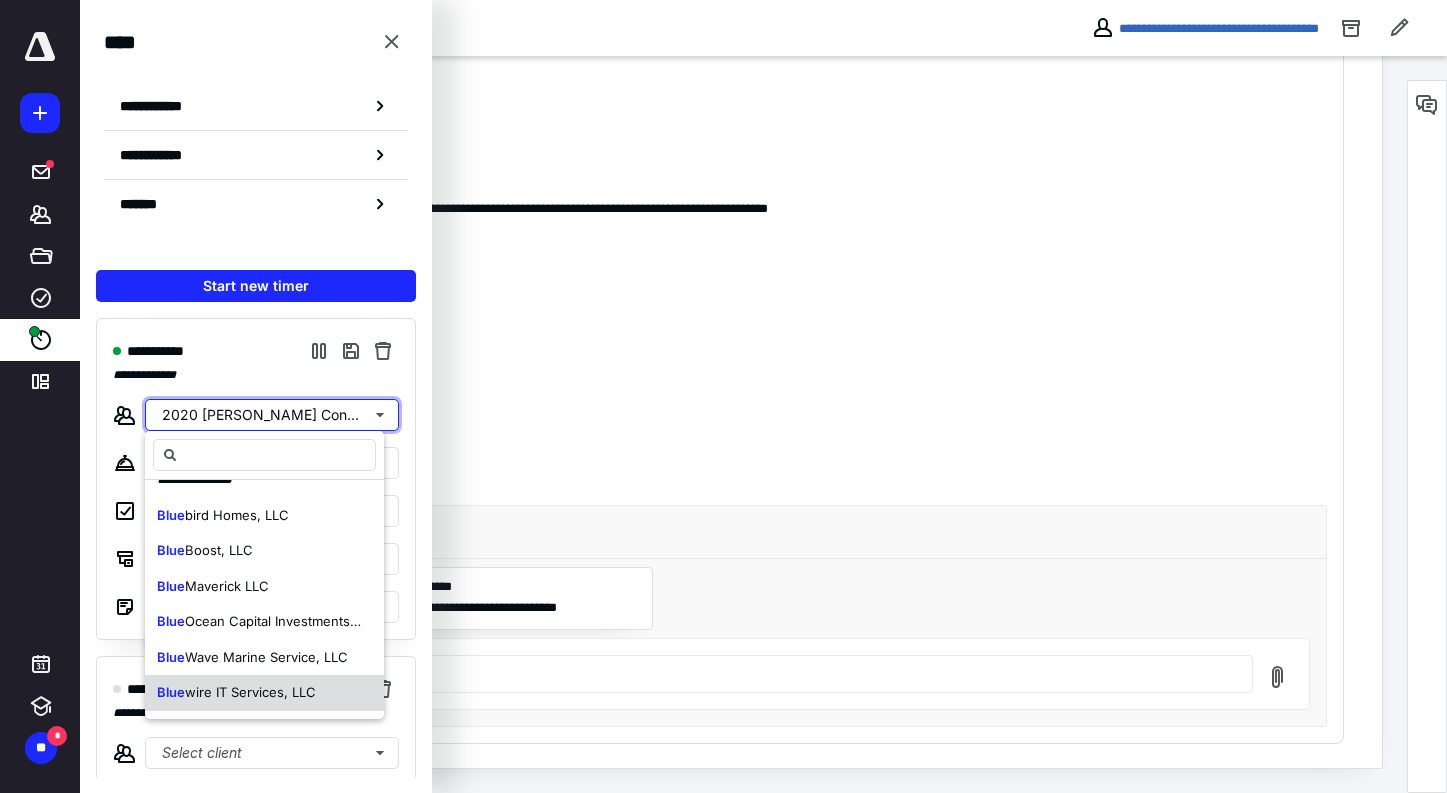 scroll, scrollTop: 0, scrollLeft: 0, axis: both 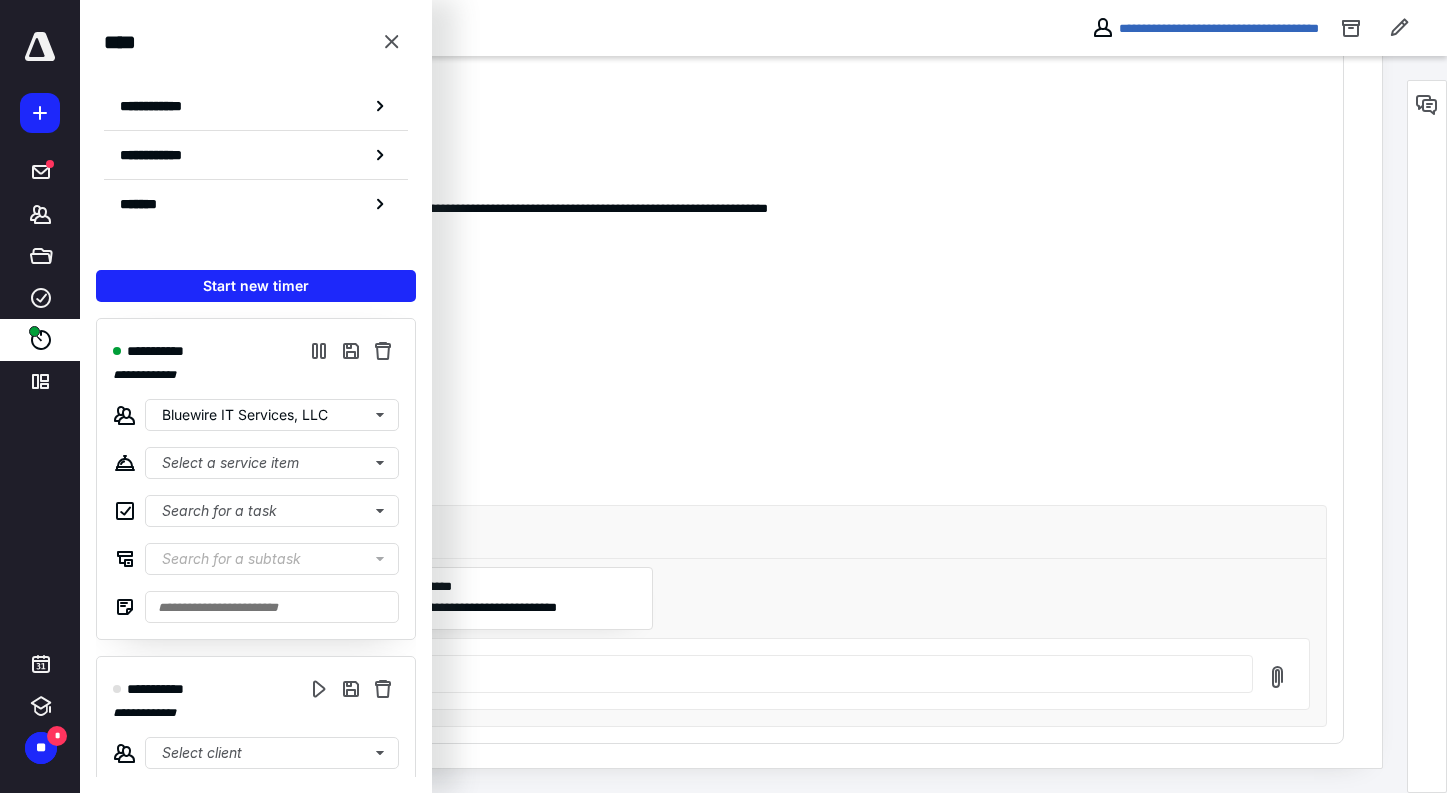 click on "**********" at bounding box center (757, 380) 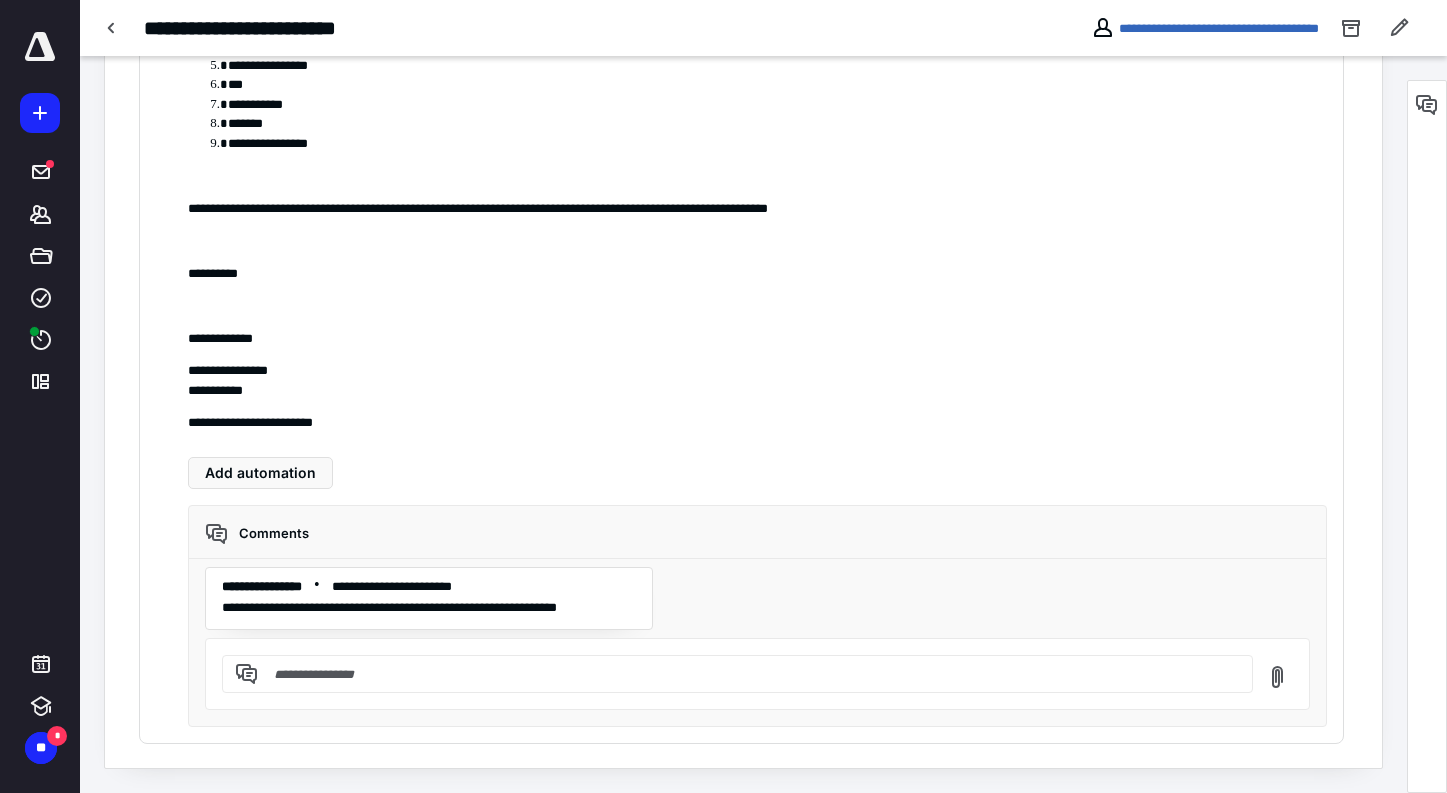 click at bounding box center [757, 306] 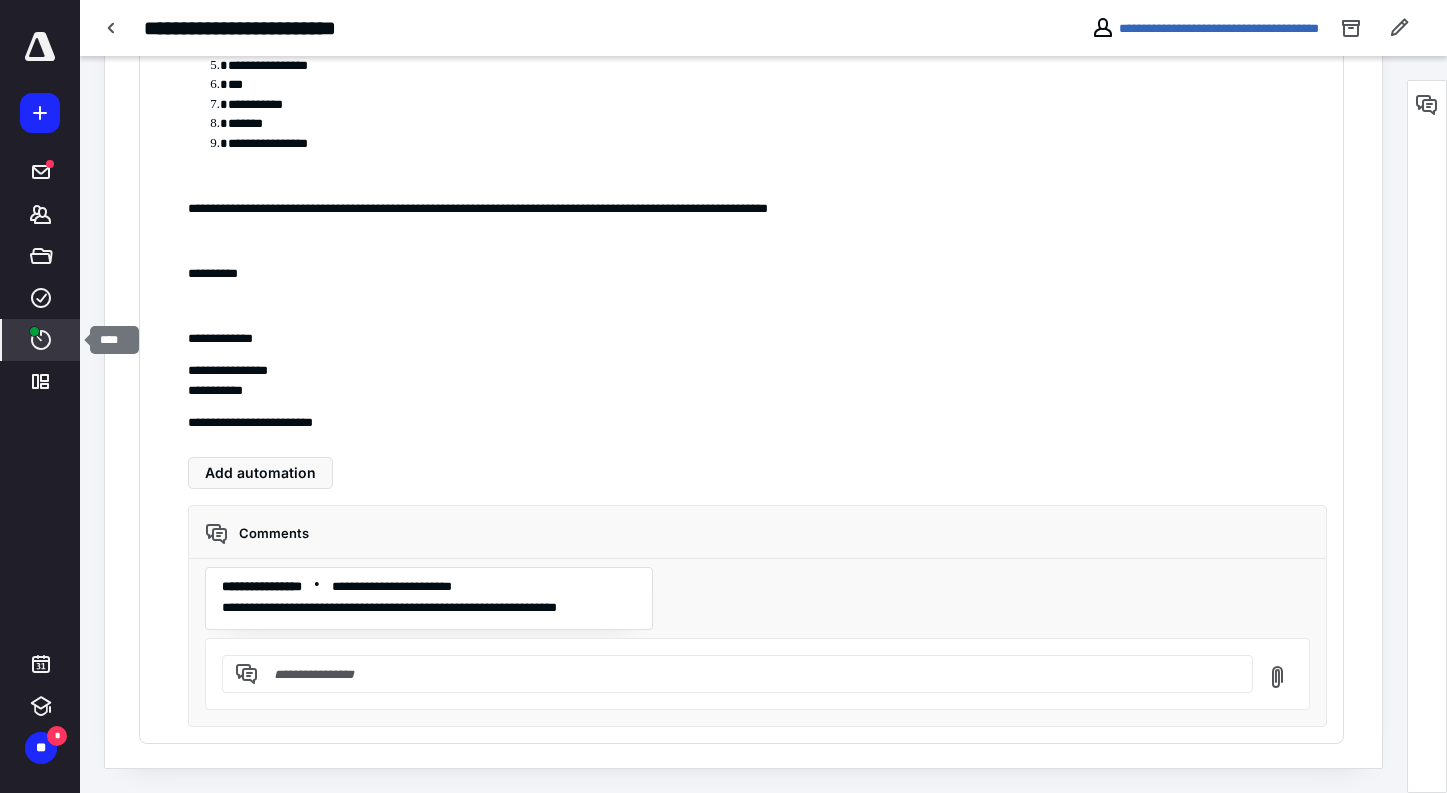 click at bounding box center [34, 331] 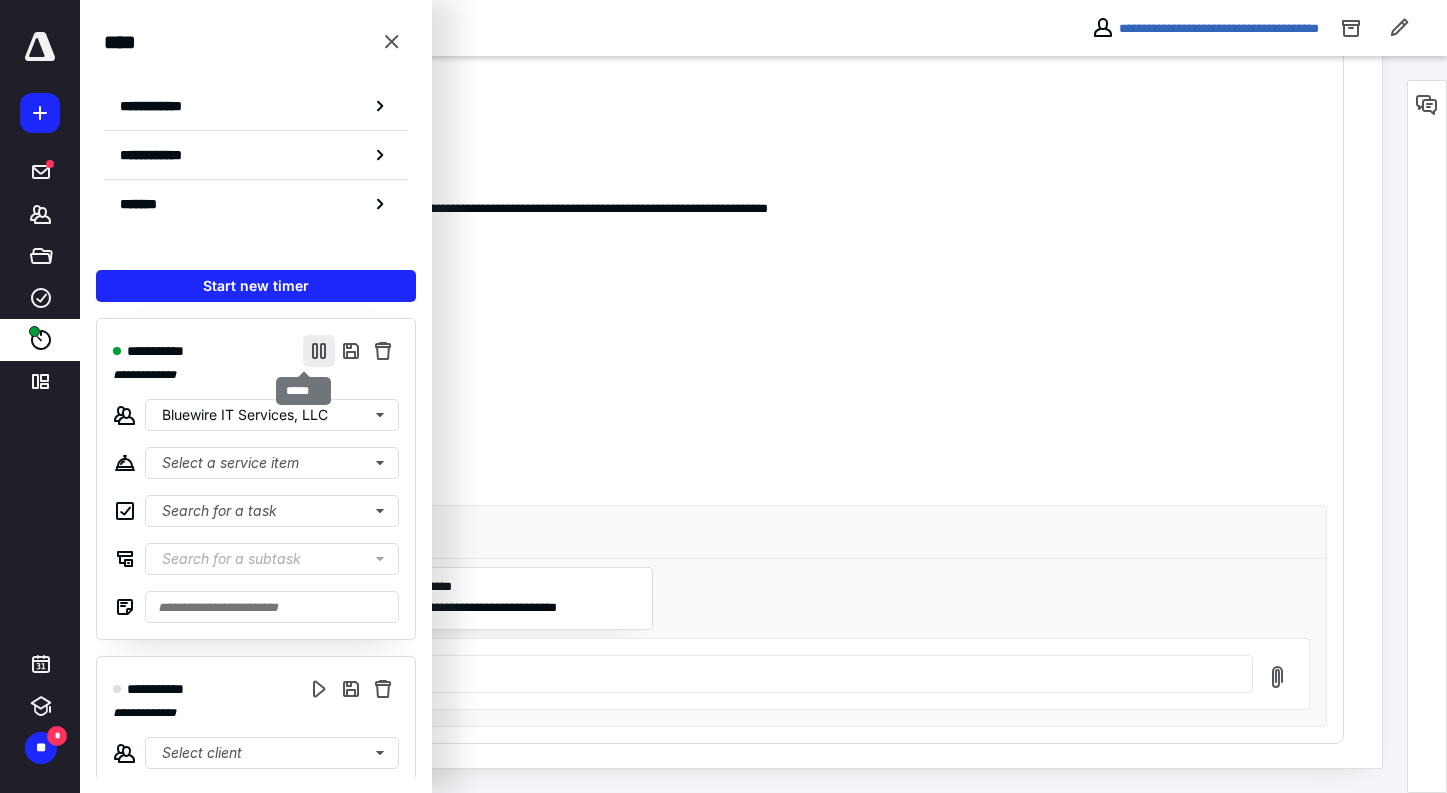 click at bounding box center (319, 351) 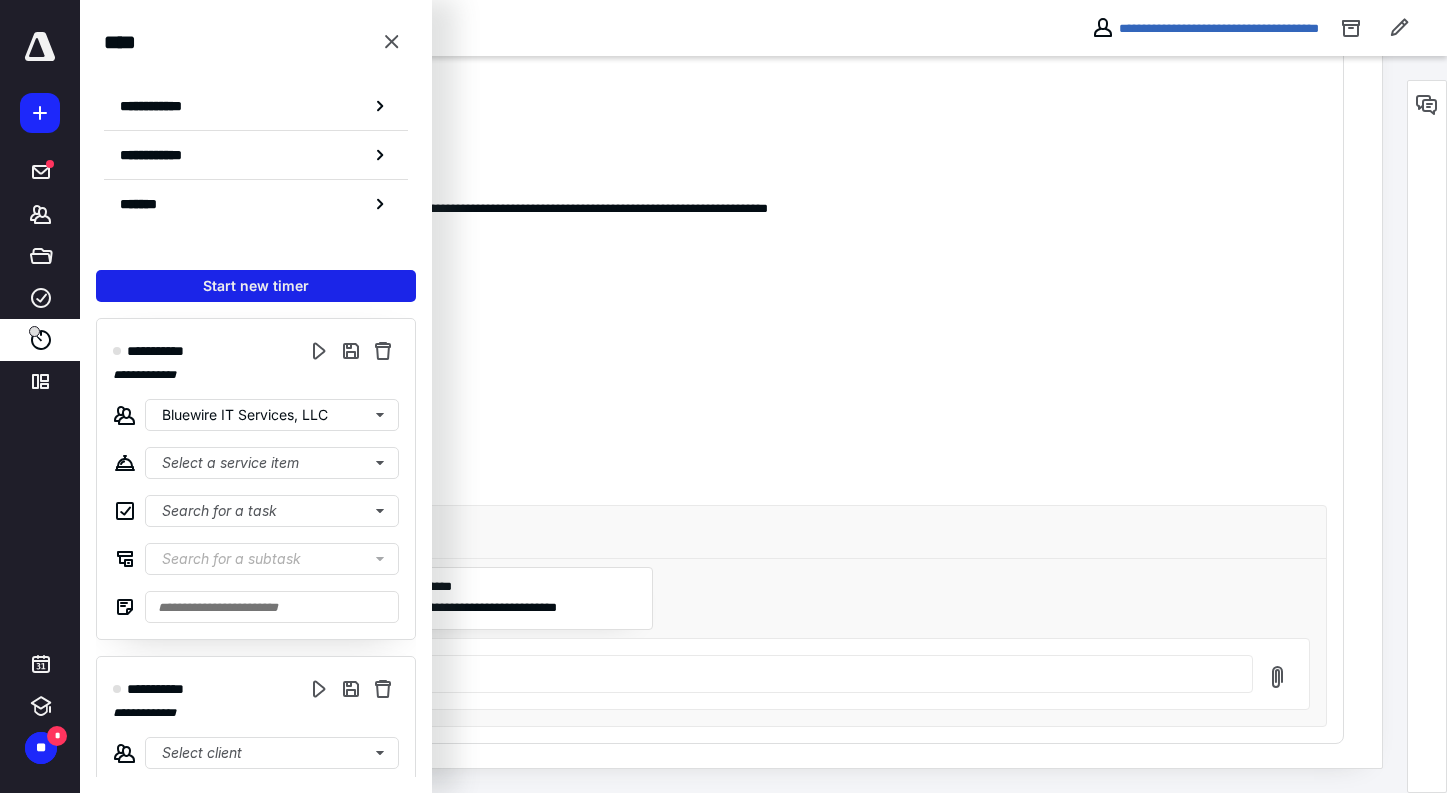 click on "Start new timer" at bounding box center [256, 286] 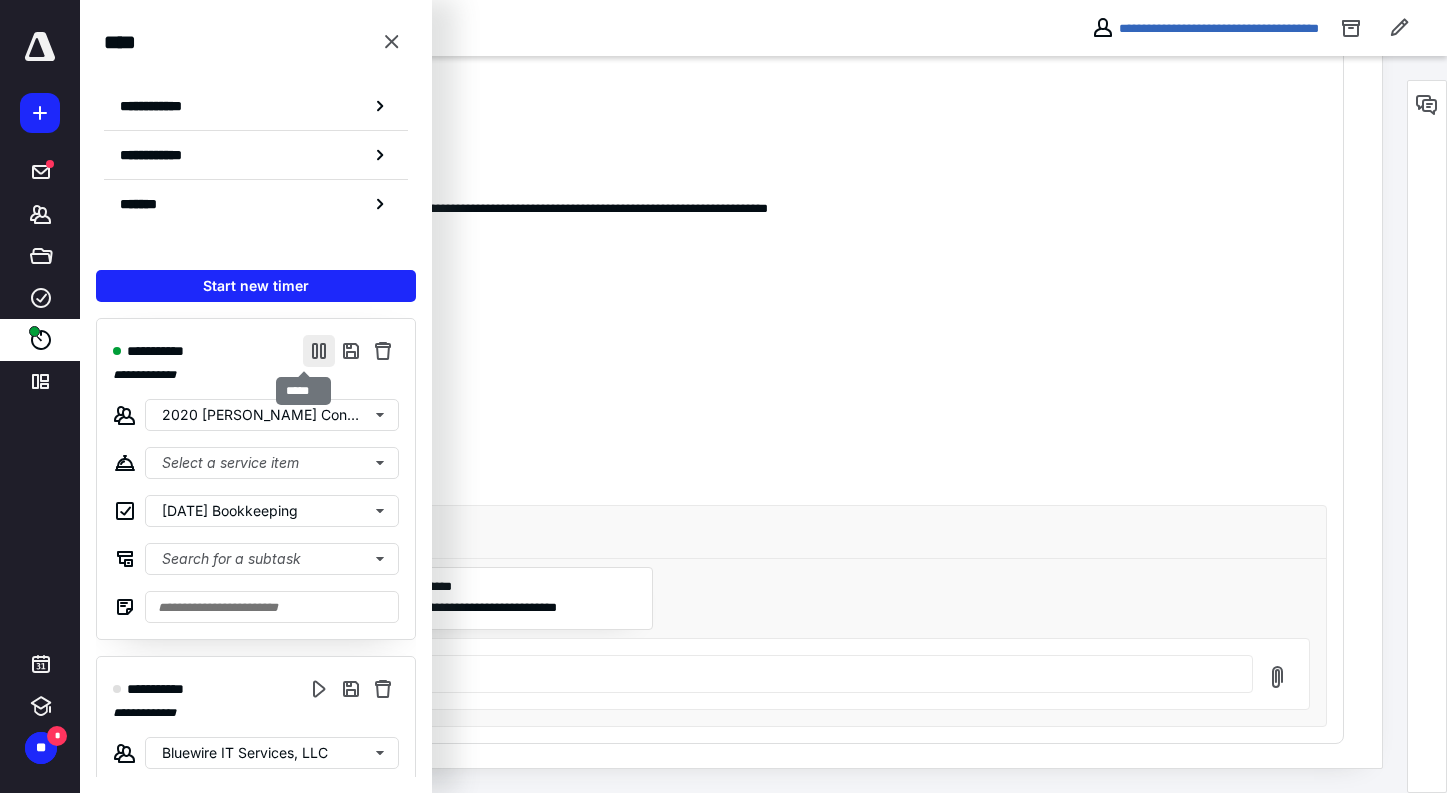click at bounding box center [319, 351] 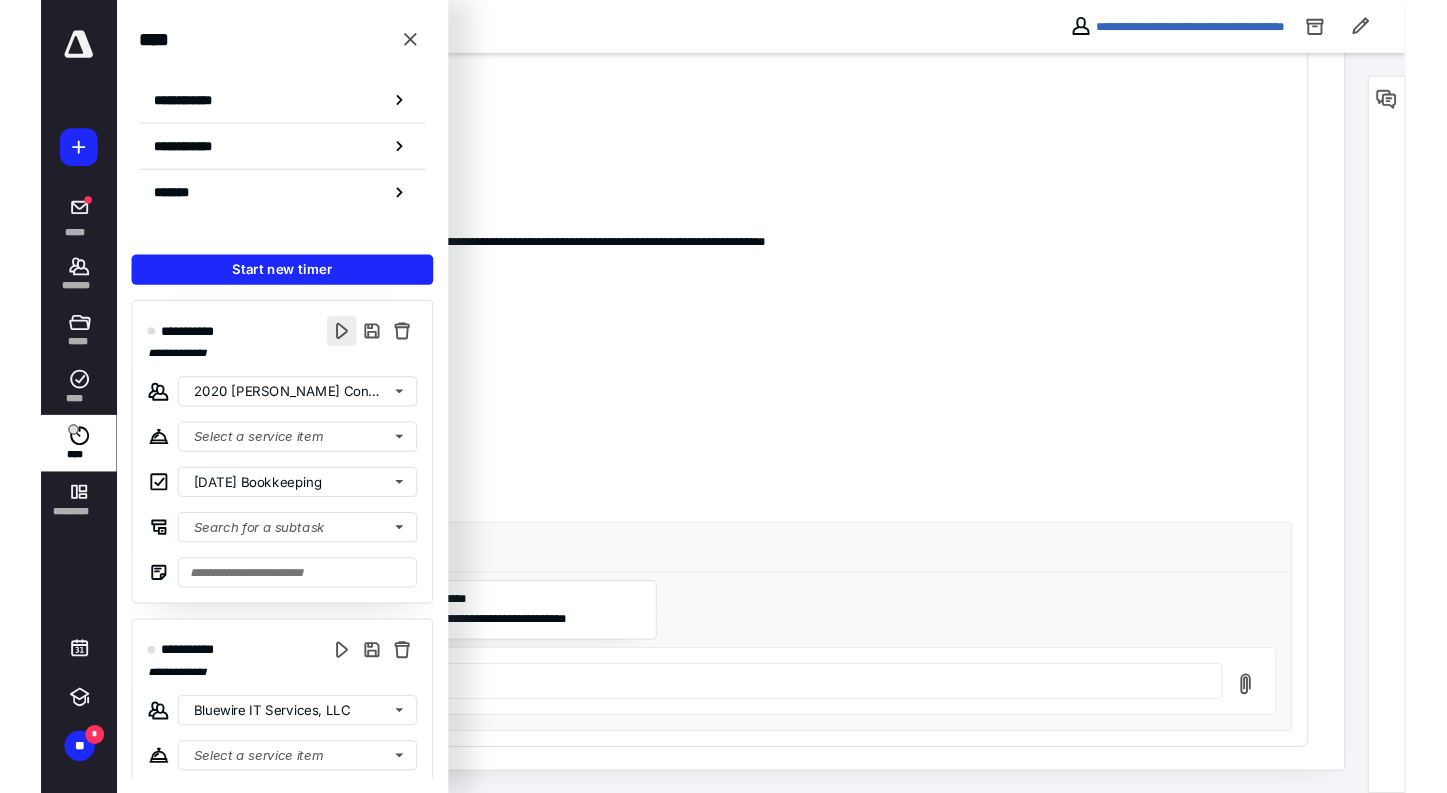 scroll, scrollTop: 1288, scrollLeft: 0, axis: vertical 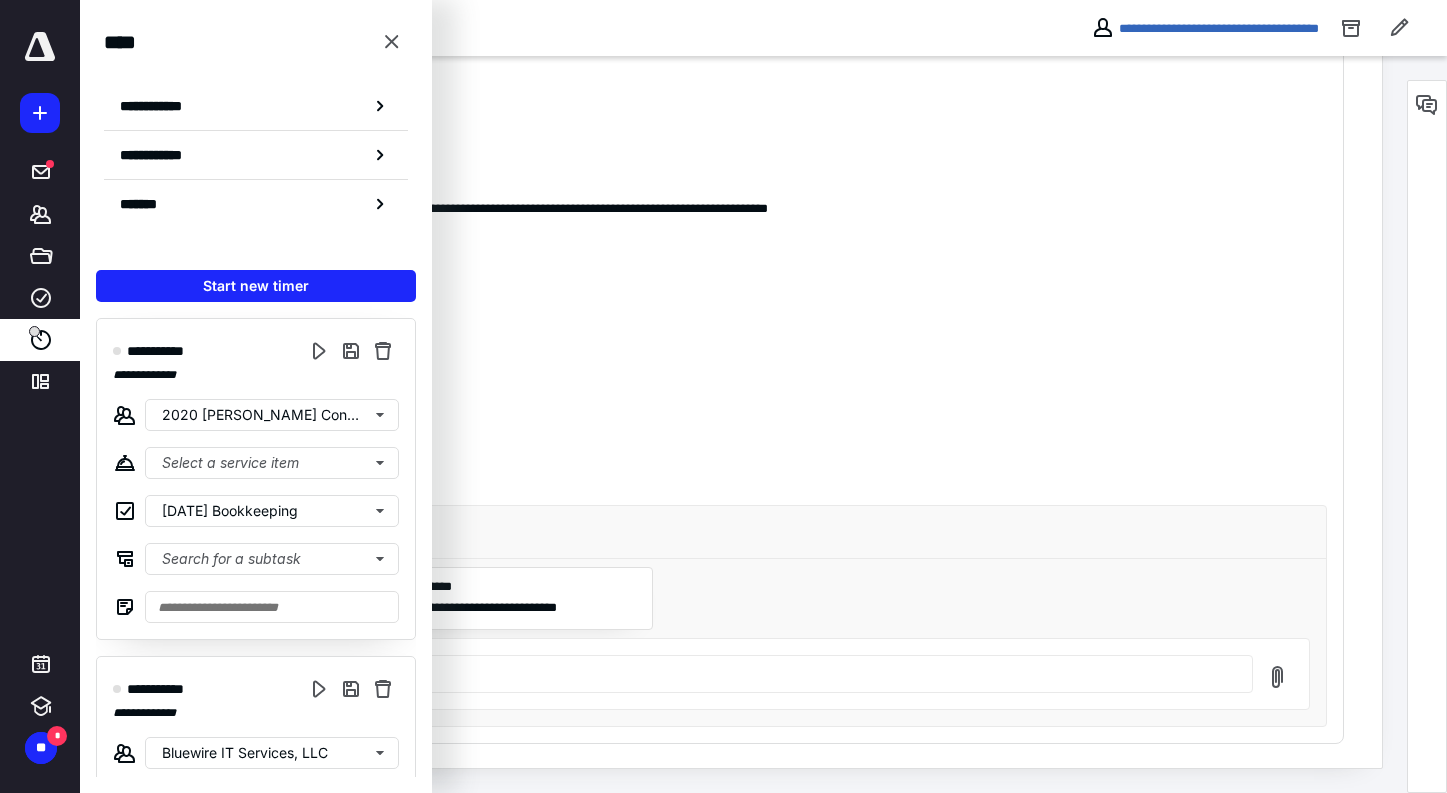 click on "**********" at bounding box center [757, 380] 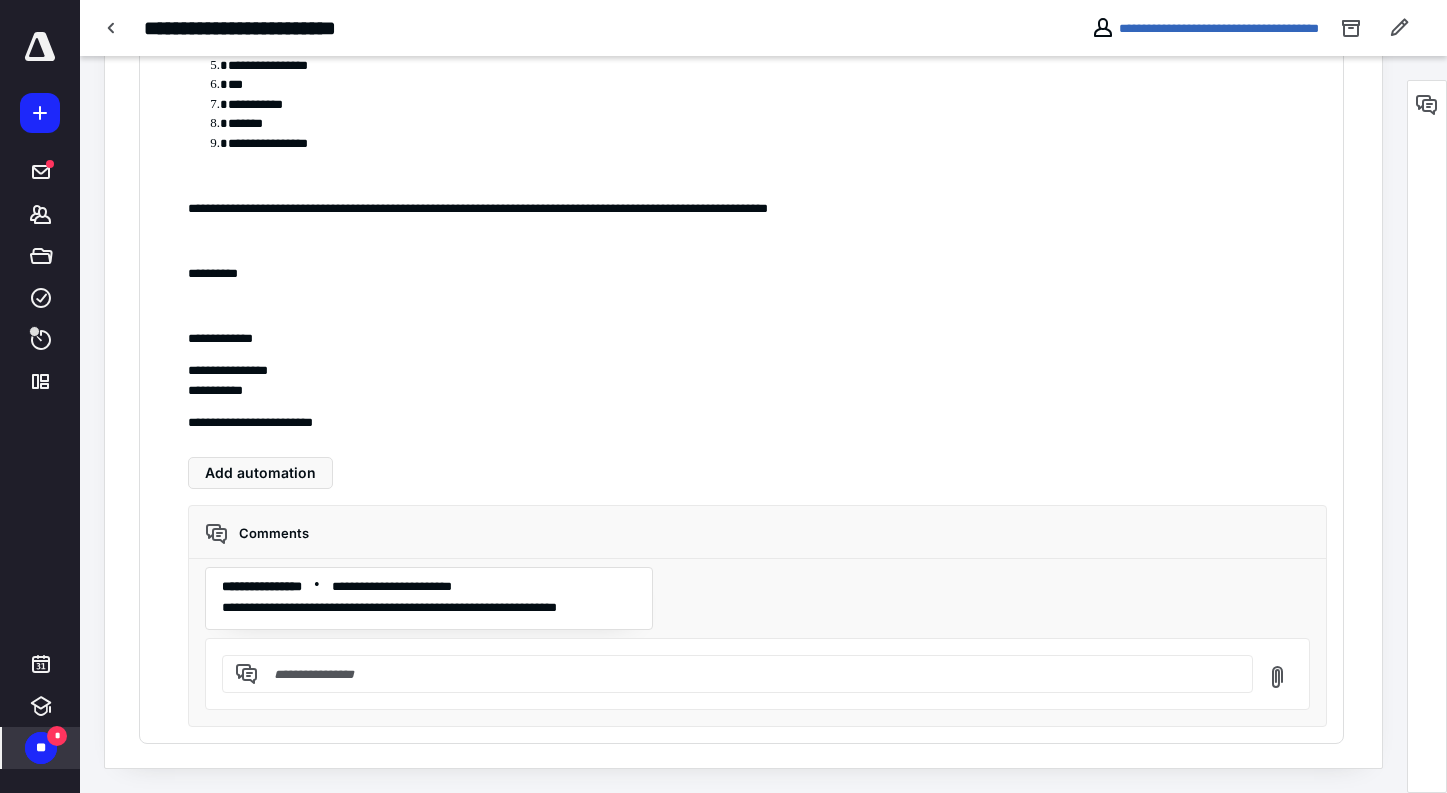 click on "**" at bounding box center [41, 748] 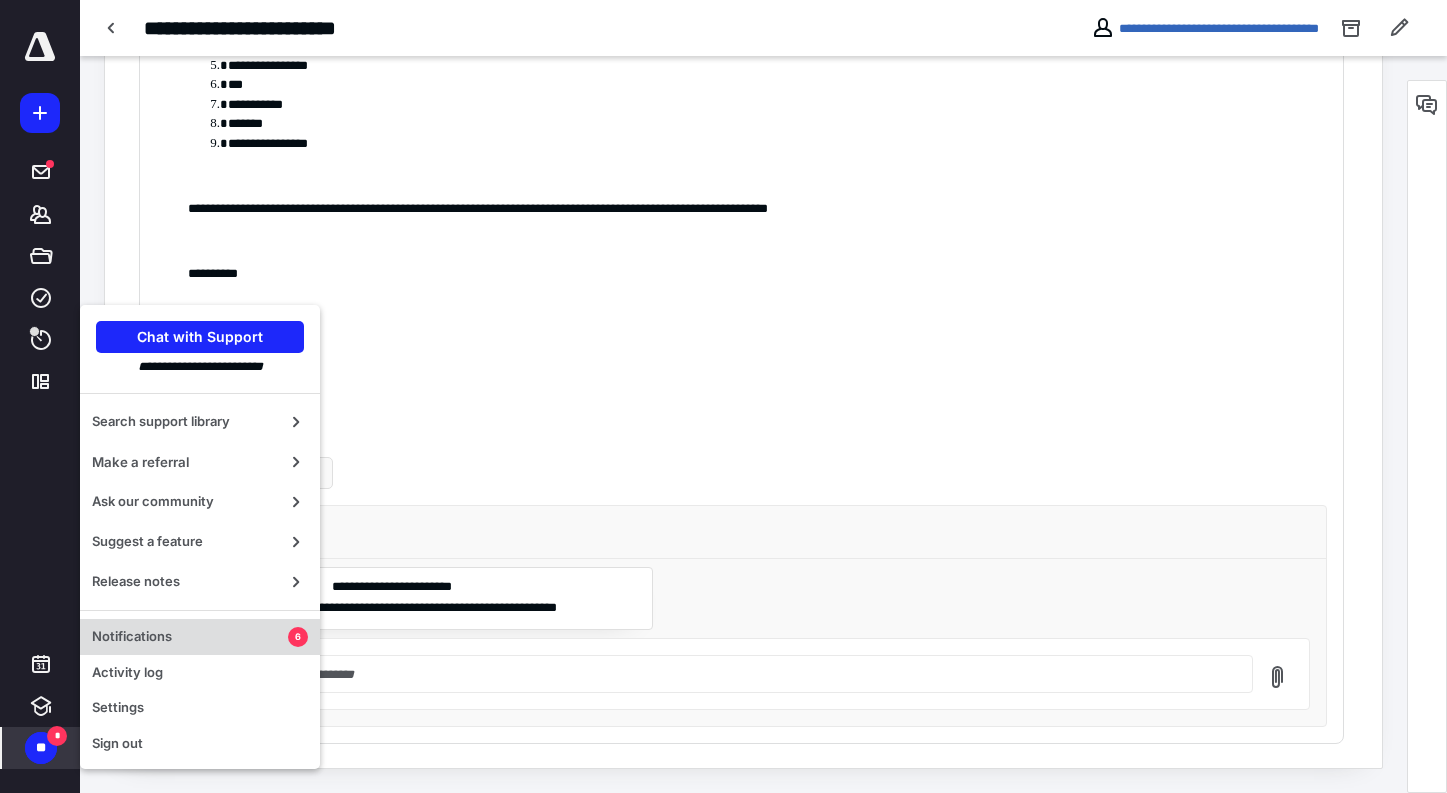 click on "Notifications" at bounding box center (190, 637) 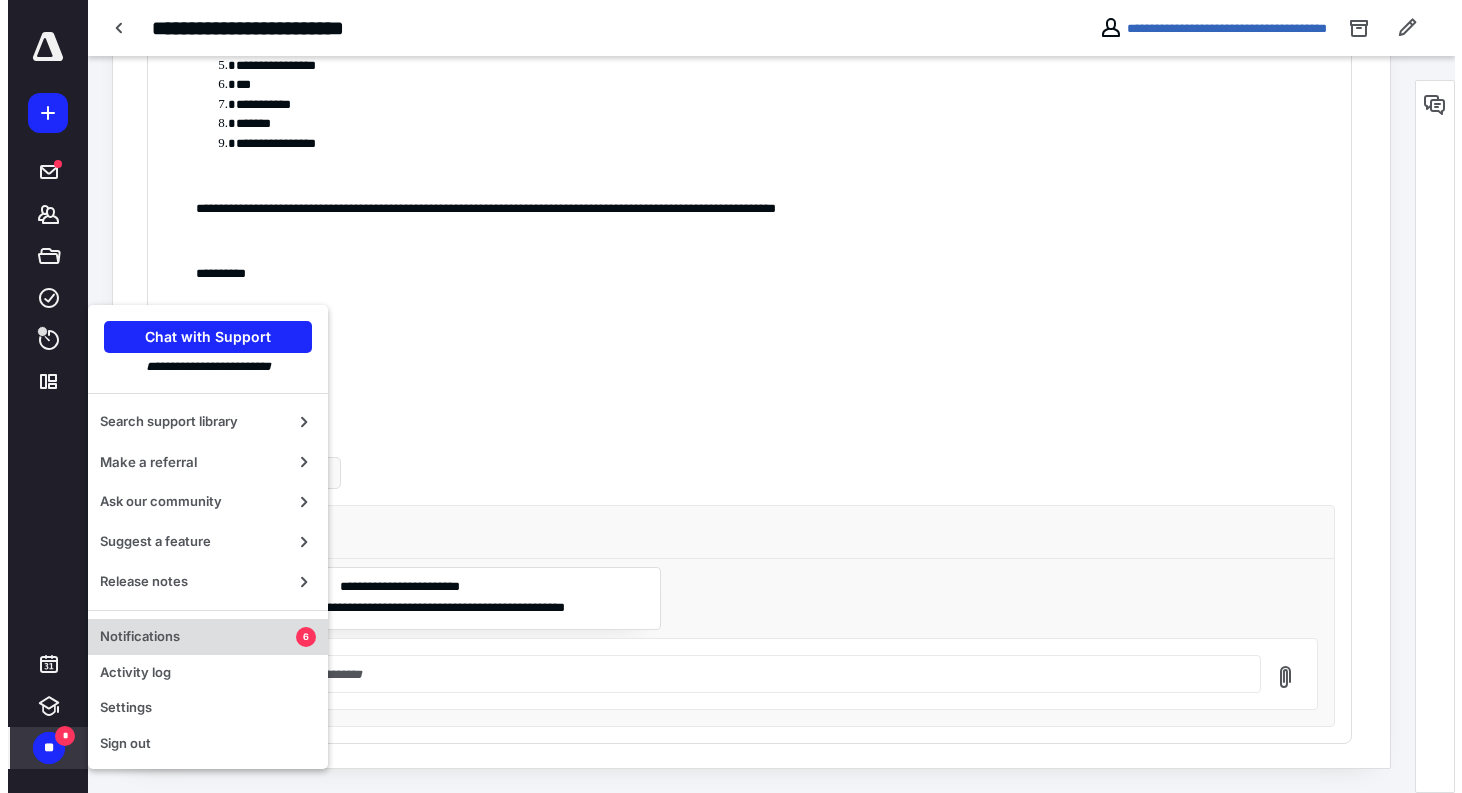 scroll, scrollTop: 0, scrollLeft: 0, axis: both 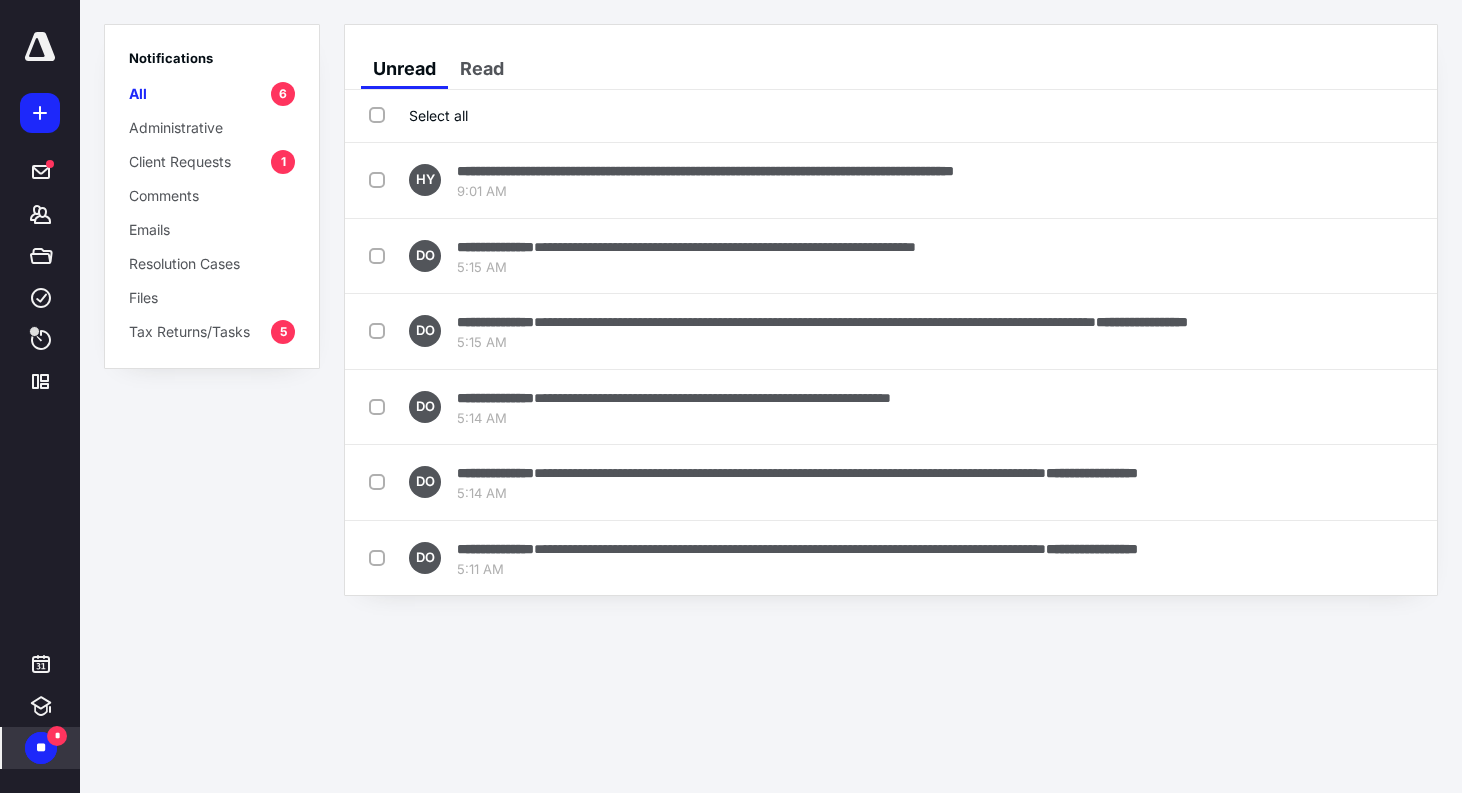 click on "Select all" at bounding box center (418, 115) 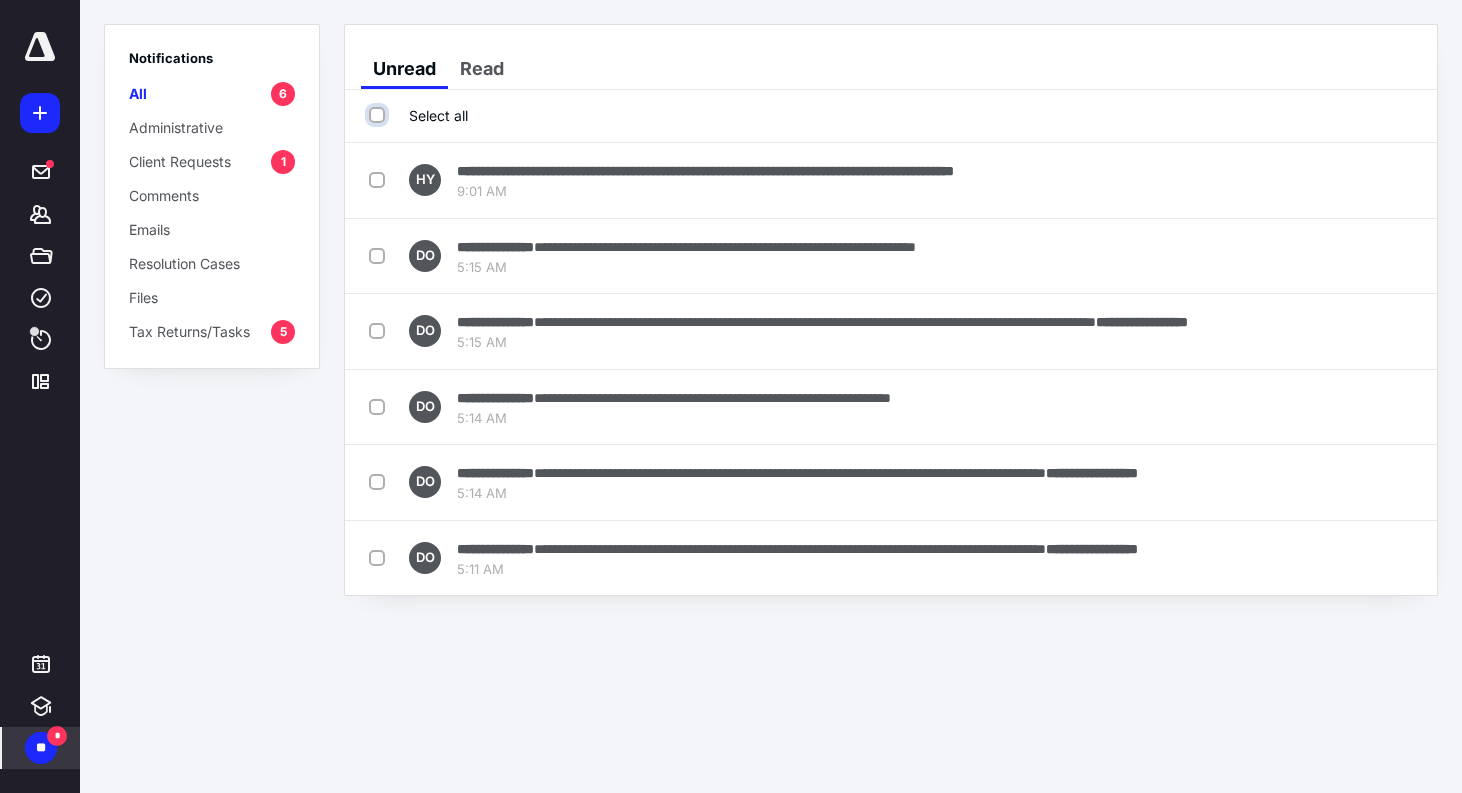 click on "Select all" at bounding box center (379, 115) 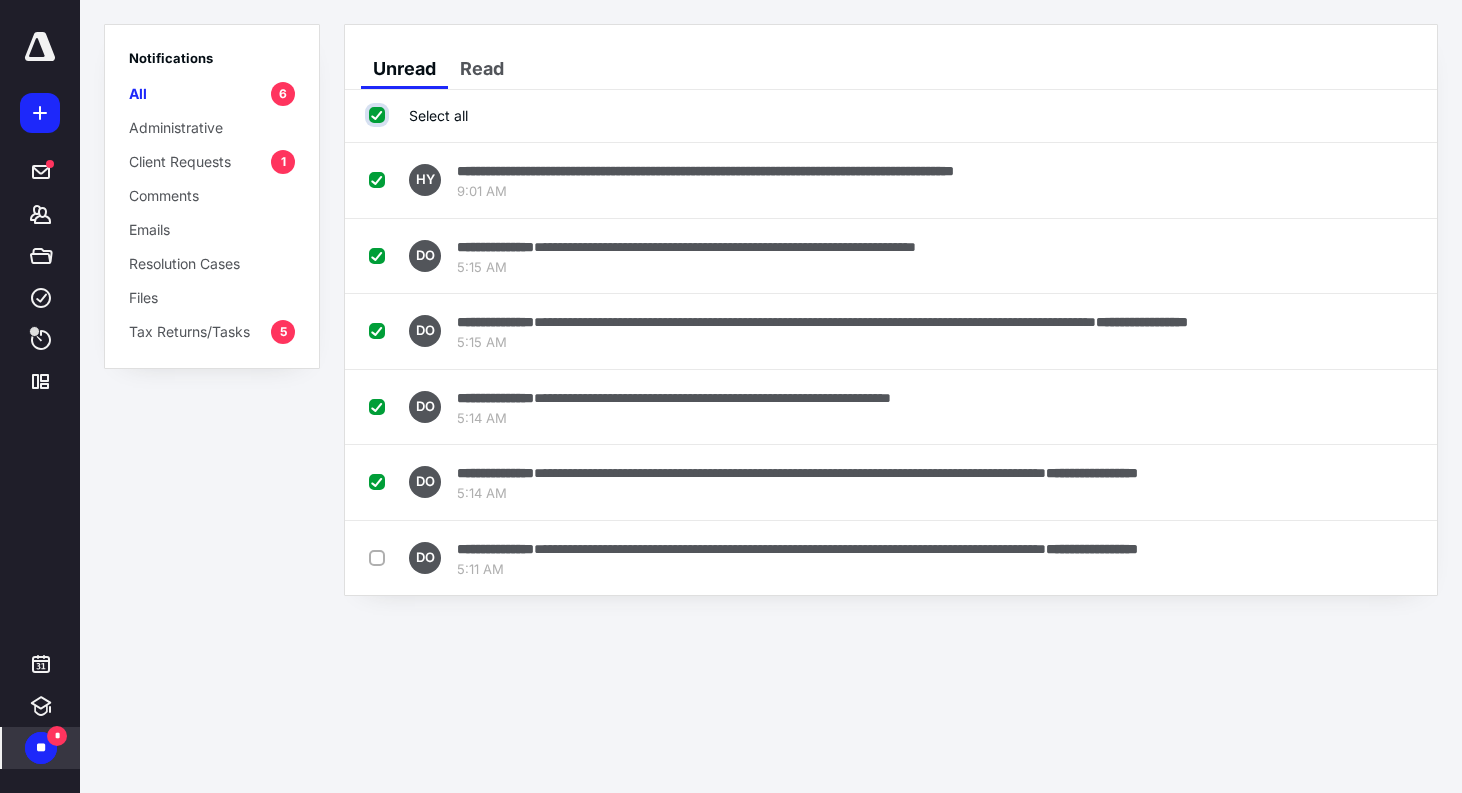 checkbox on "true" 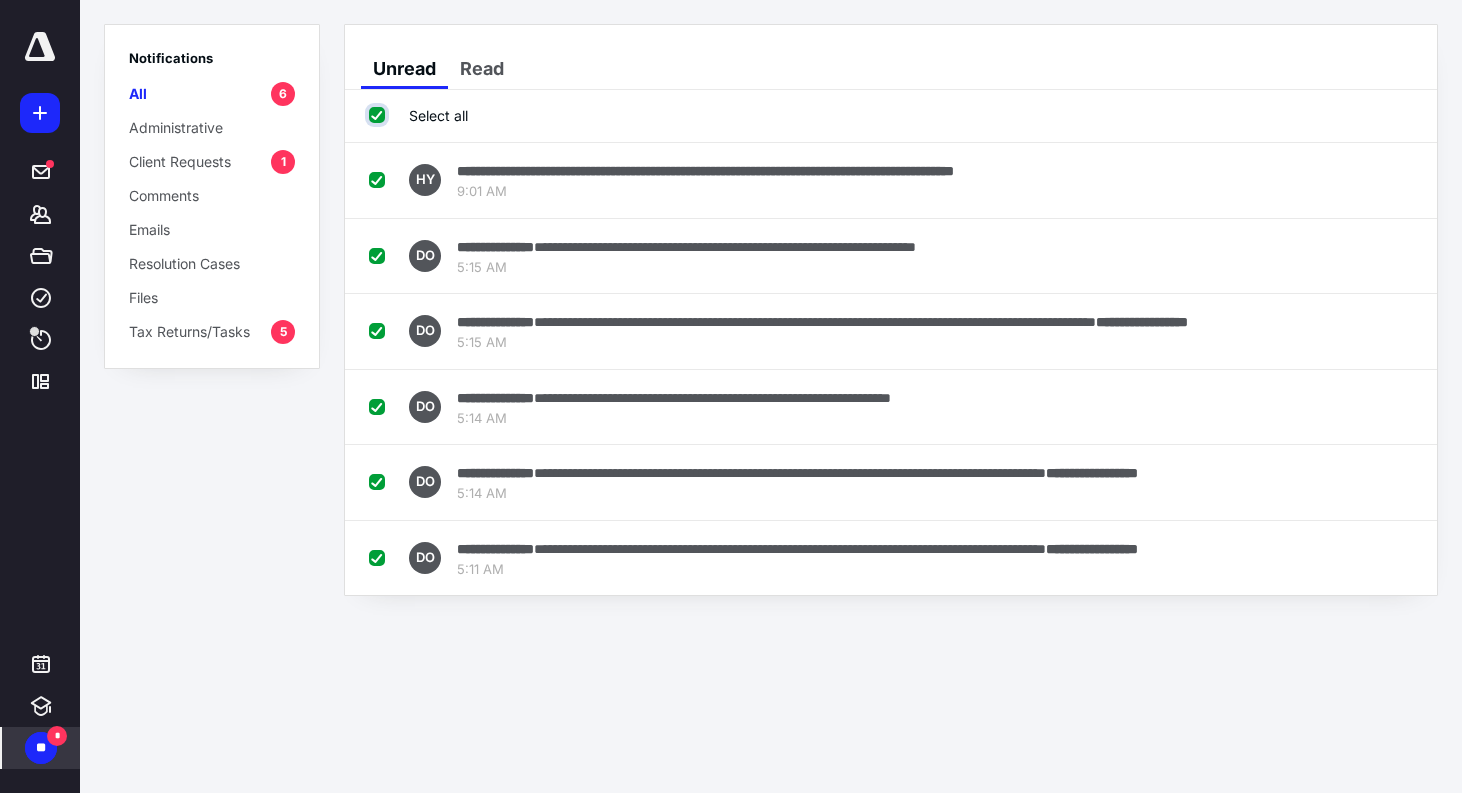 checkbox on "true" 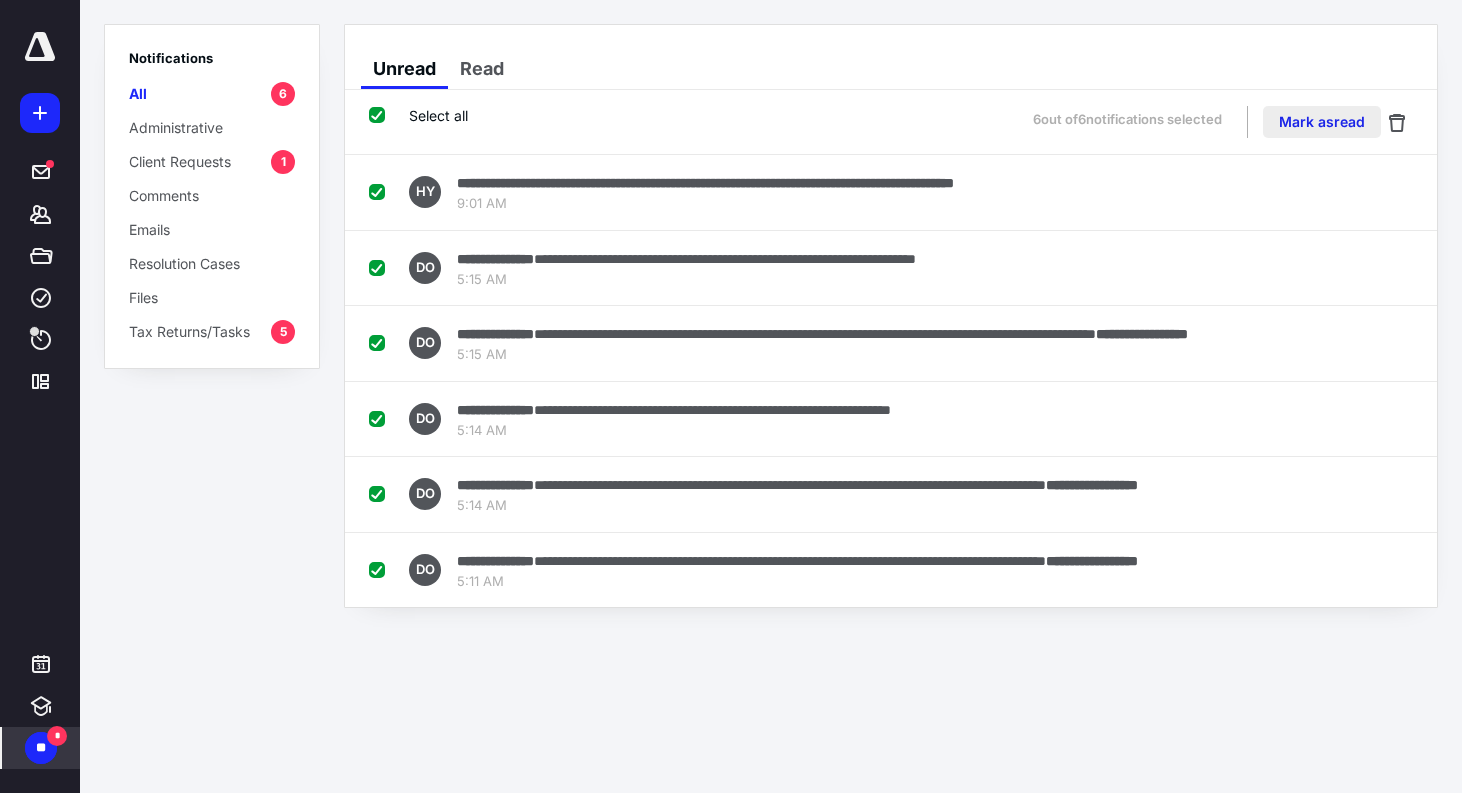 click on "Mark as  read" at bounding box center [1322, 122] 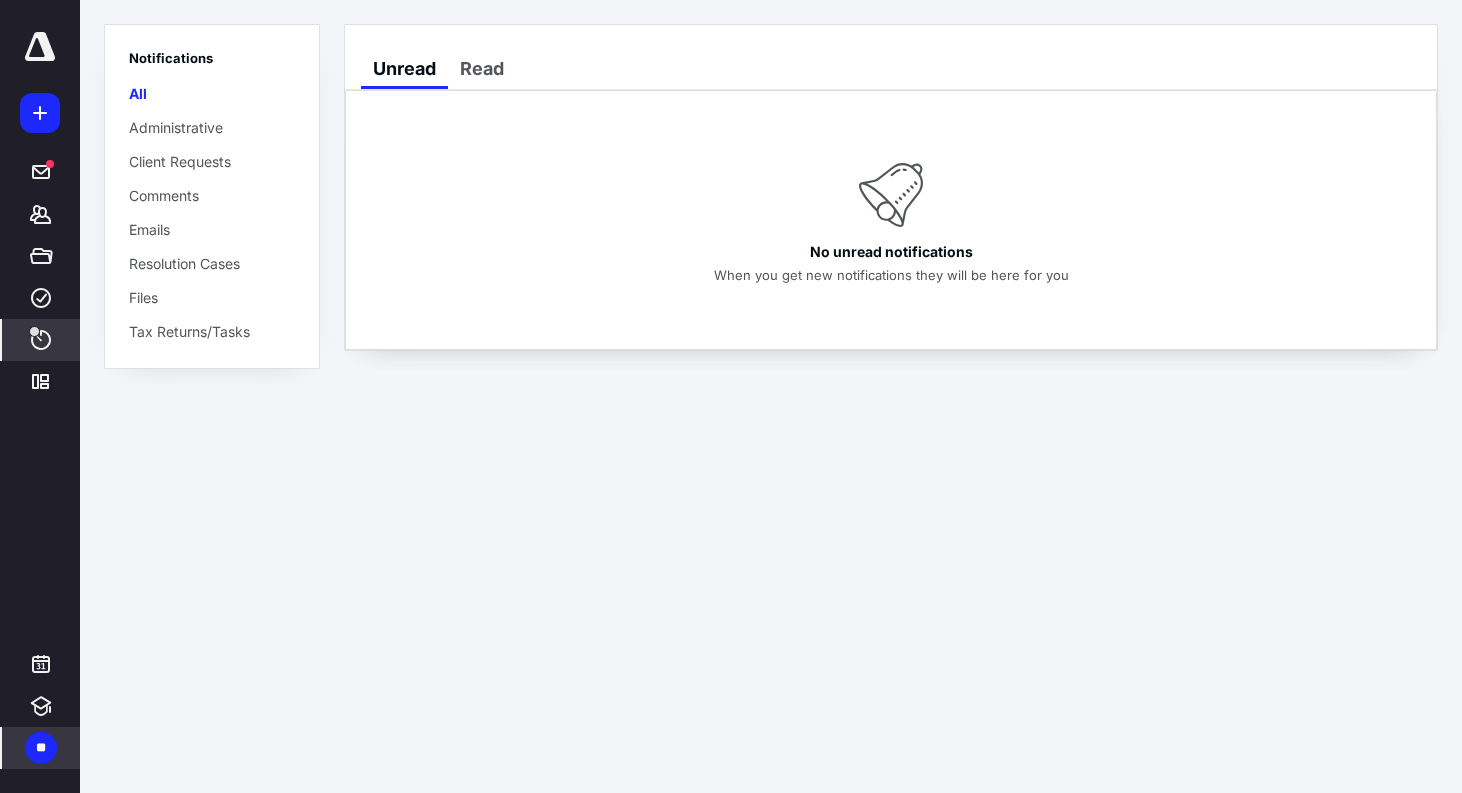 click 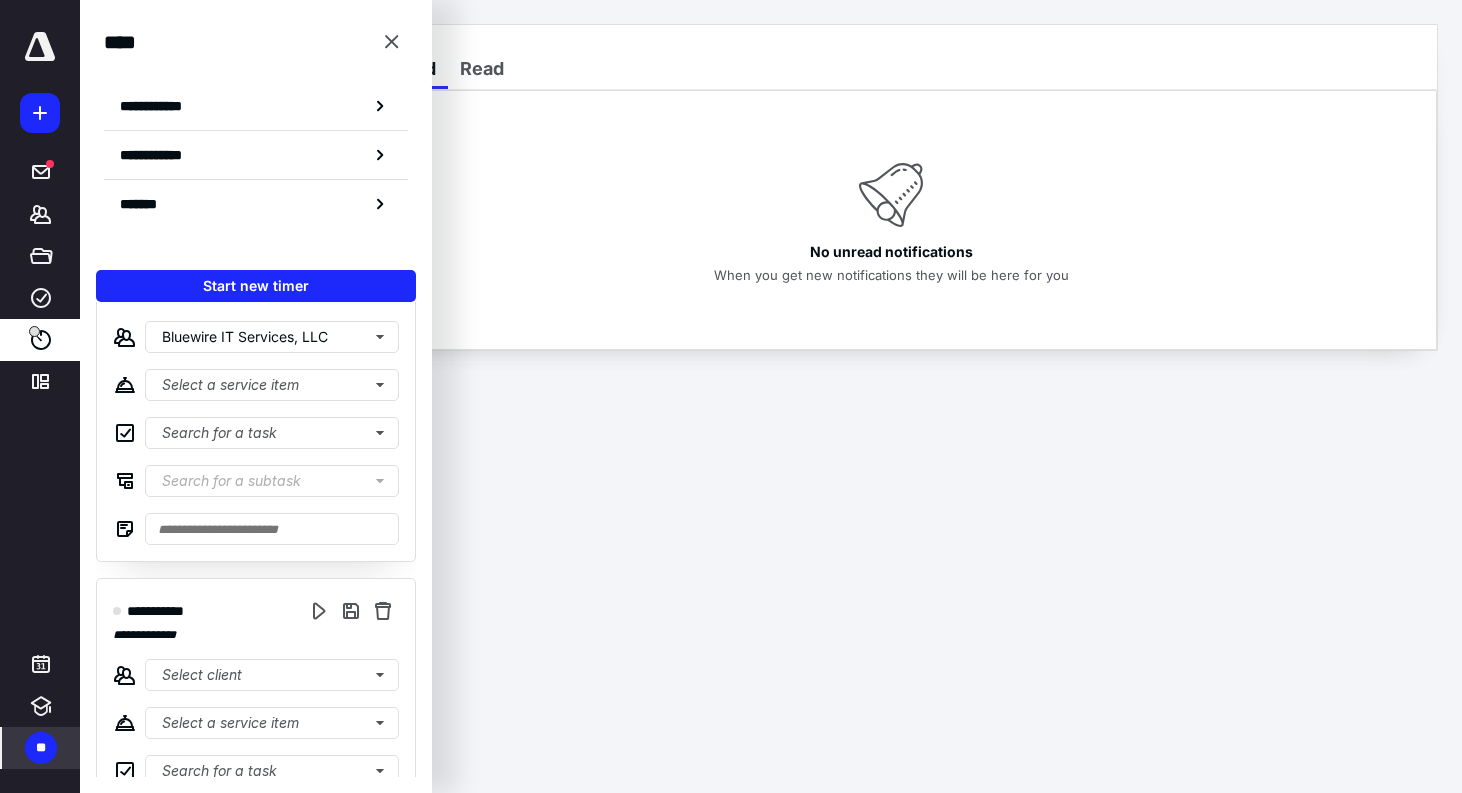 scroll, scrollTop: 539, scrollLeft: 0, axis: vertical 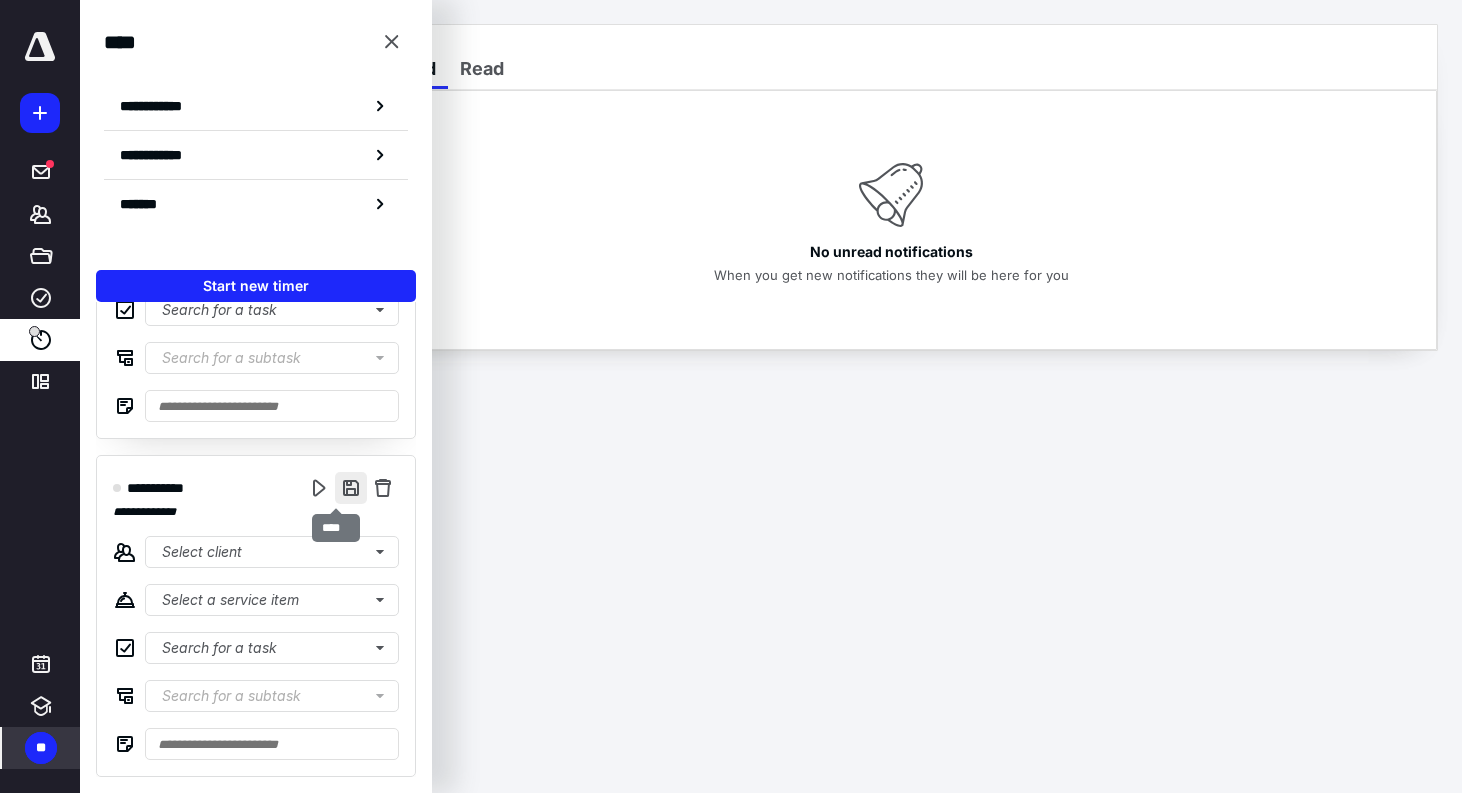 click at bounding box center [351, 488] 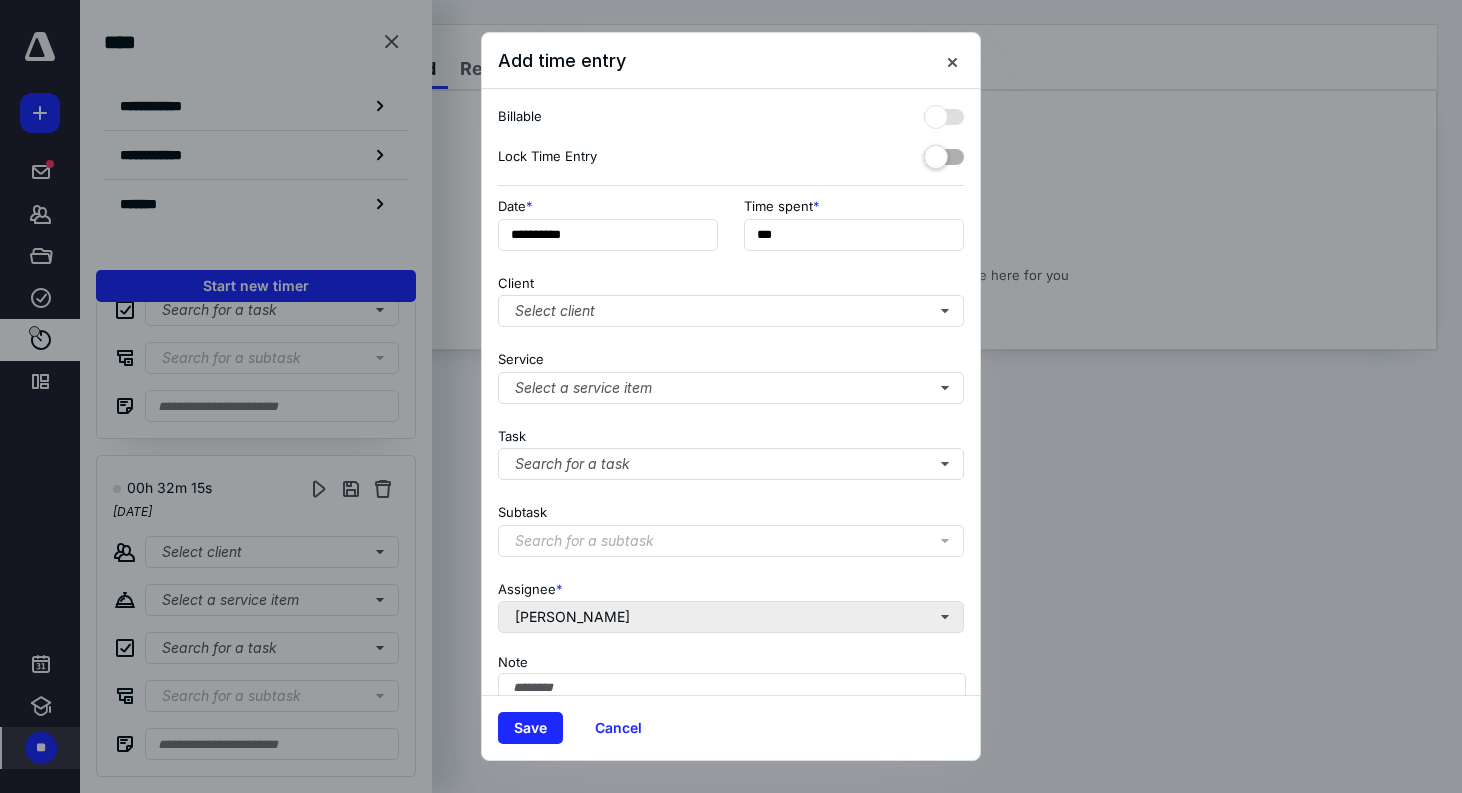 scroll, scrollTop: 109, scrollLeft: 0, axis: vertical 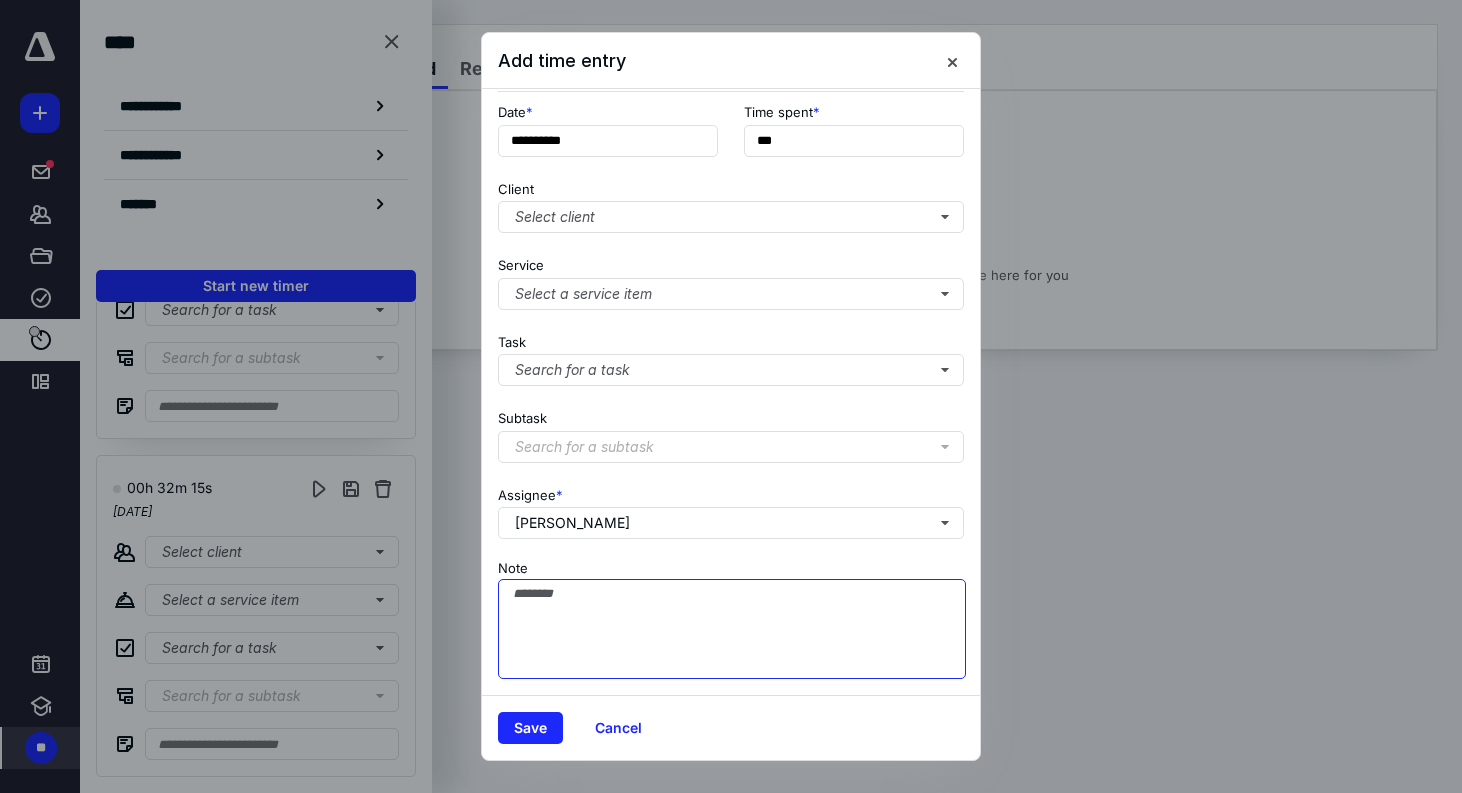 click on "Note" at bounding box center [732, 629] 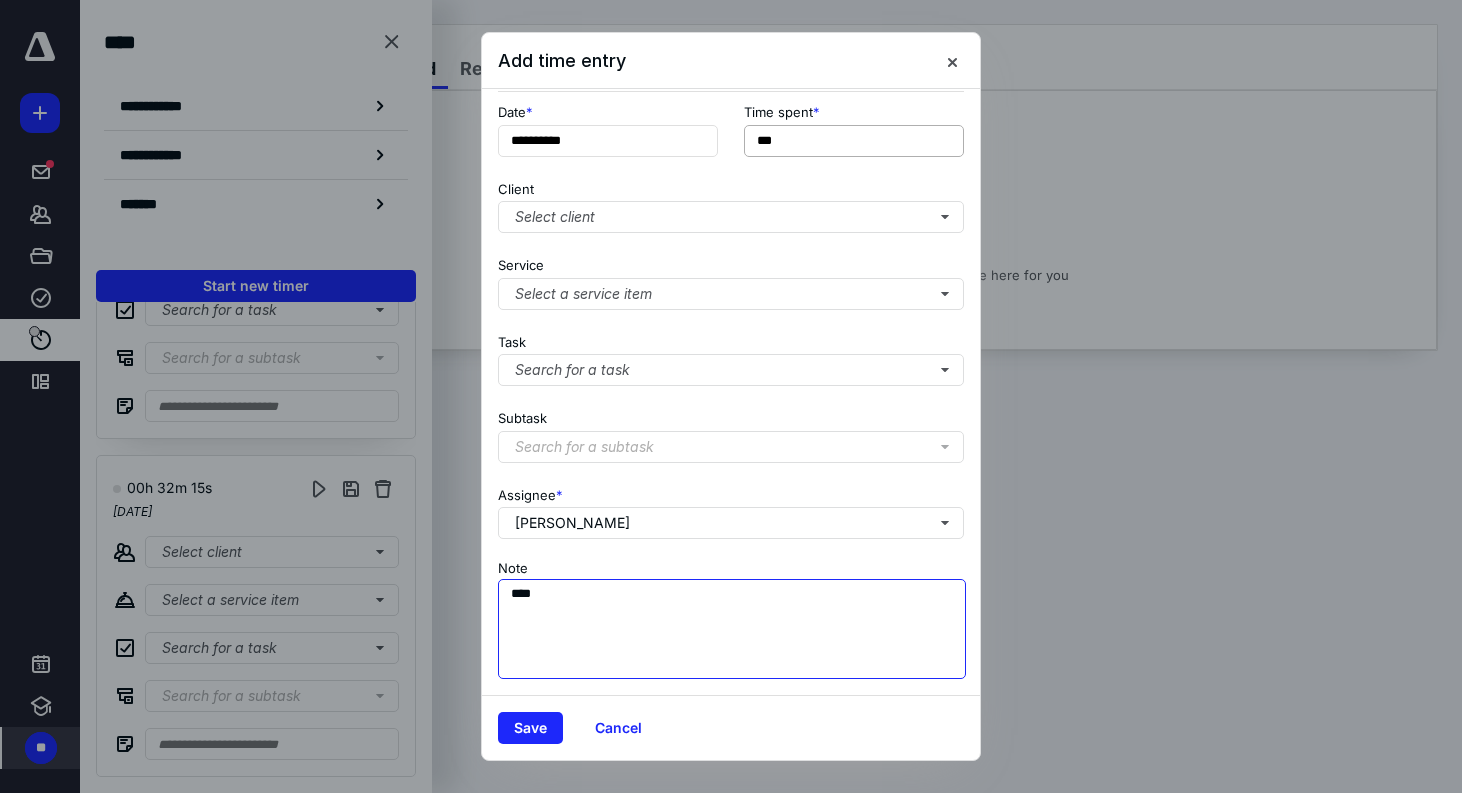 type on "****" 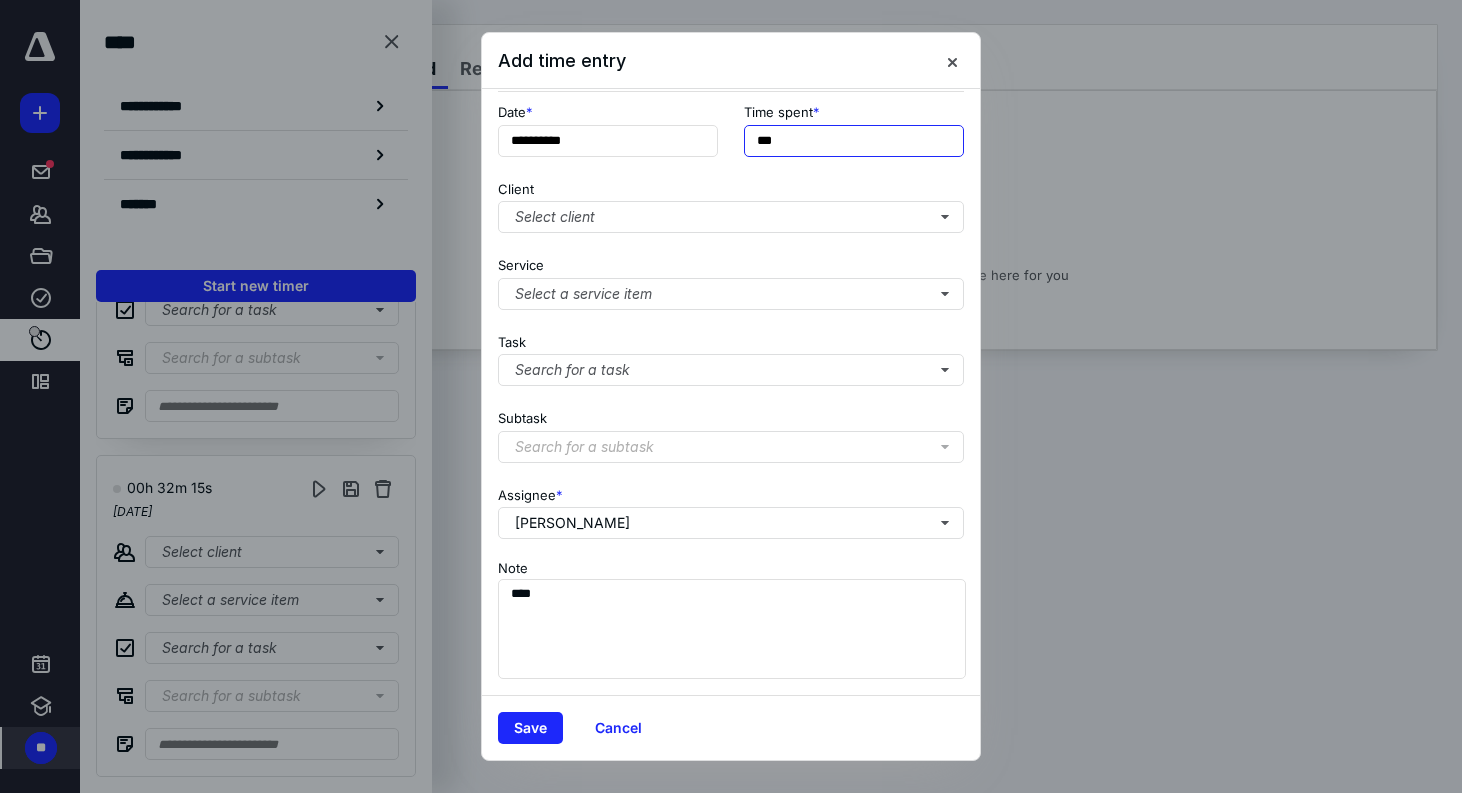 click on "***" at bounding box center [854, 141] 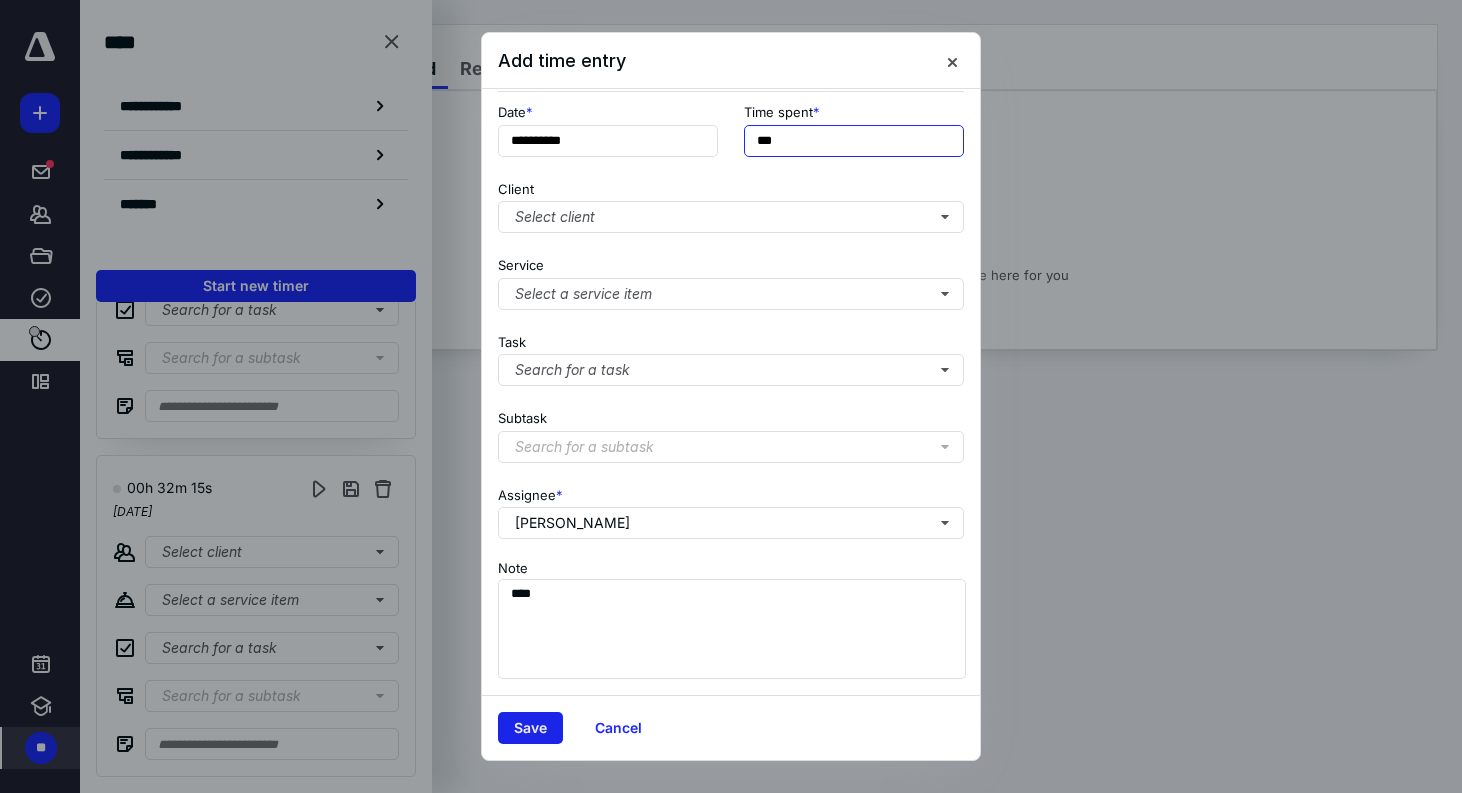type on "***" 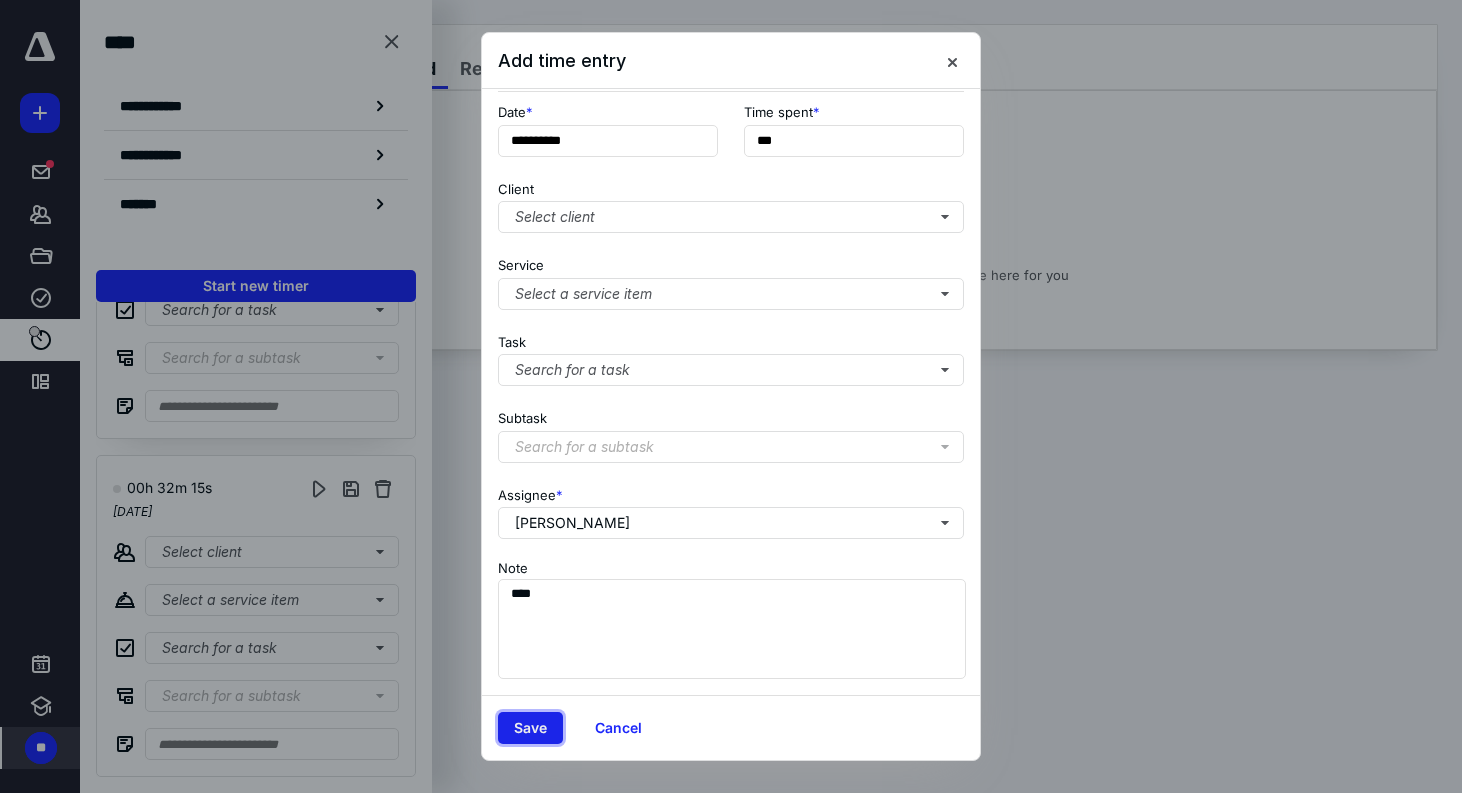 click on "Save" at bounding box center [530, 728] 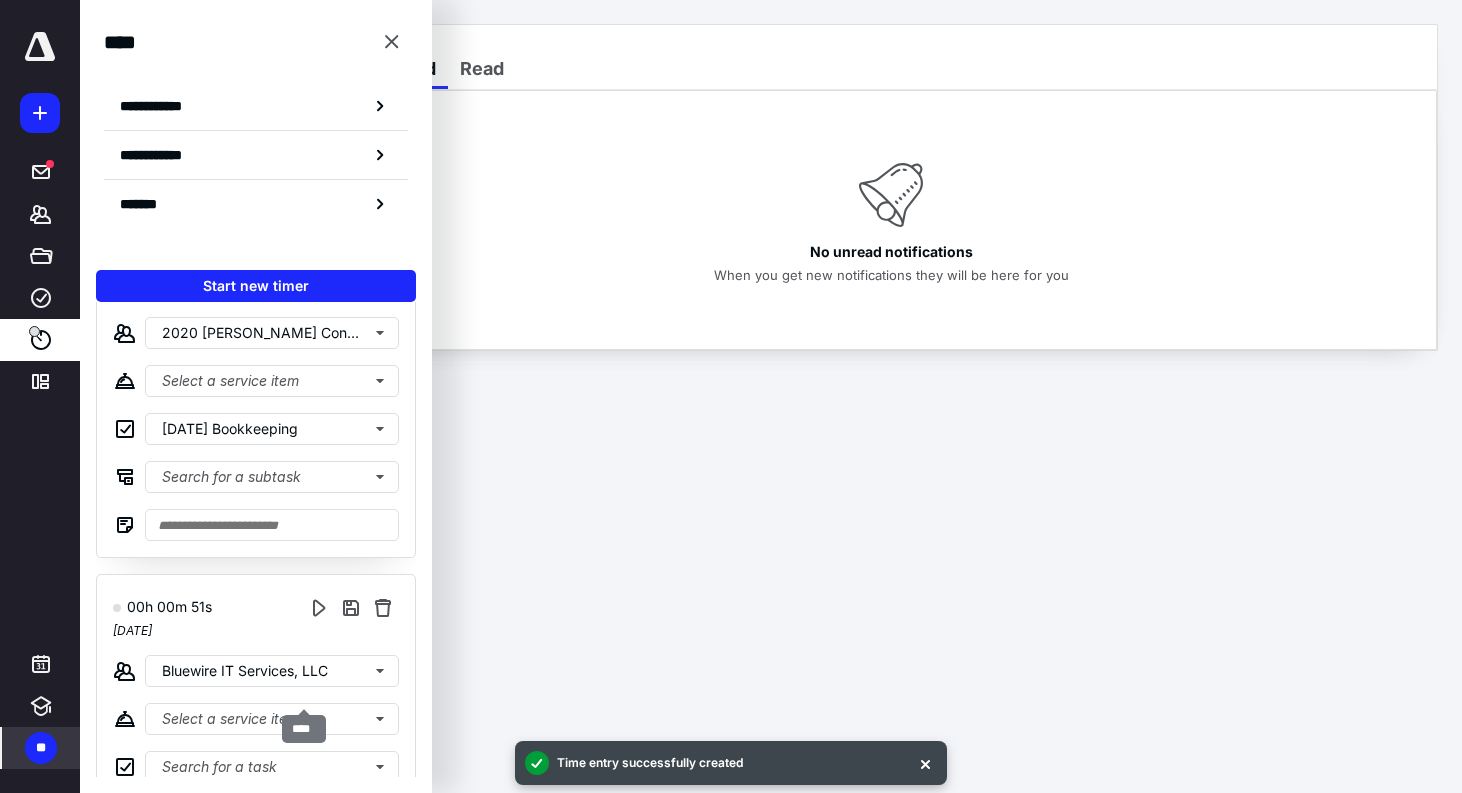 scroll, scrollTop: 0, scrollLeft: 0, axis: both 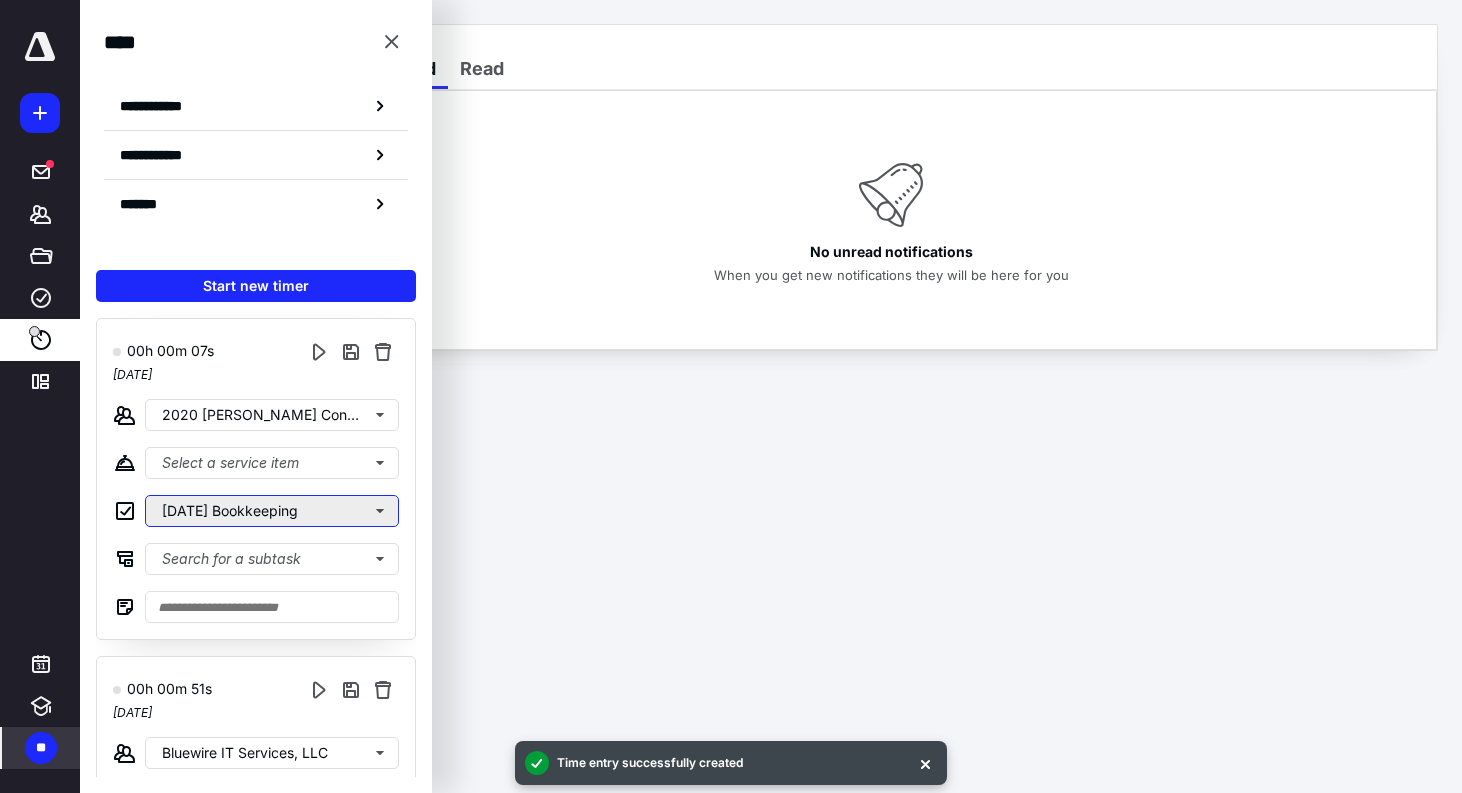 click on "[DATE] Bookkeeping" at bounding box center (272, 511) 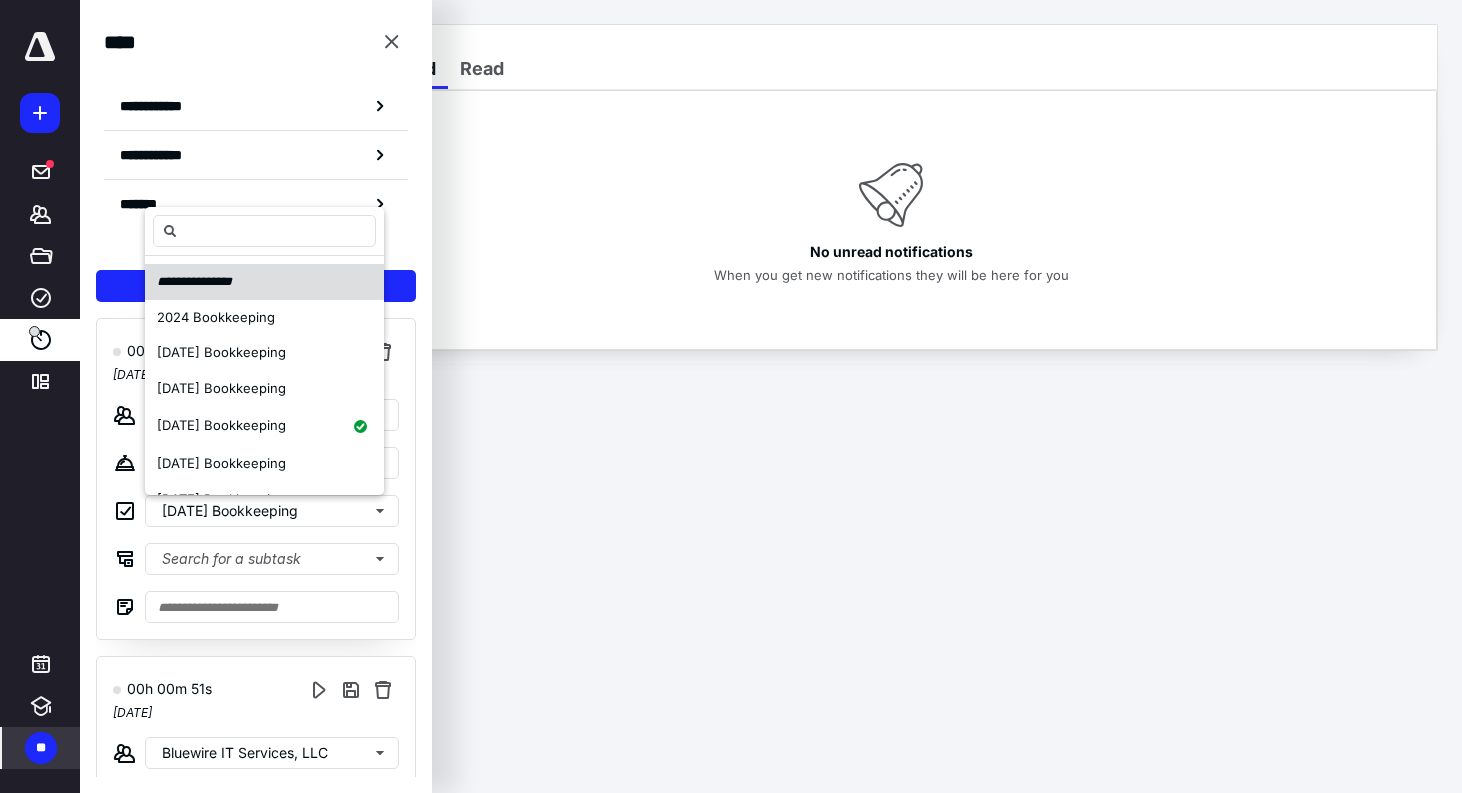 click on "**********" at bounding box center [264, 282] 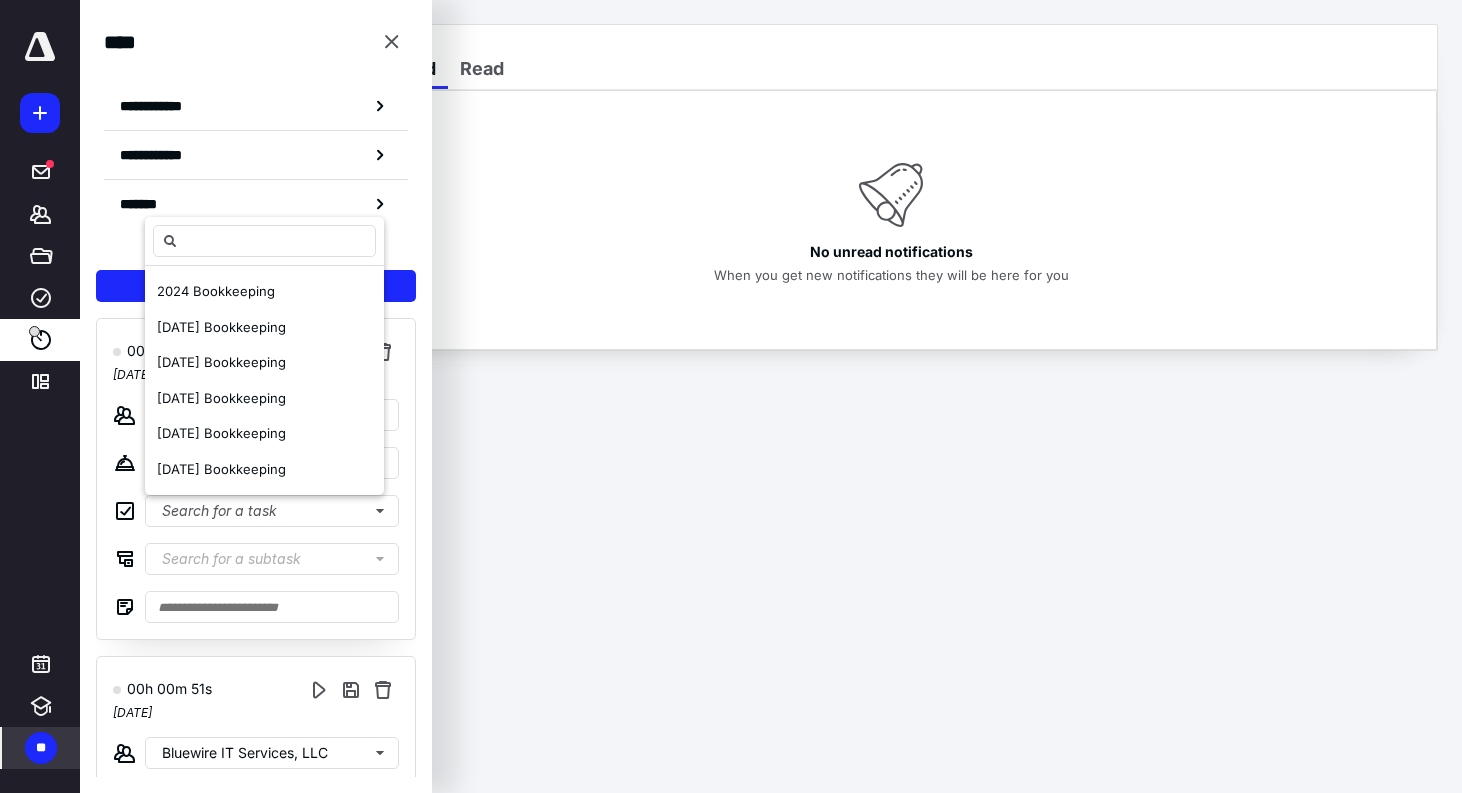 click on "00h 00m 07s [DATE] 2020 [PERSON_NAME] Condominium Association, Inc. Select a service item Search for a task Search for a subtask" at bounding box center (256, 479) 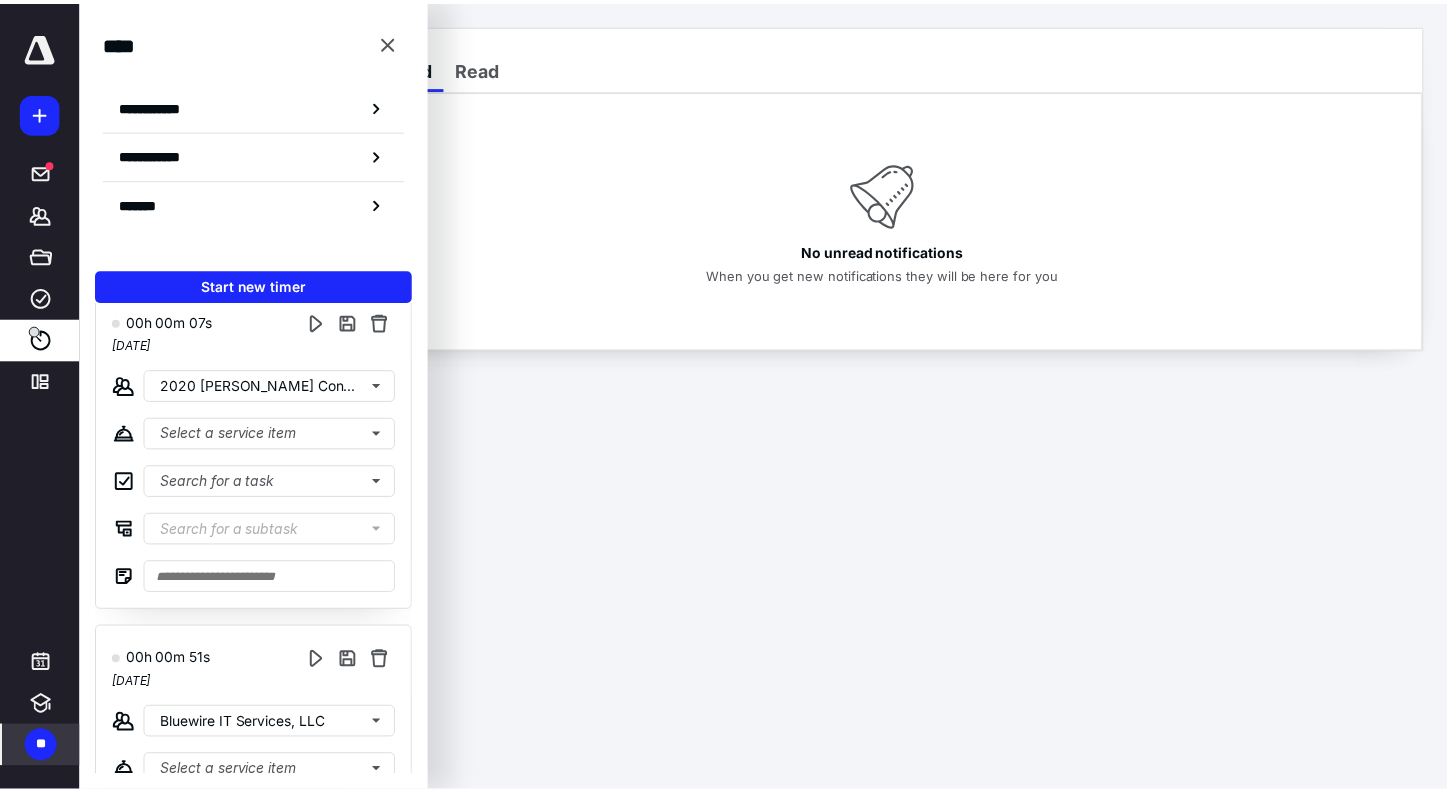 scroll, scrollTop: 0, scrollLeft: 0, axis: both 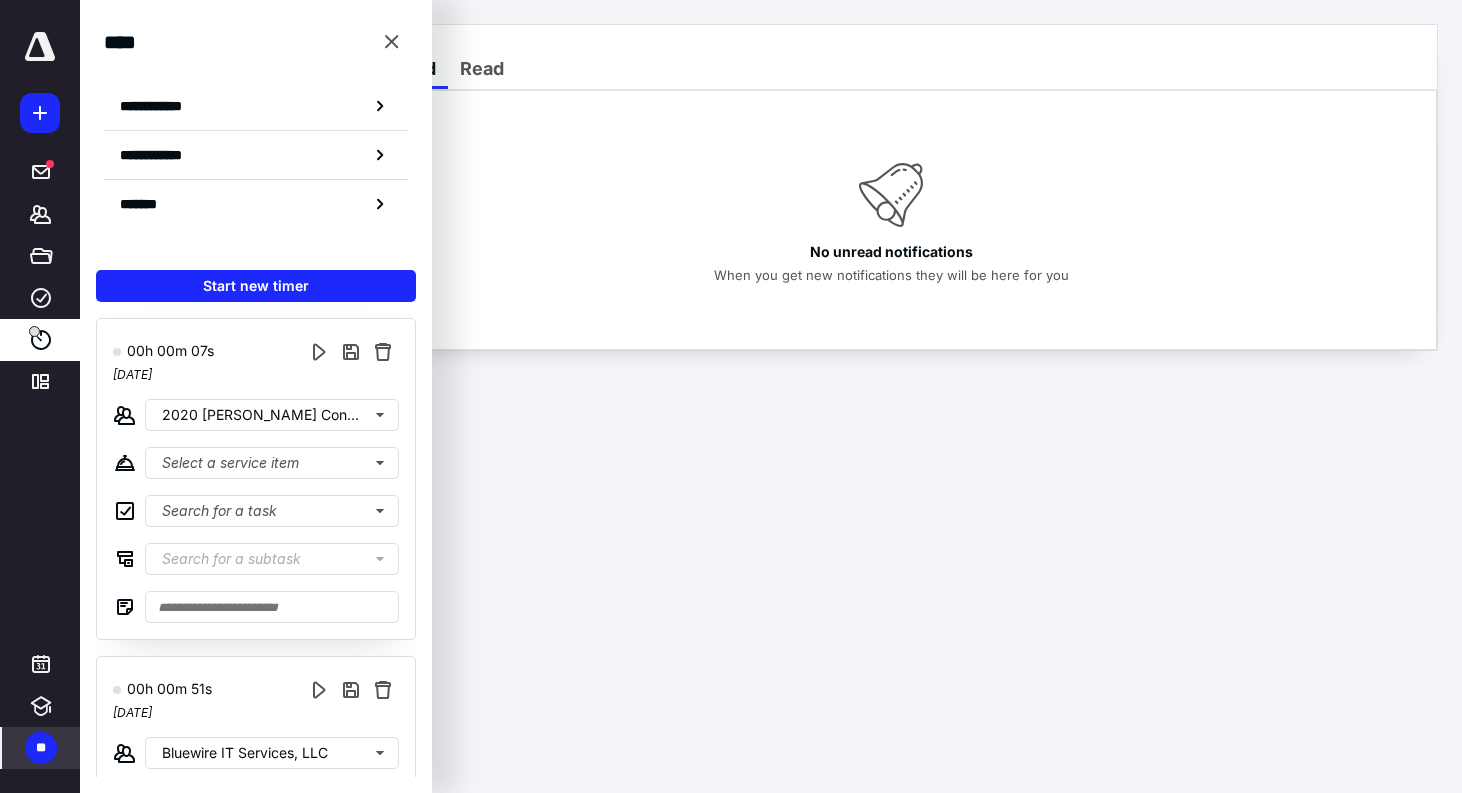click on "No unread notifications When you get new notifications they will be here for you" at bounding box center (891, 220) 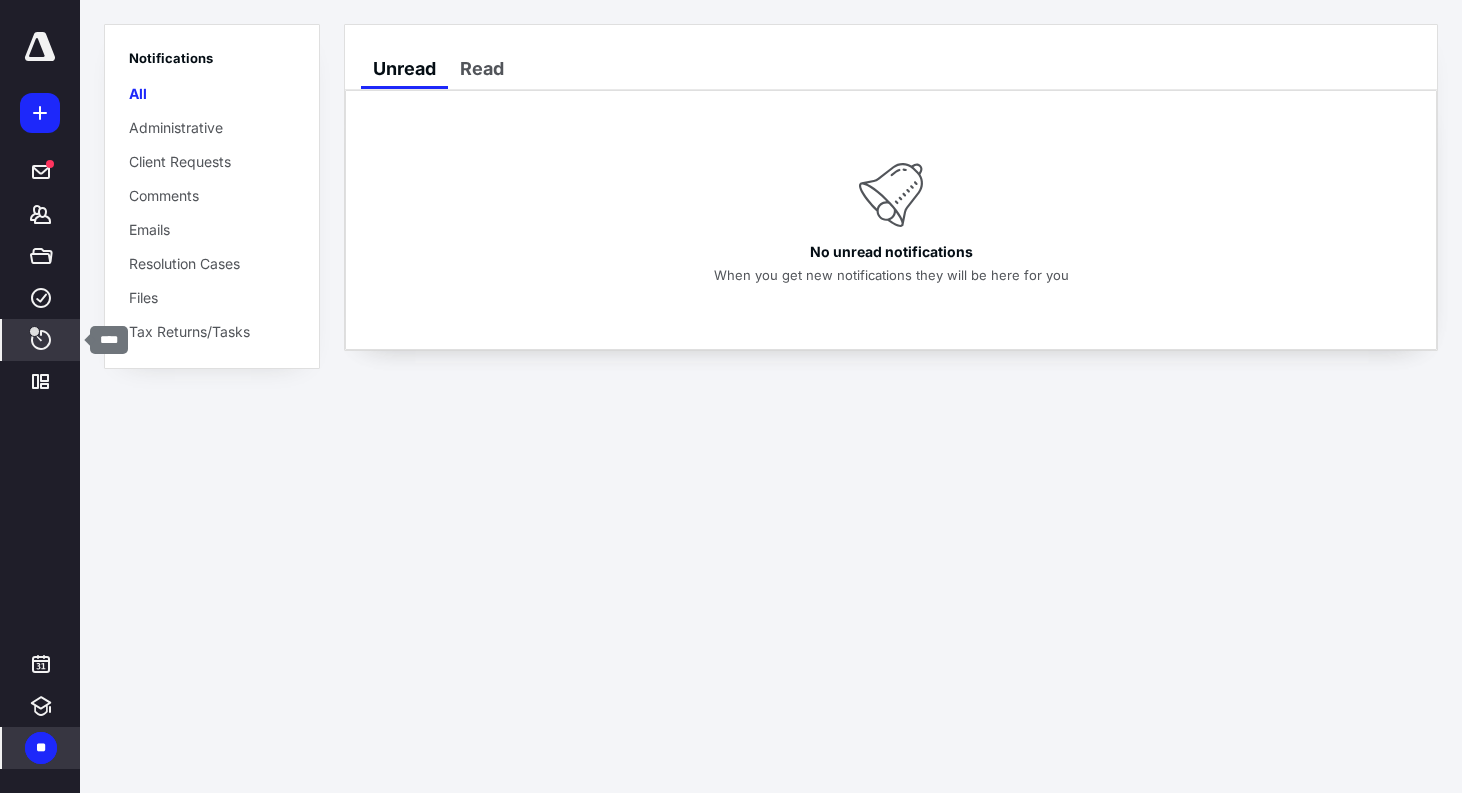 click 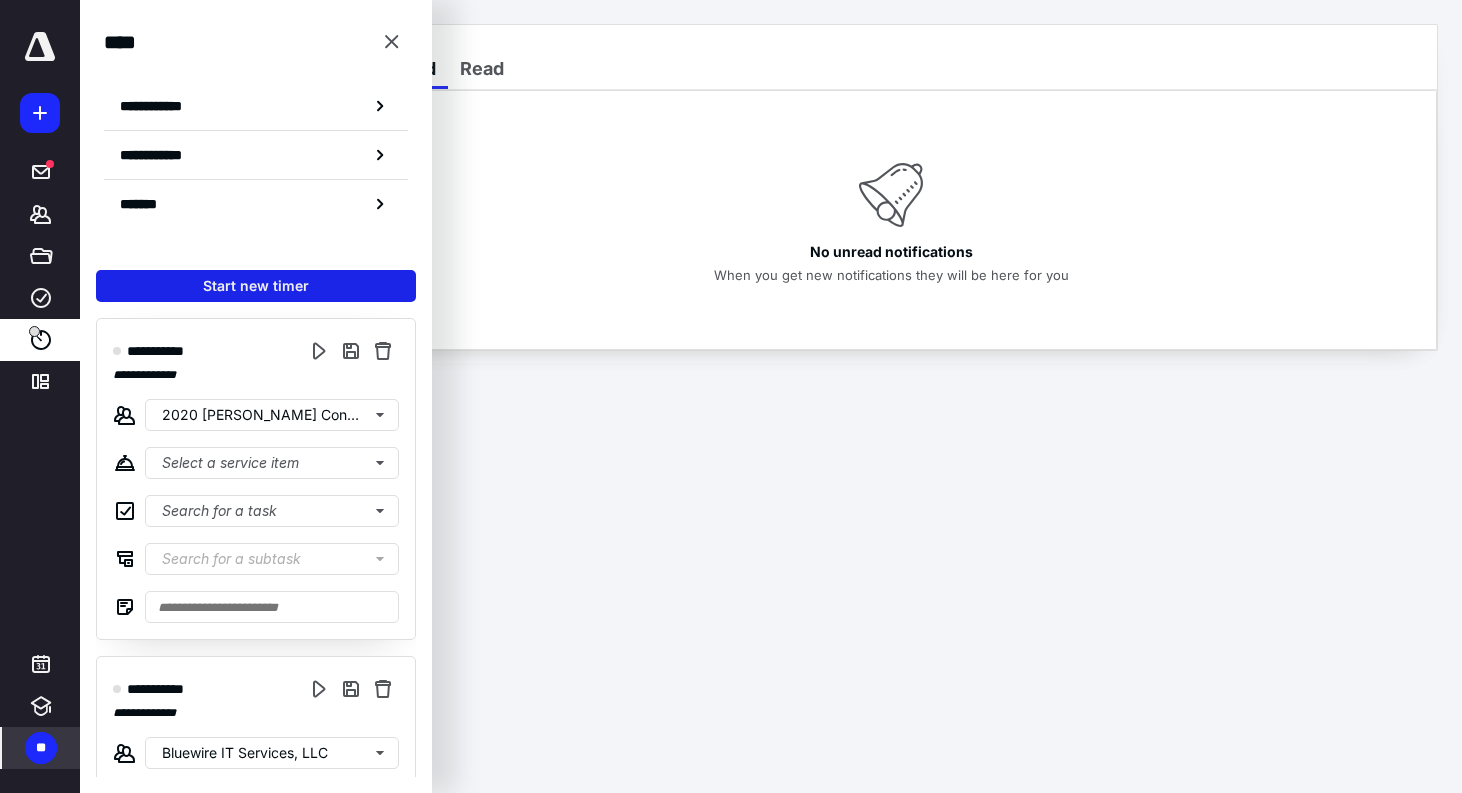 click on "Start new timer" at bounding box center [256, 286] 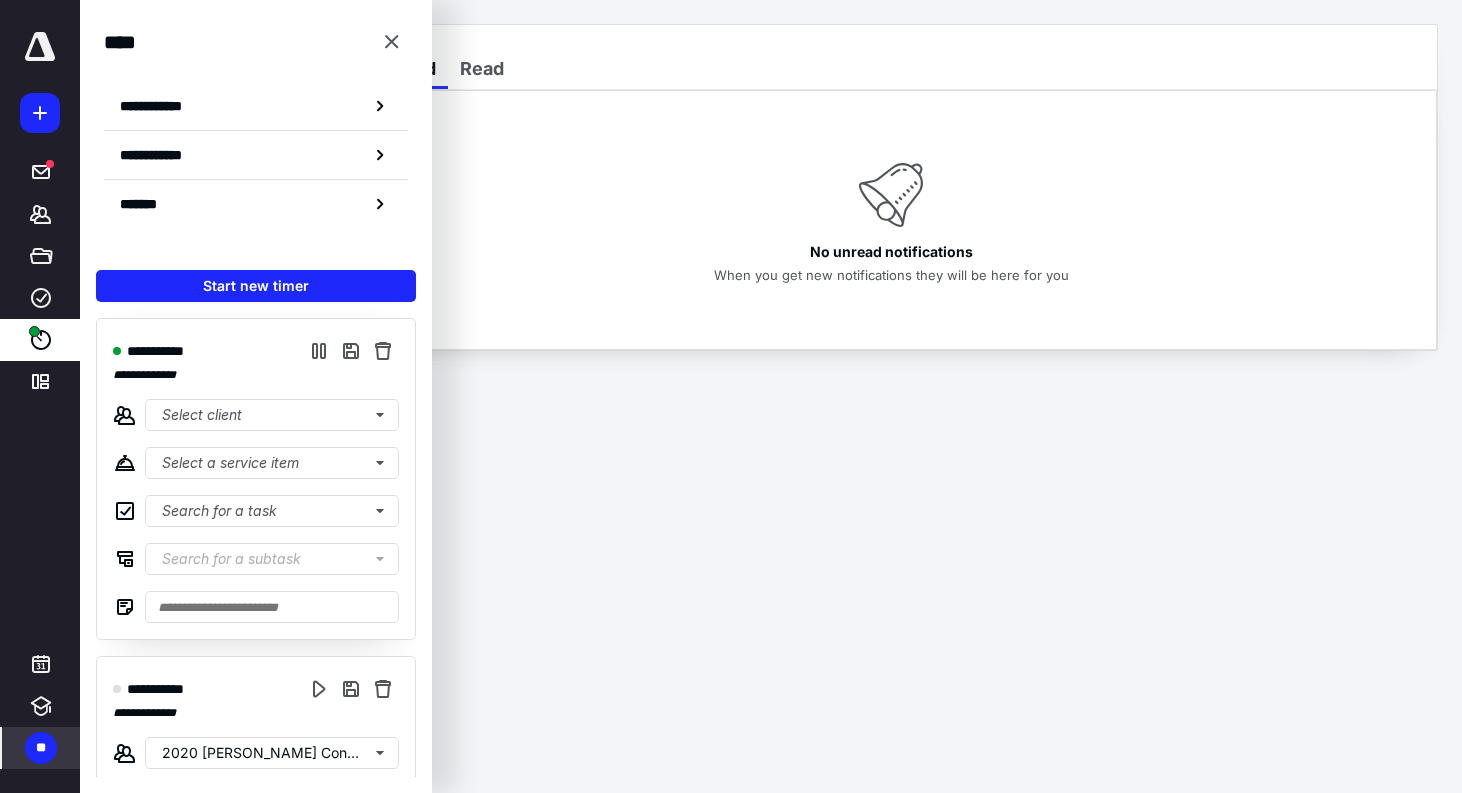 click on "No unread notifications When you get new notifications they will be here for you" at bounding box center [891, 220] 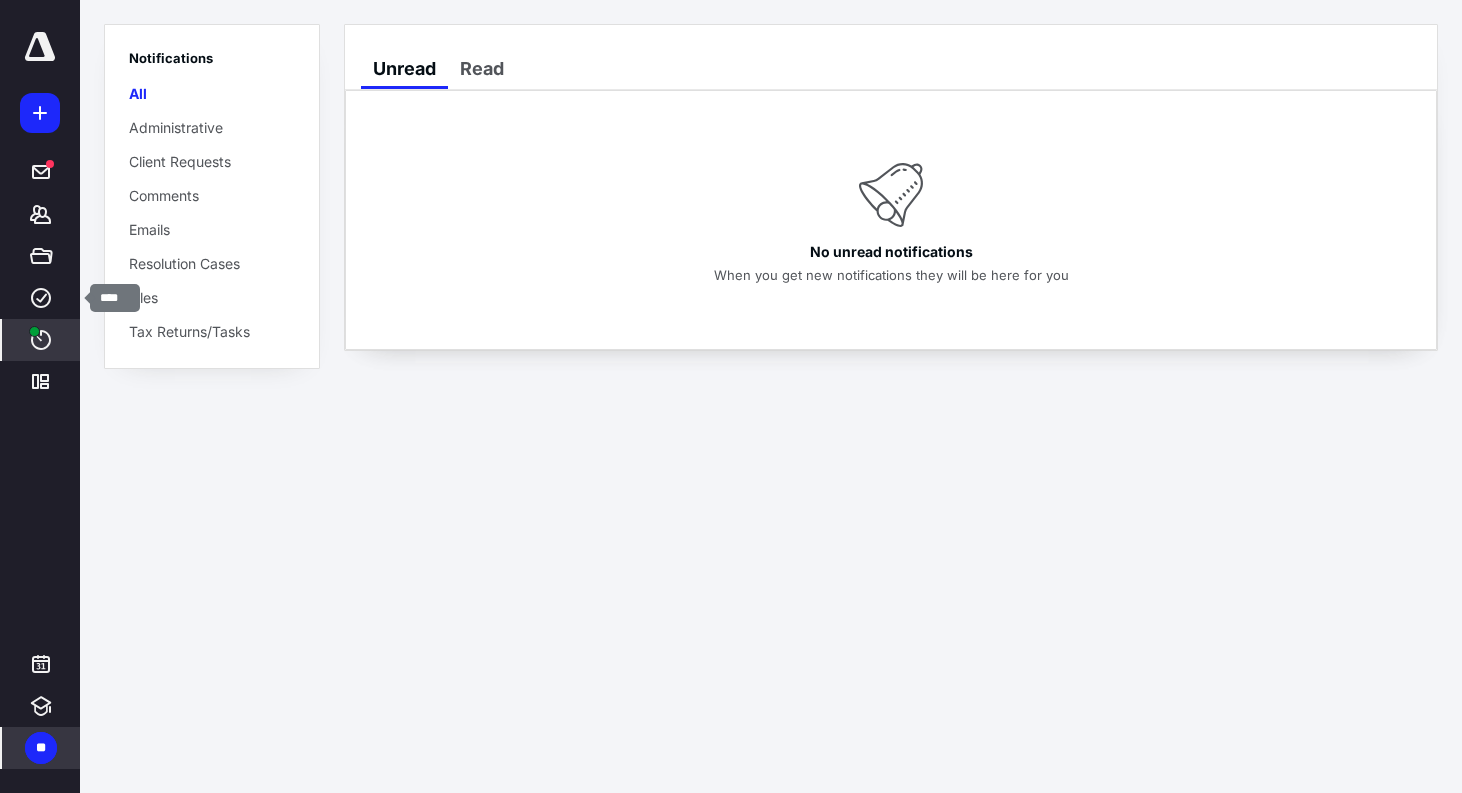 click at bounding box center [34, 331] 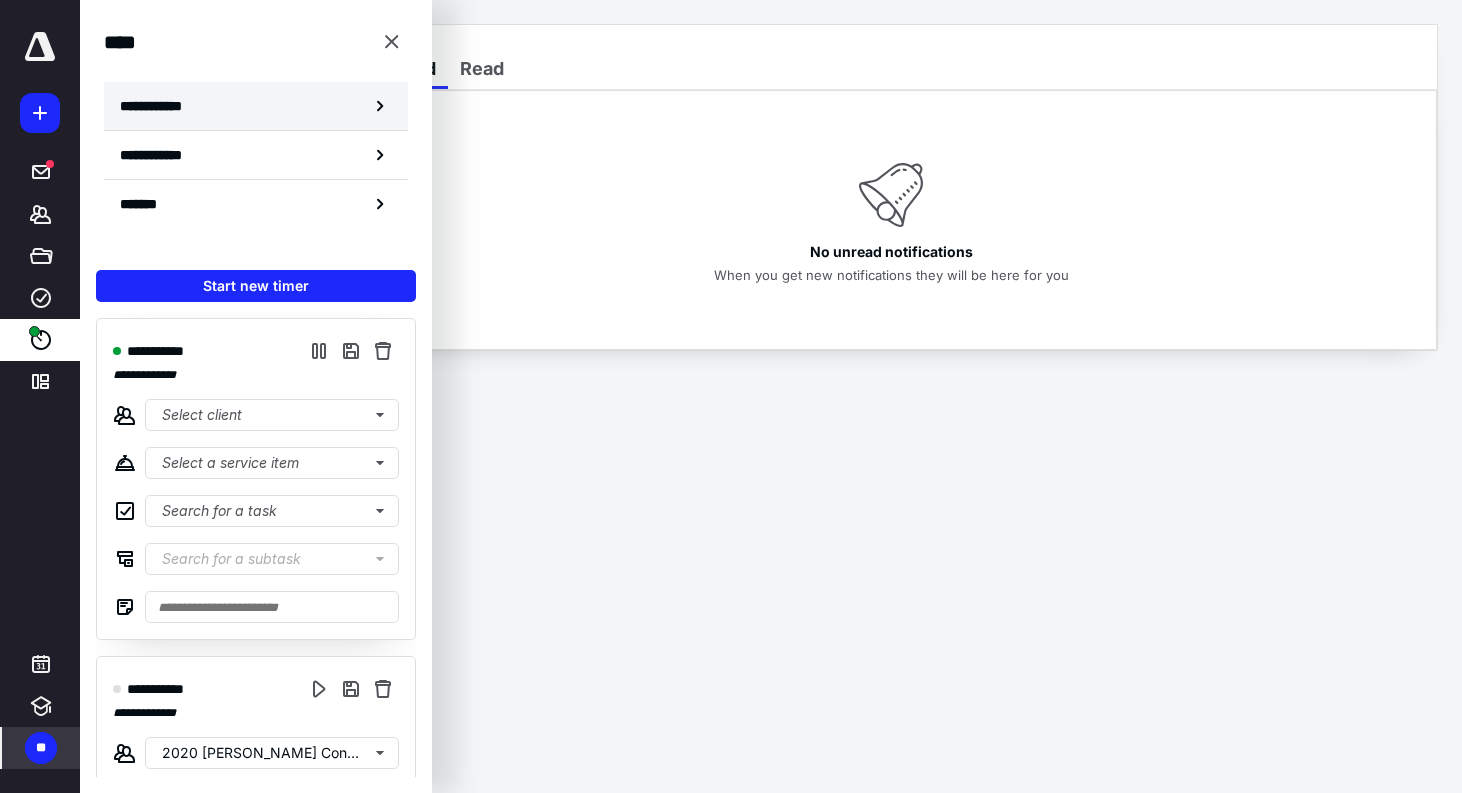 click on "**********" at bounding box center [162, 106] 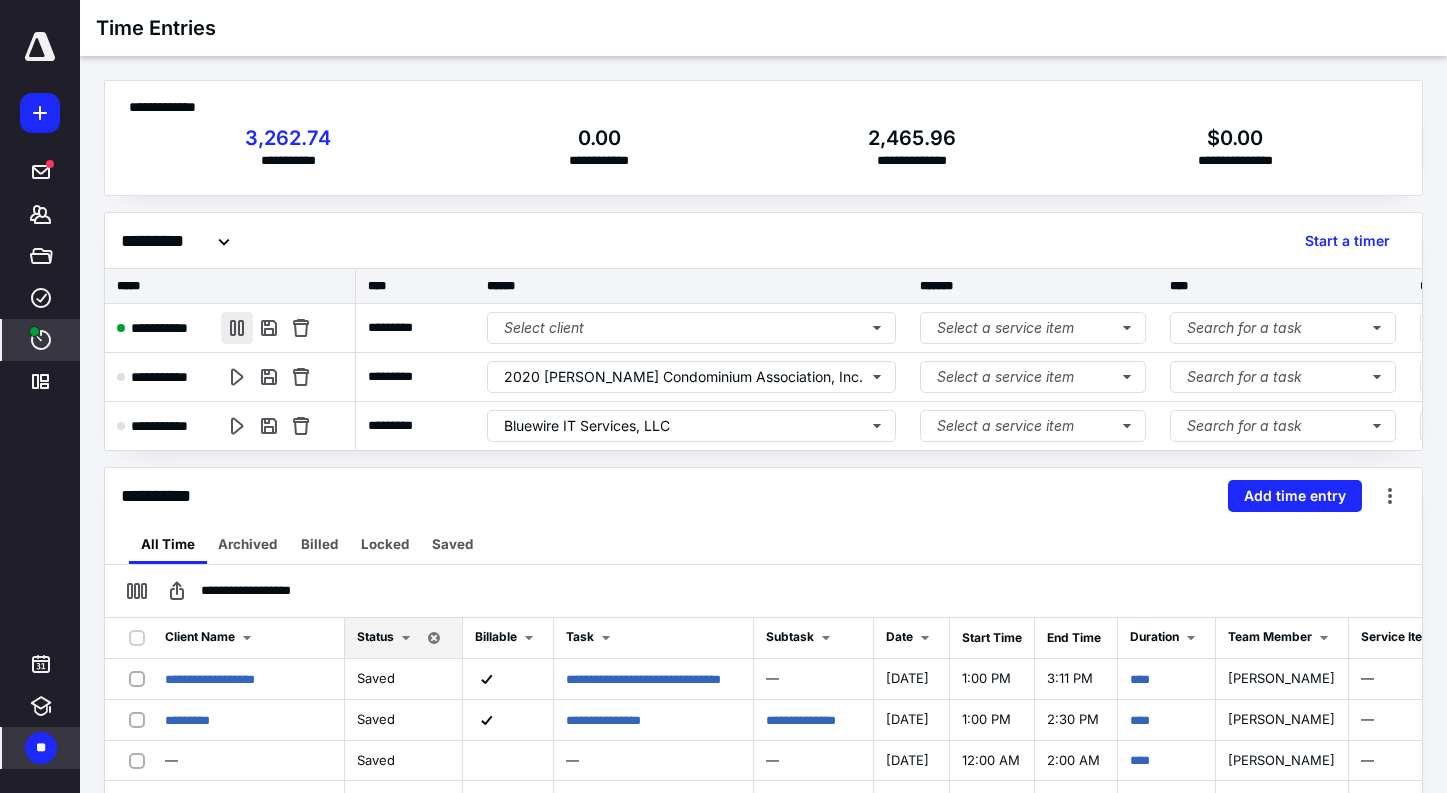 click at bounding box center [237, 328] 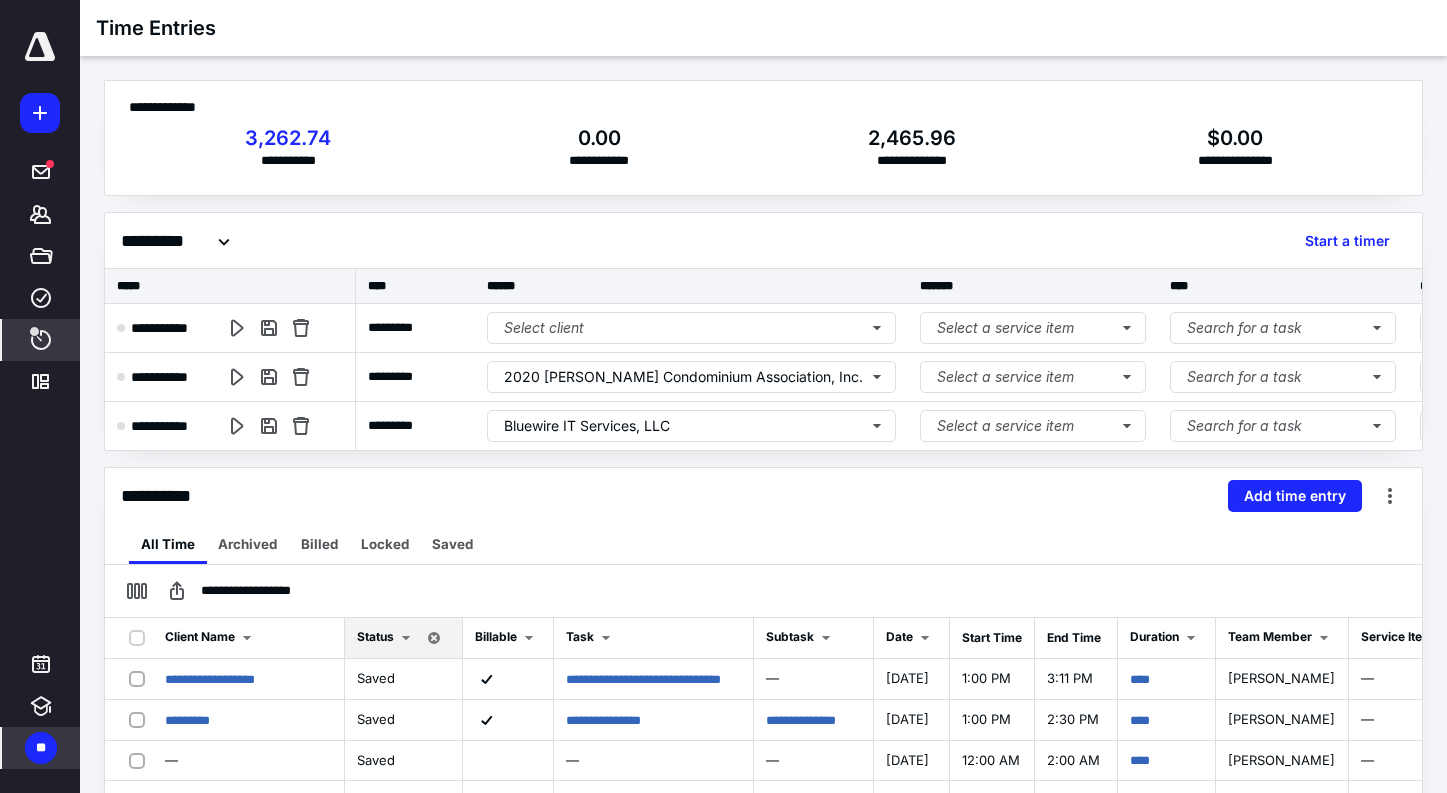 click on "**********" at bounding box center [763, 148] 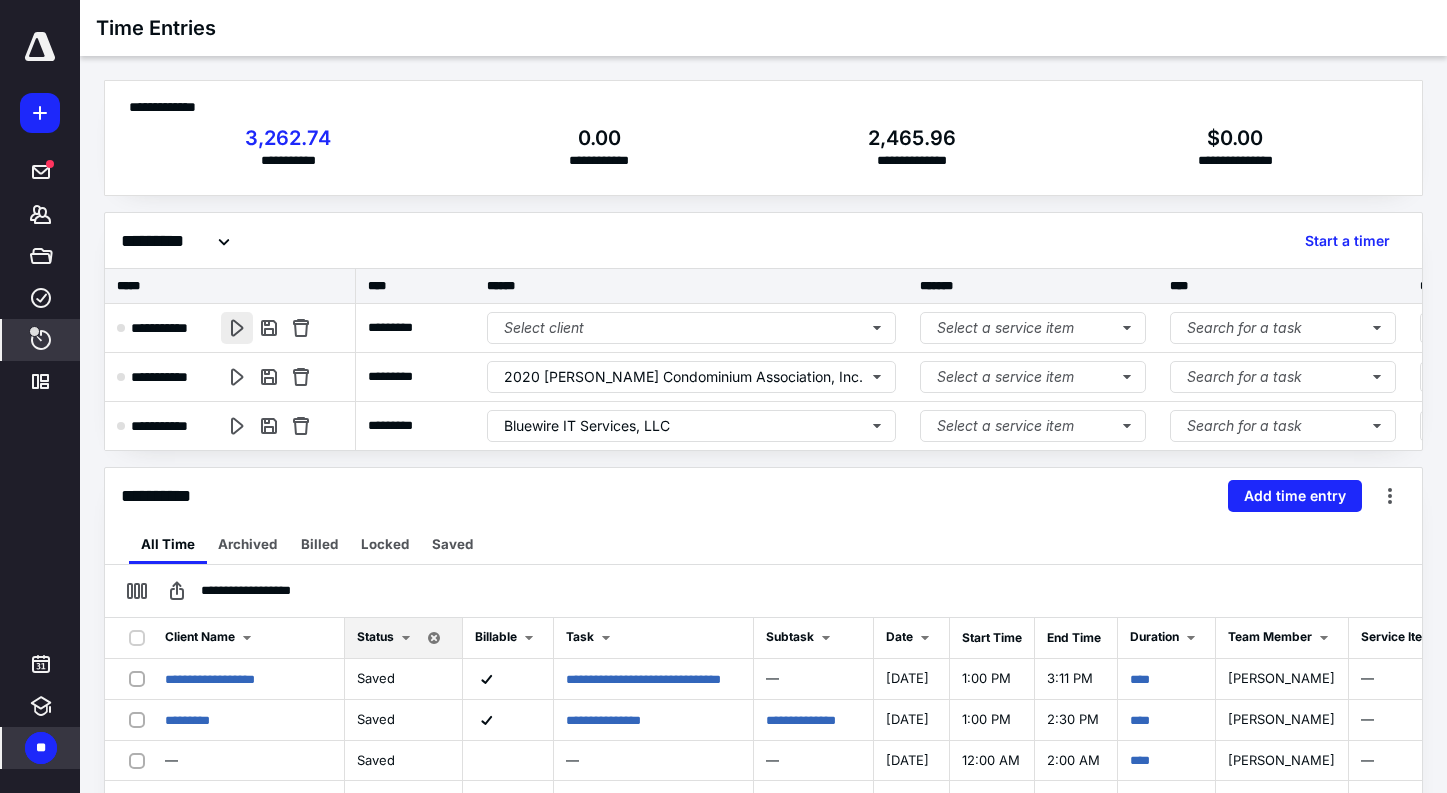 click at bounding box center (237, 328) 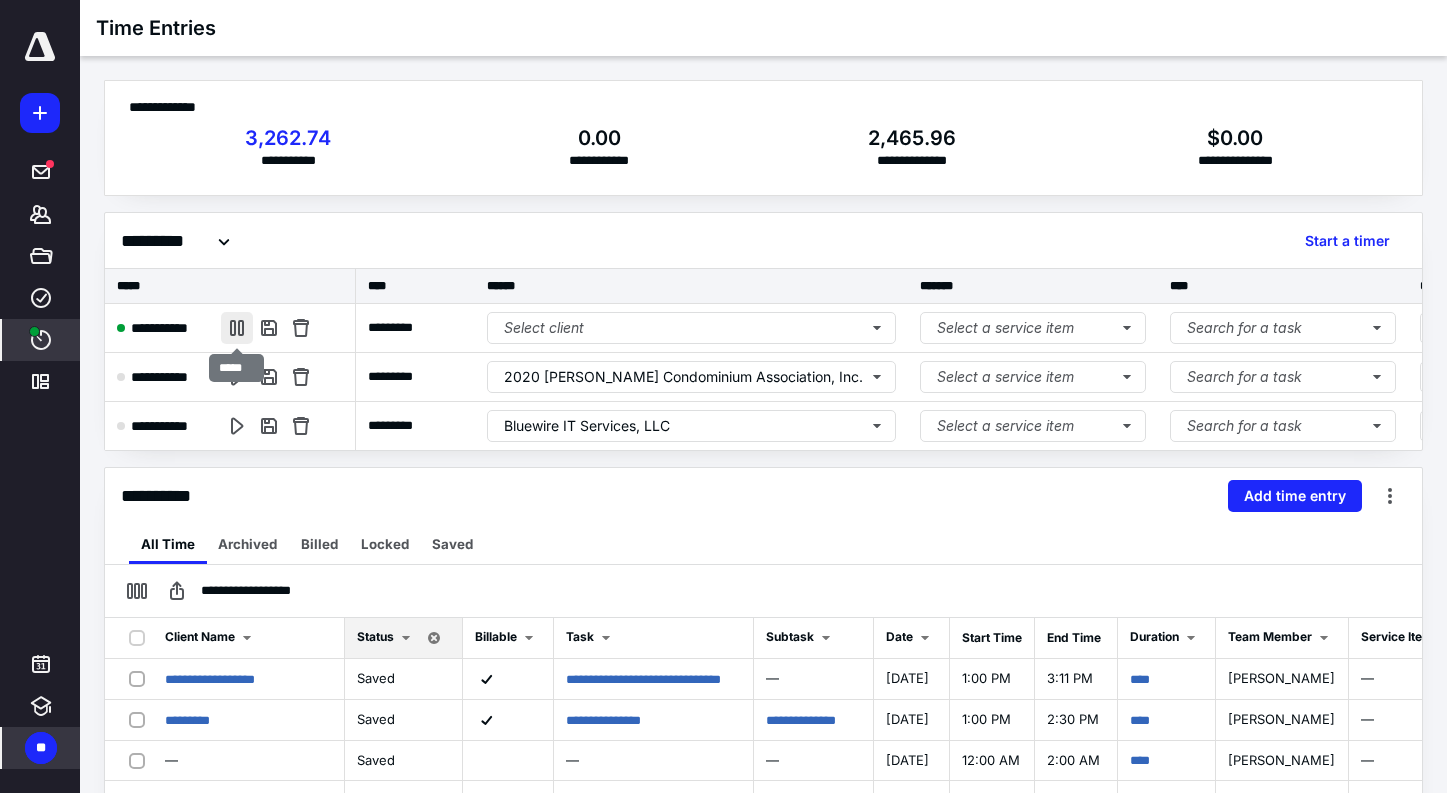 click at bounding box center [237, 328] 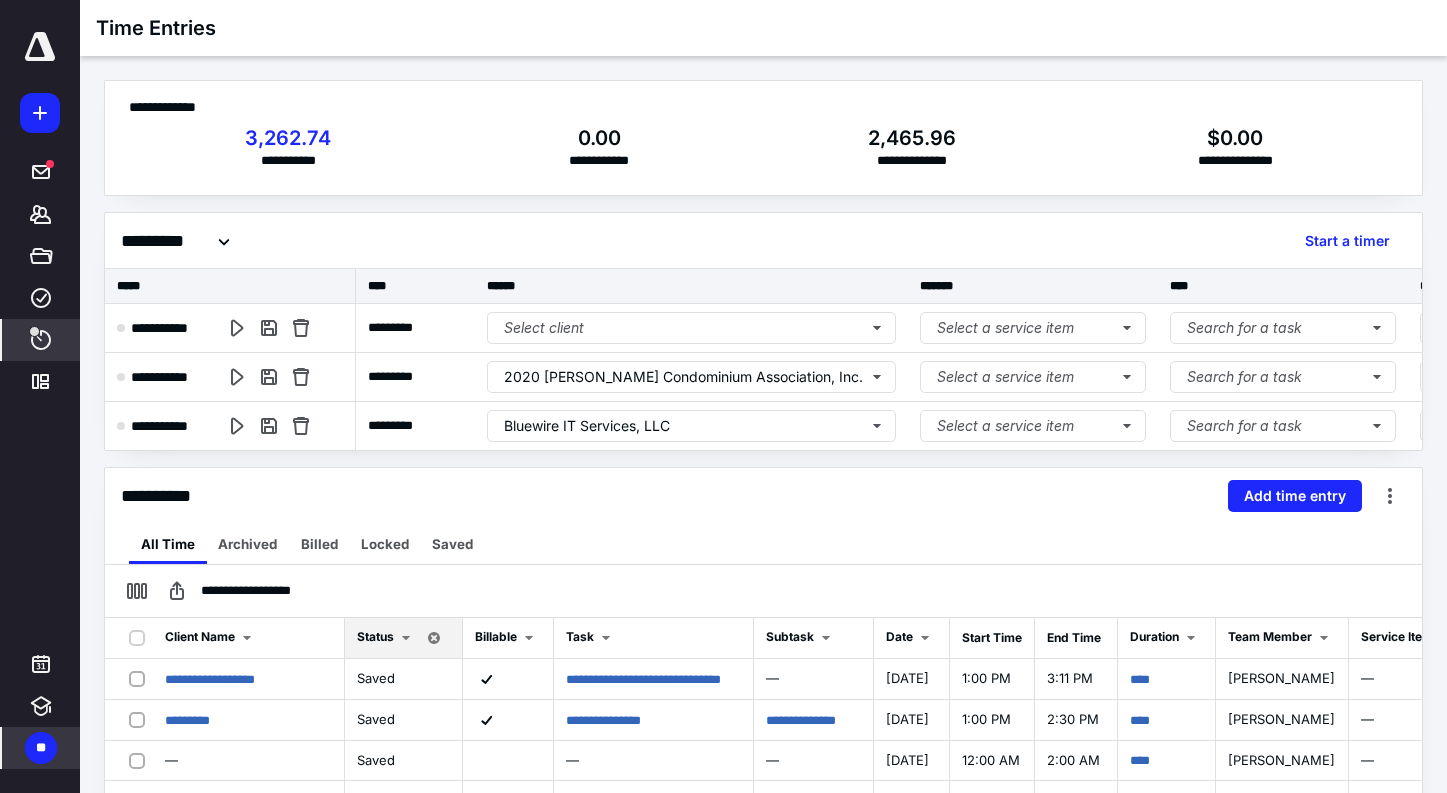 click on "**********" at bounding box center (763, 107) 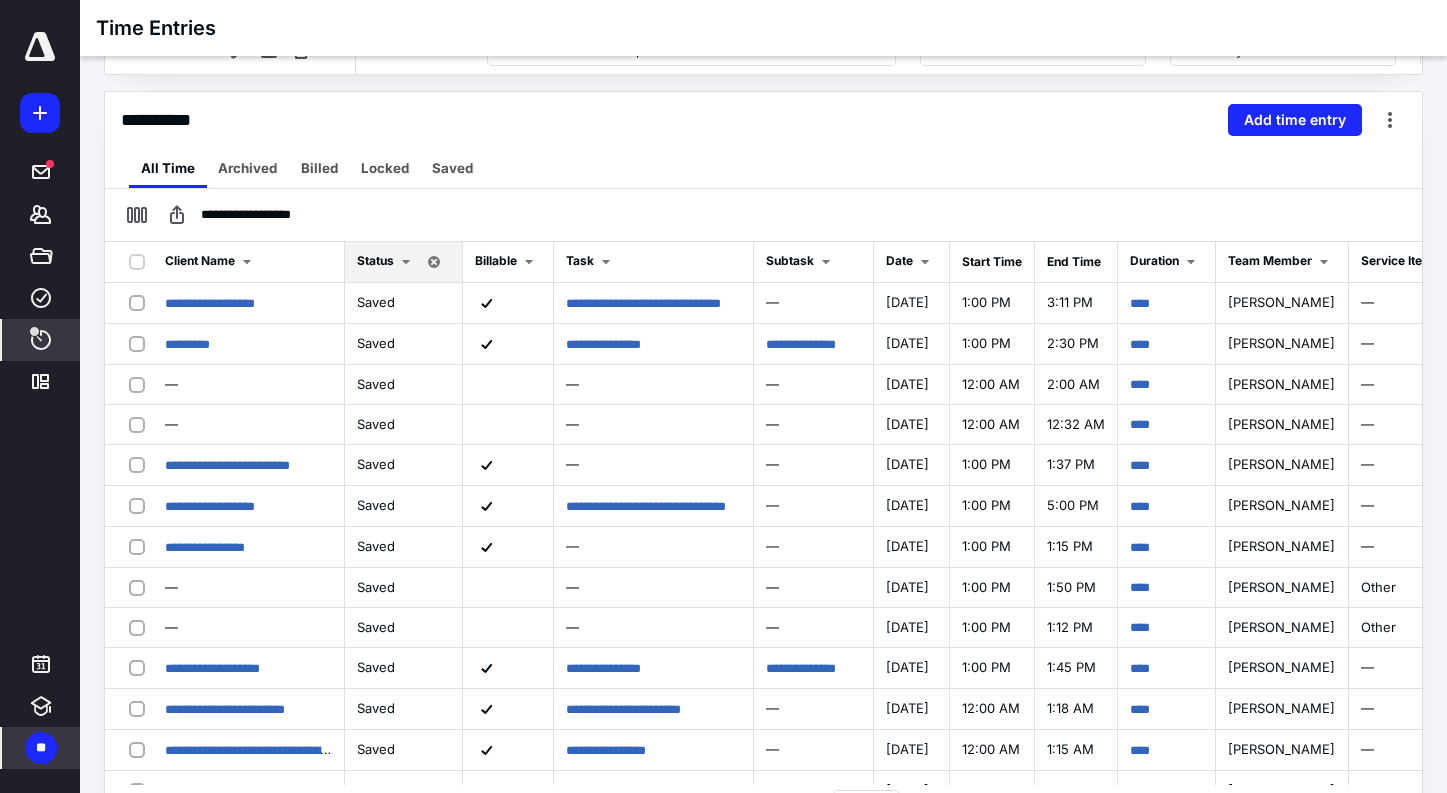 scroll, scrollTop: 377, scrollLeft: 0, axis: vertical 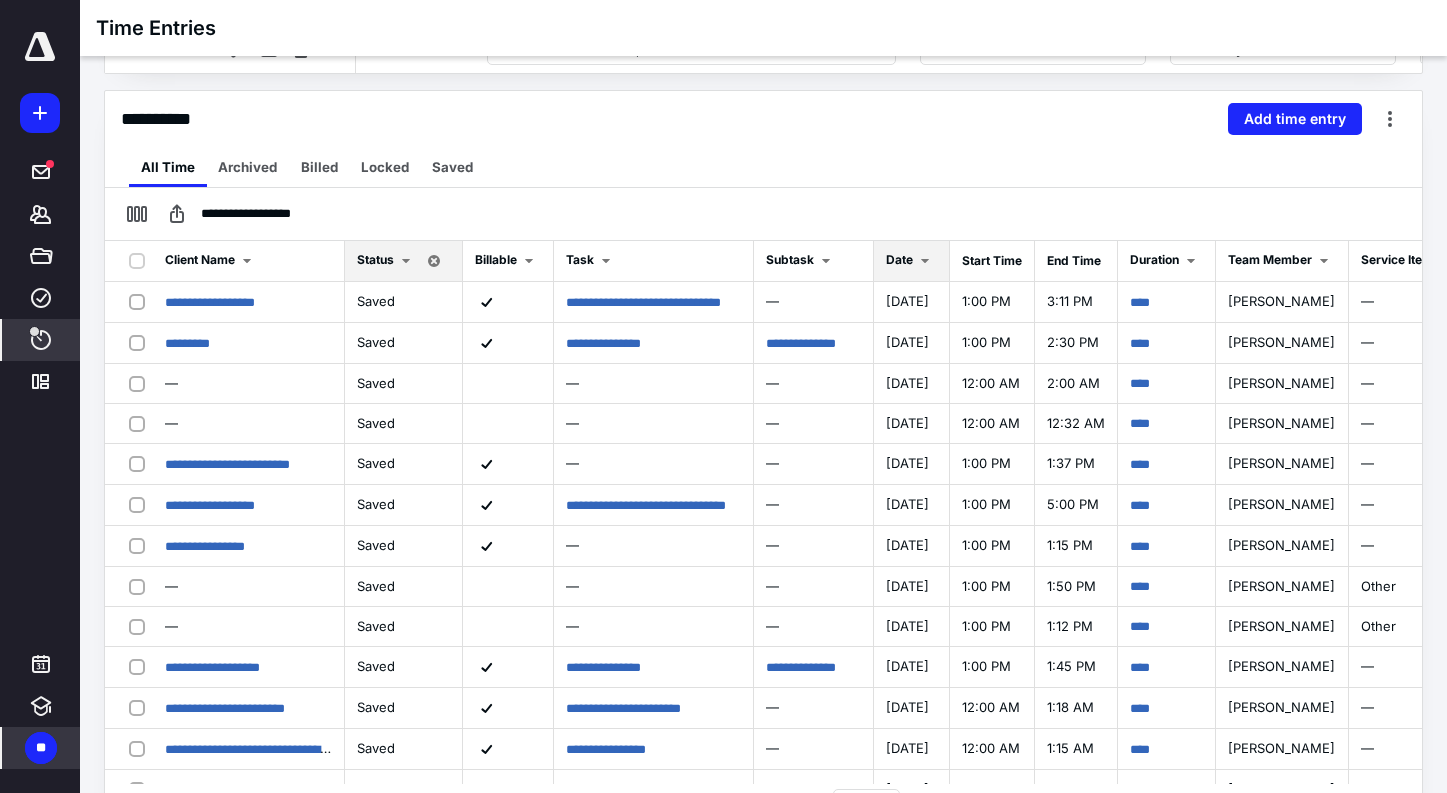 click at bounding box center [925, 261] 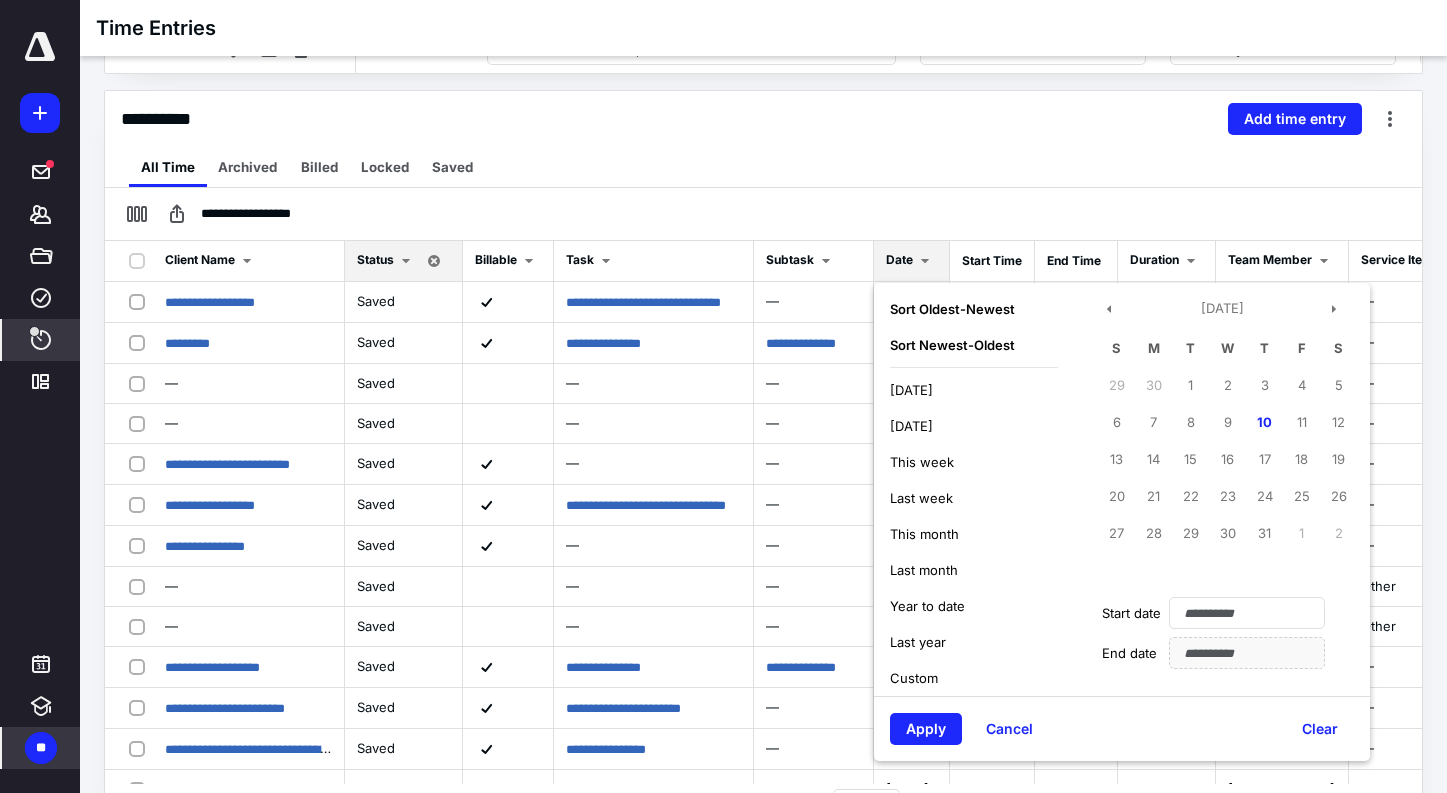 click on "This week" at bounding box center [922, 462] 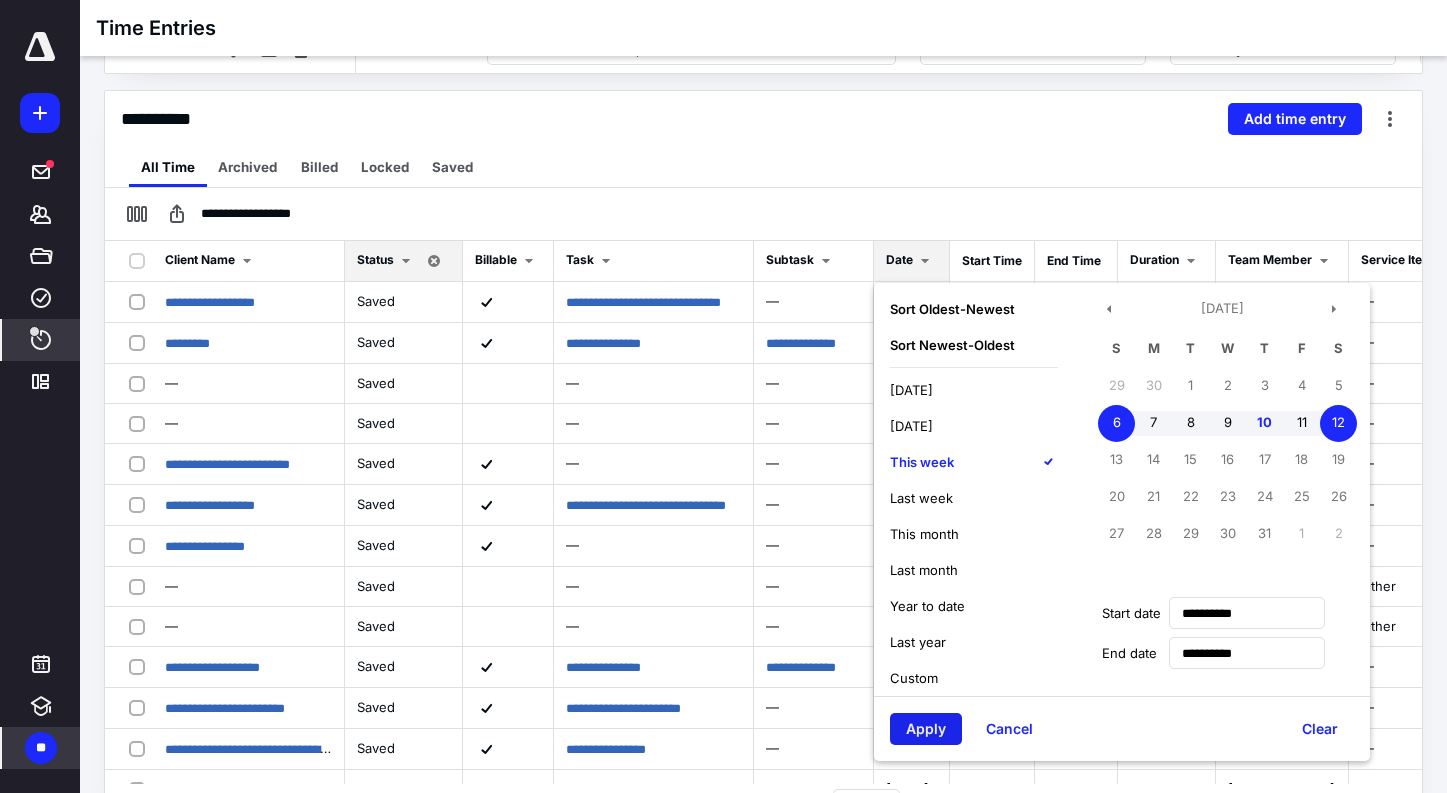 click on "Apply" at bounding box center [926, 729] 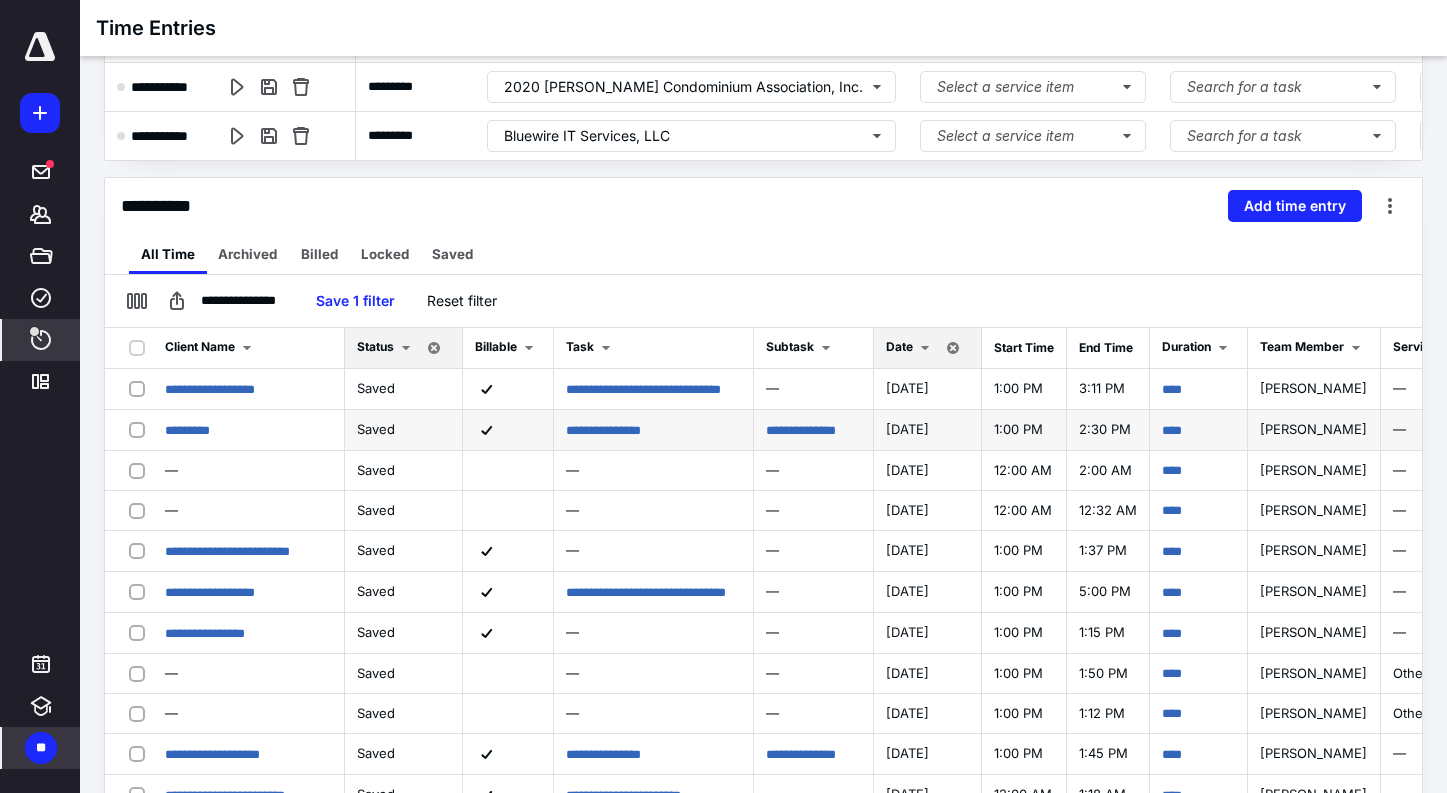 scroll, scrollTop: 391, scrollLeft: 0, axis: vertical 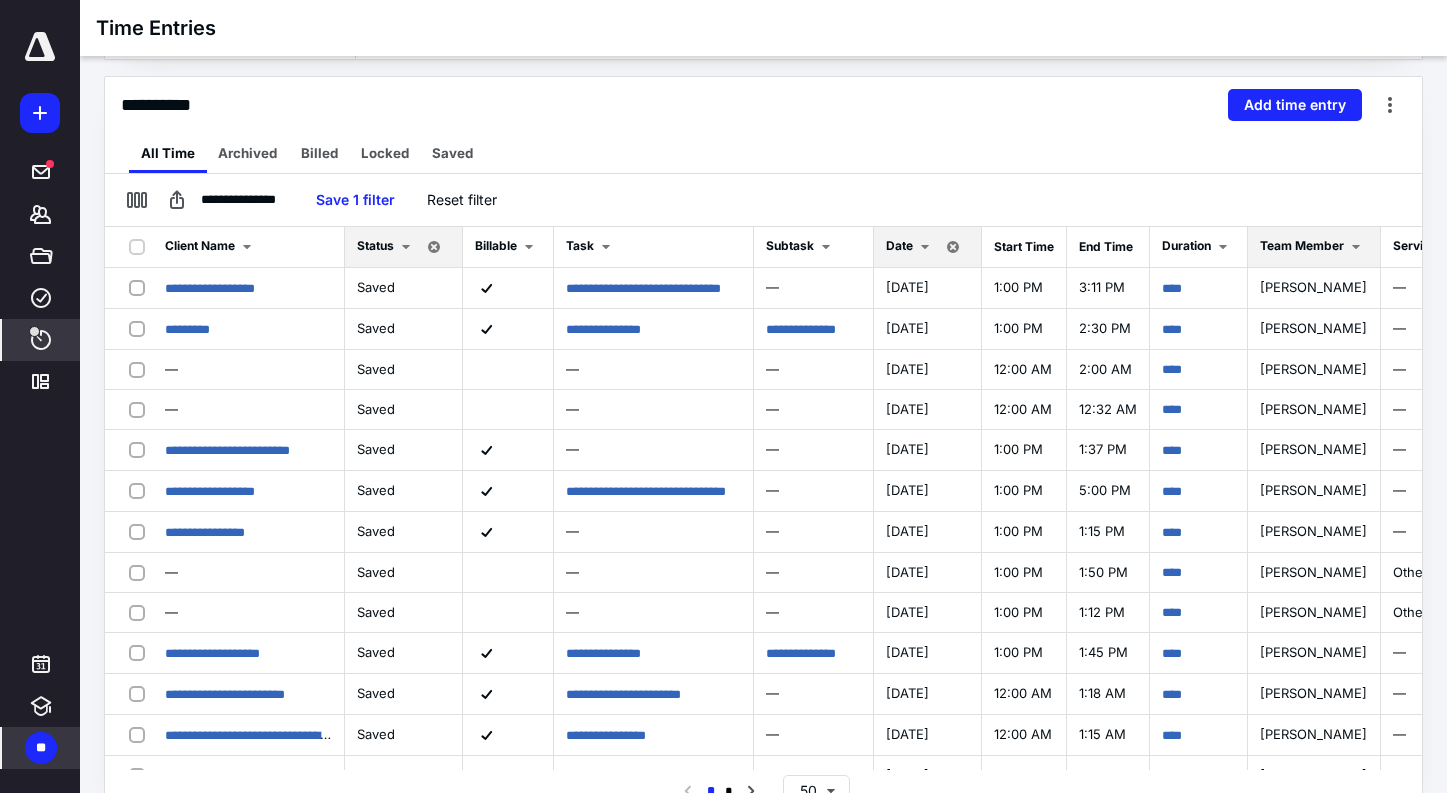 click on "Team Member" at bounding box center (1302, 245) 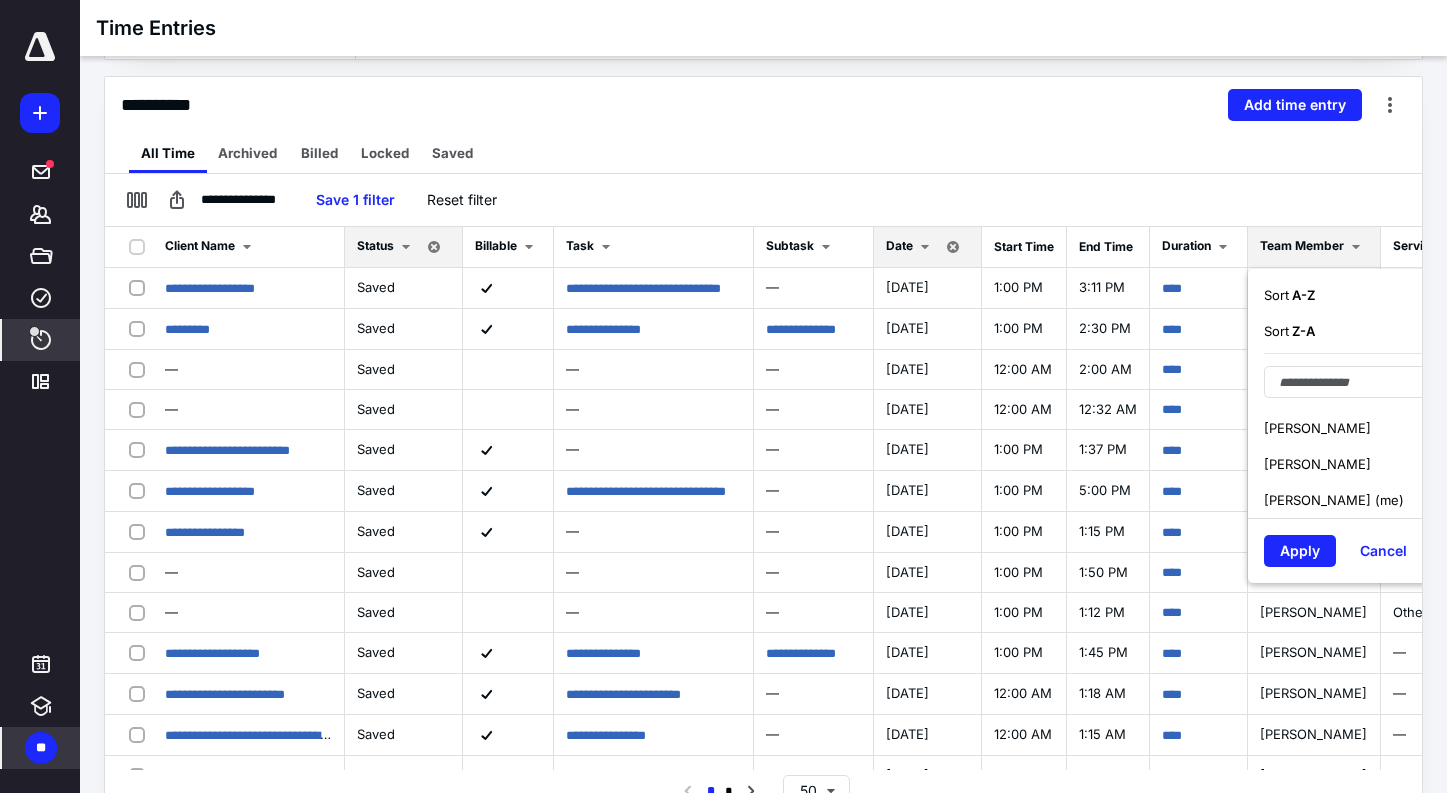 click on "[PERSON_NAME] (me)" at bounding box center [1334, 500] 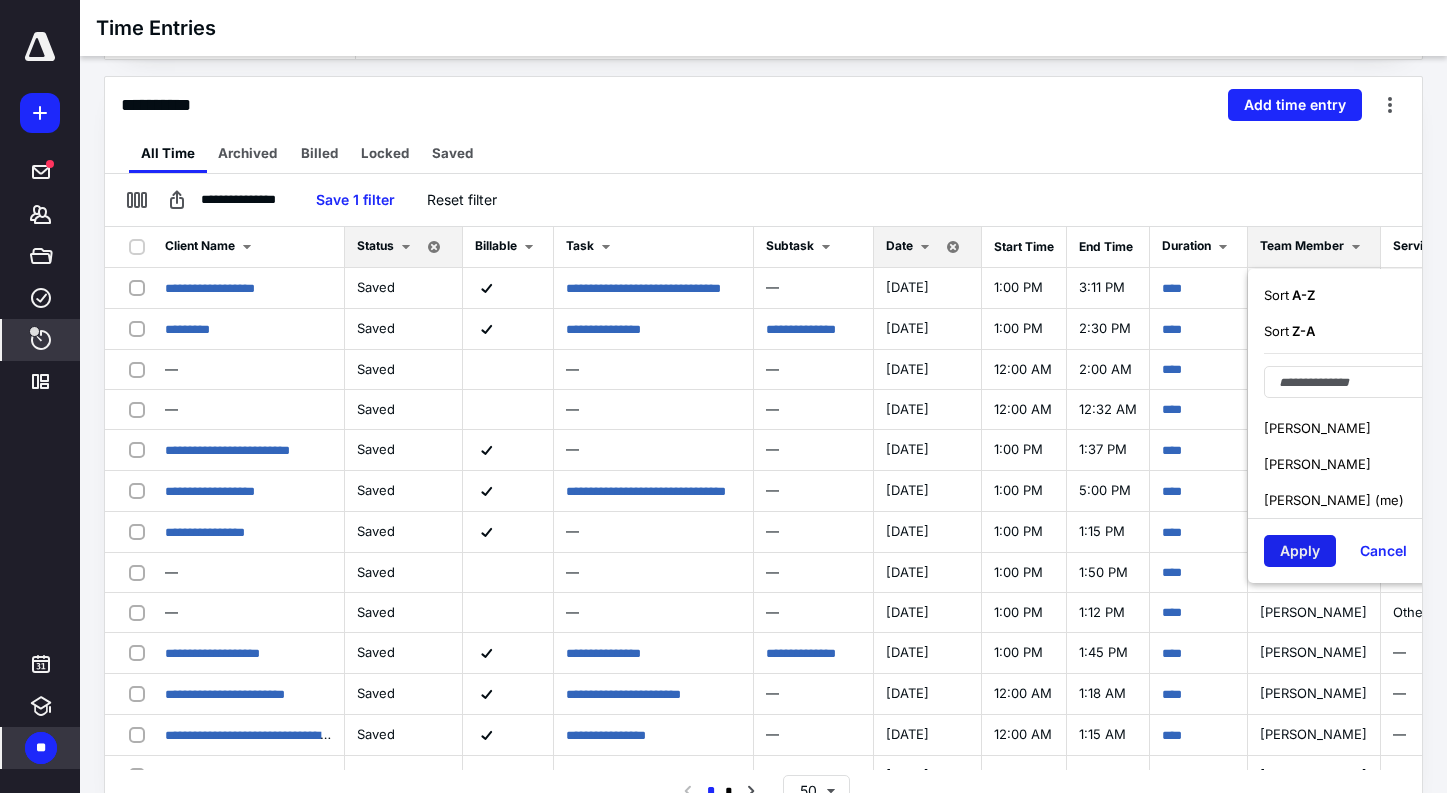 click on "Apply" at bounding box center [1300, 551] 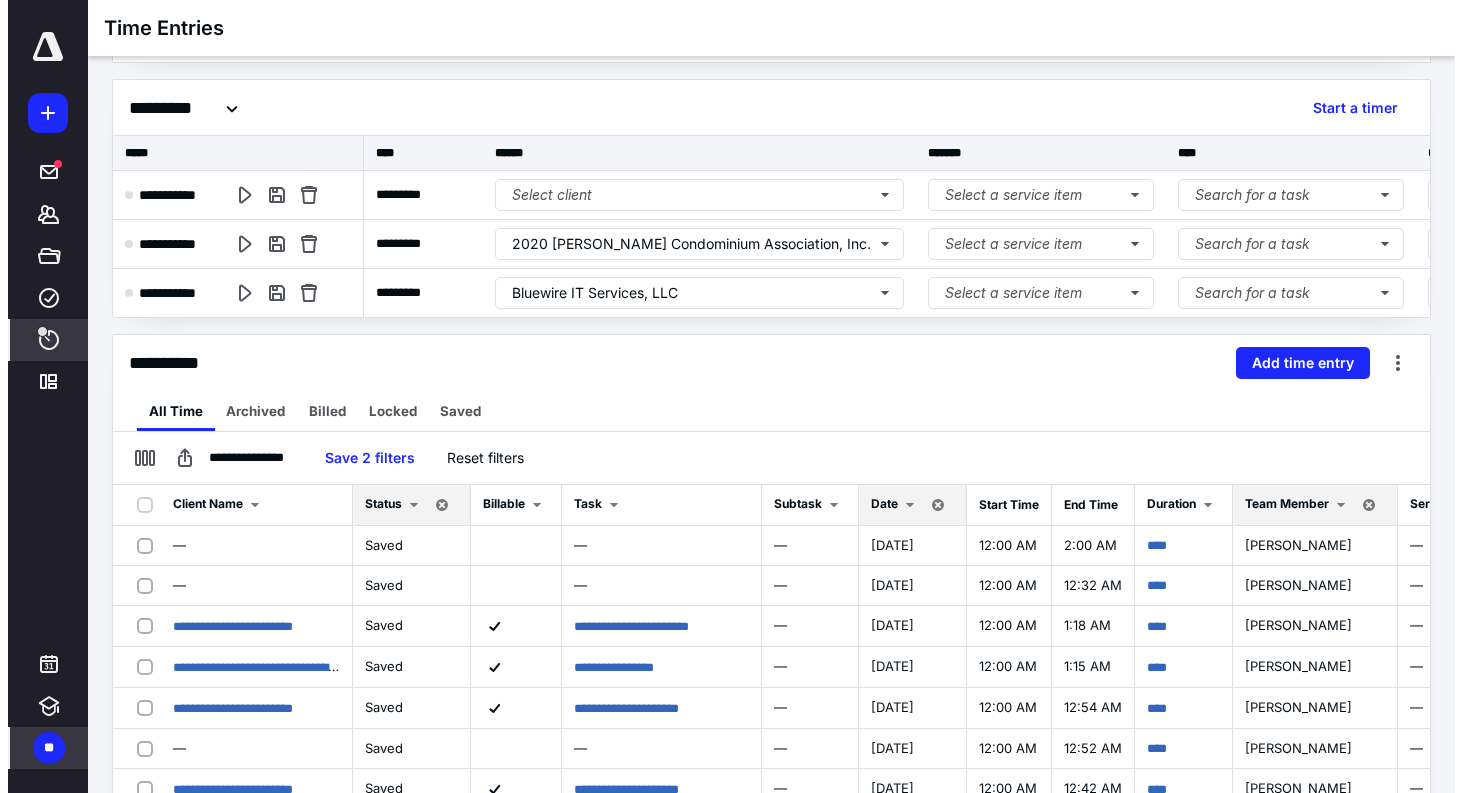 scroll, scrollTop: 0, scrollLeft: 0, axis: both 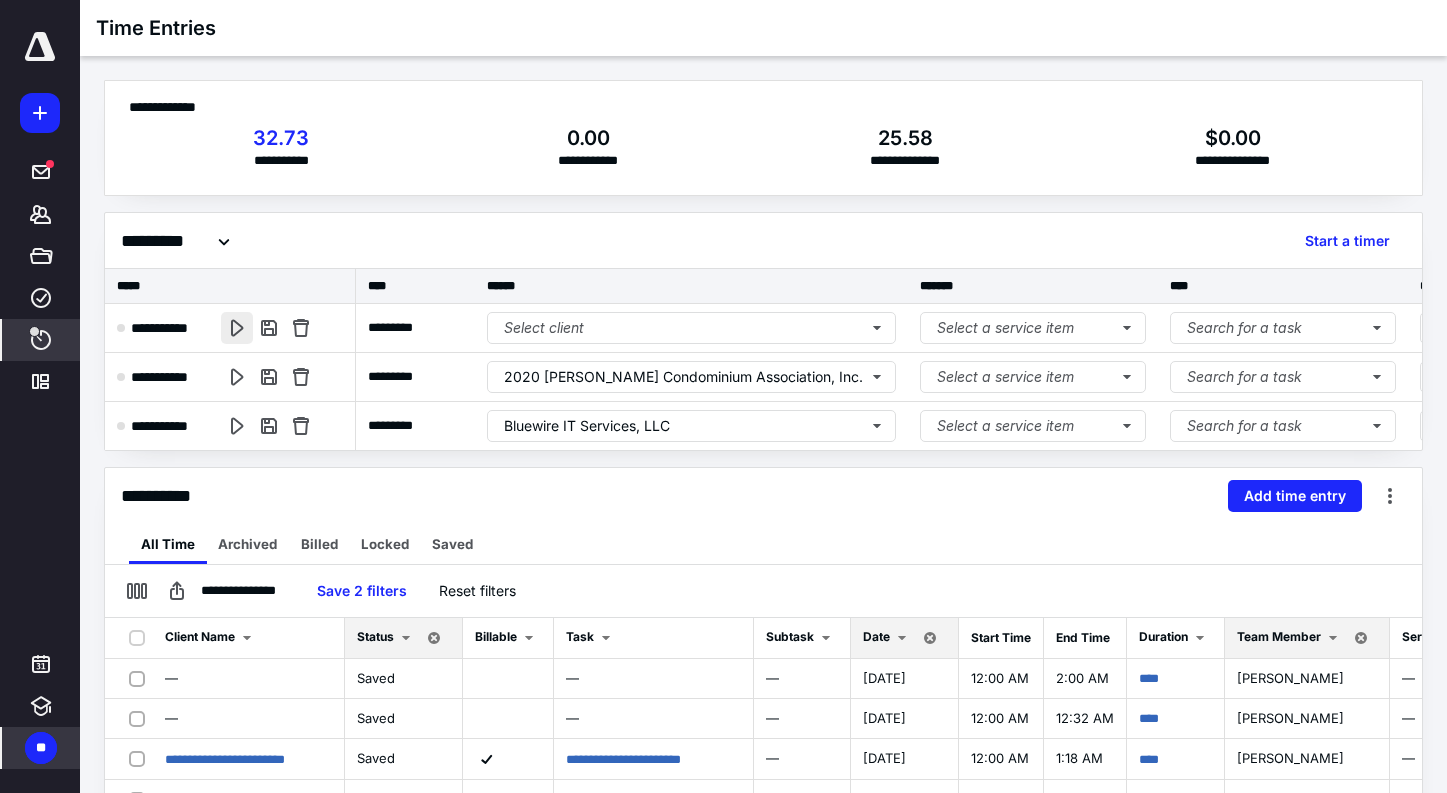 click at bounding box center (237, 328) 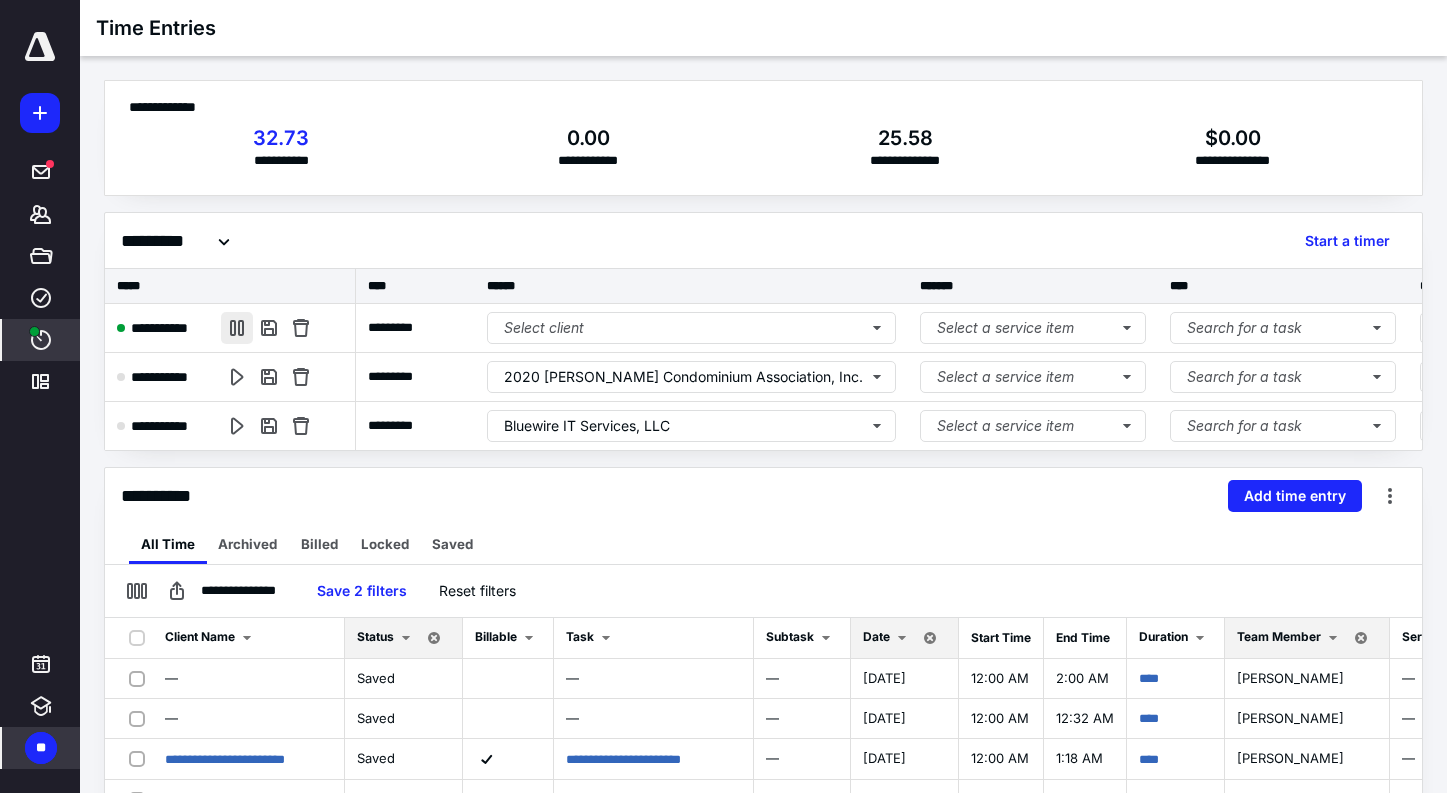 click at bounding box center (237, 328) 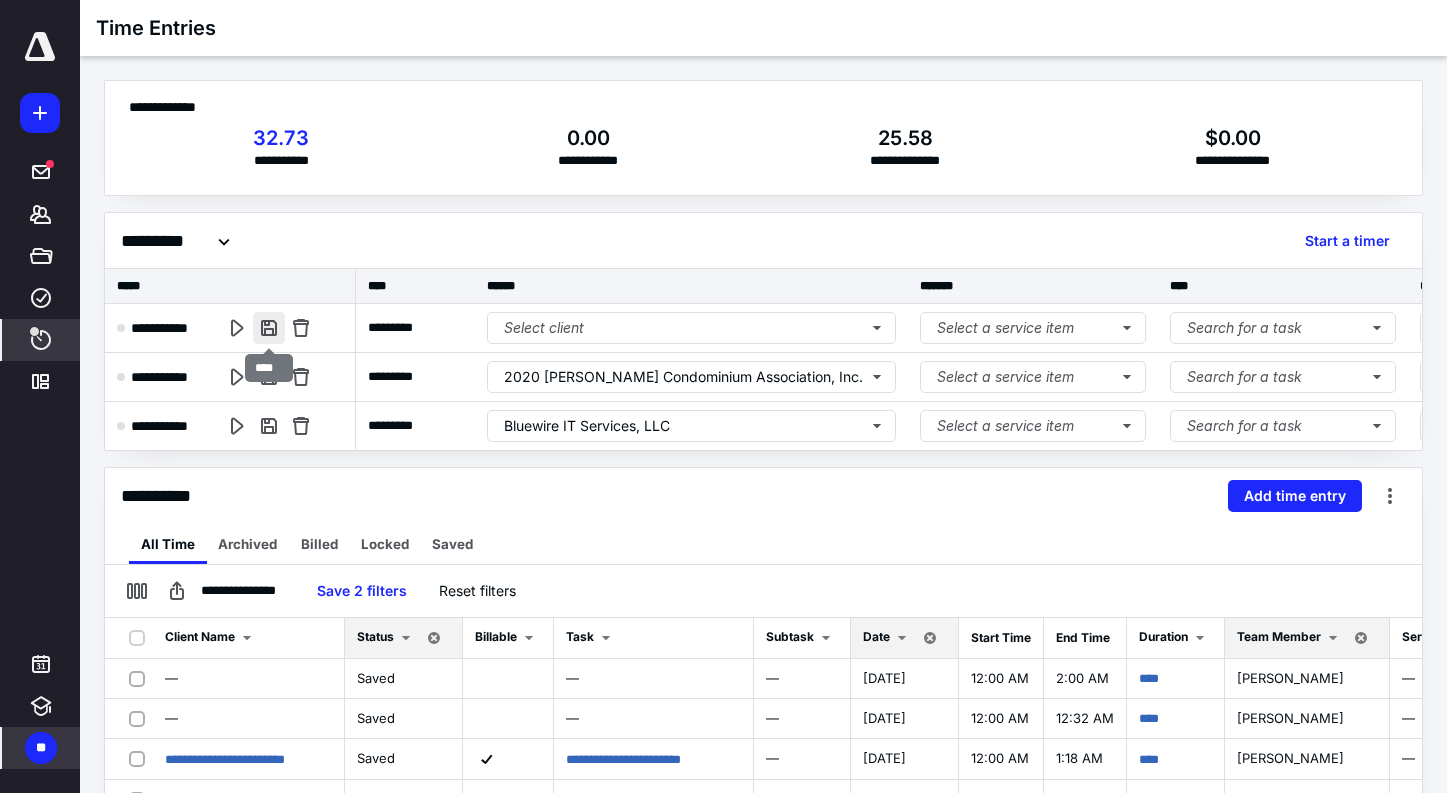 click at bounding box center (269, 328) 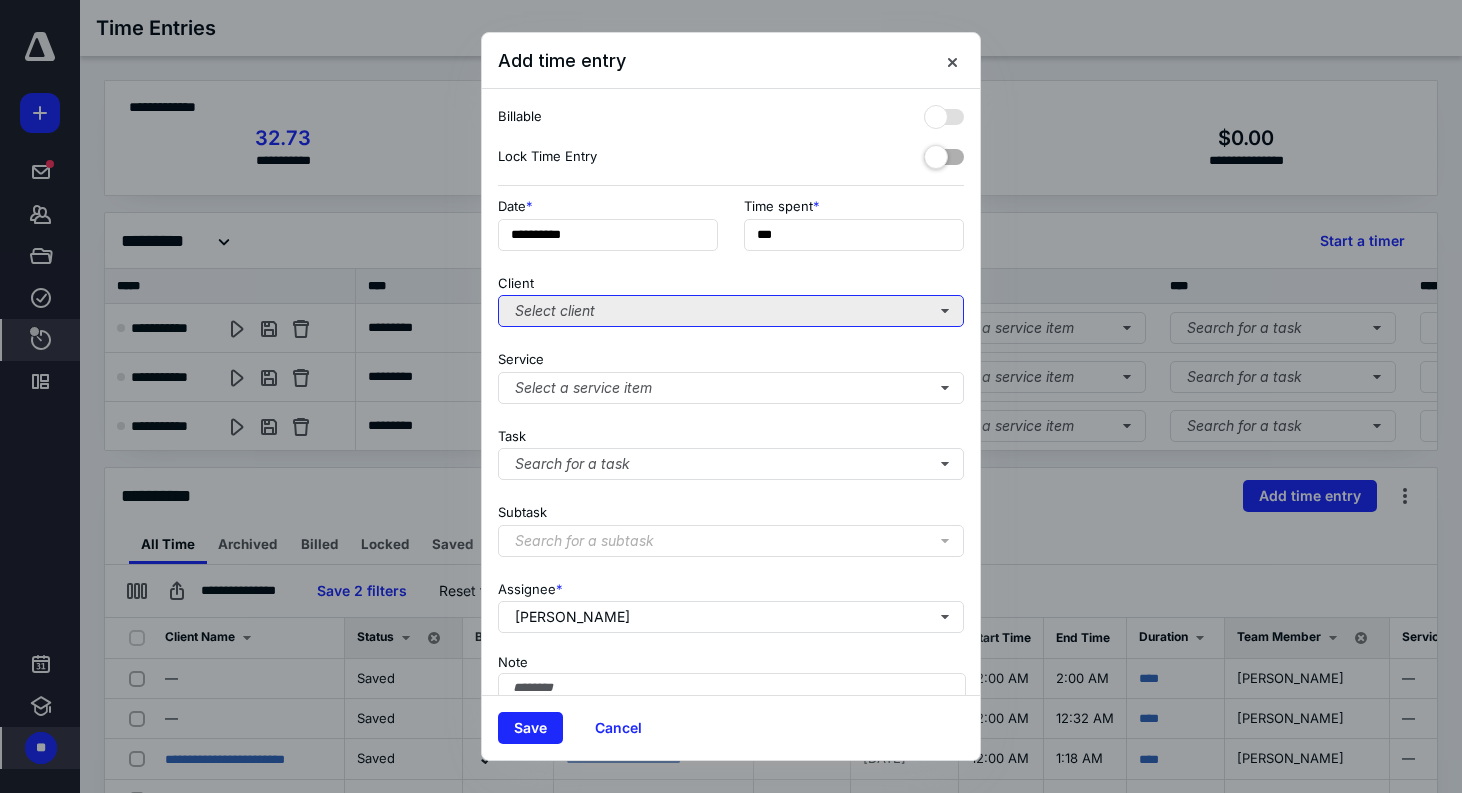 click on "Select client" at bounding box center (731, 311) 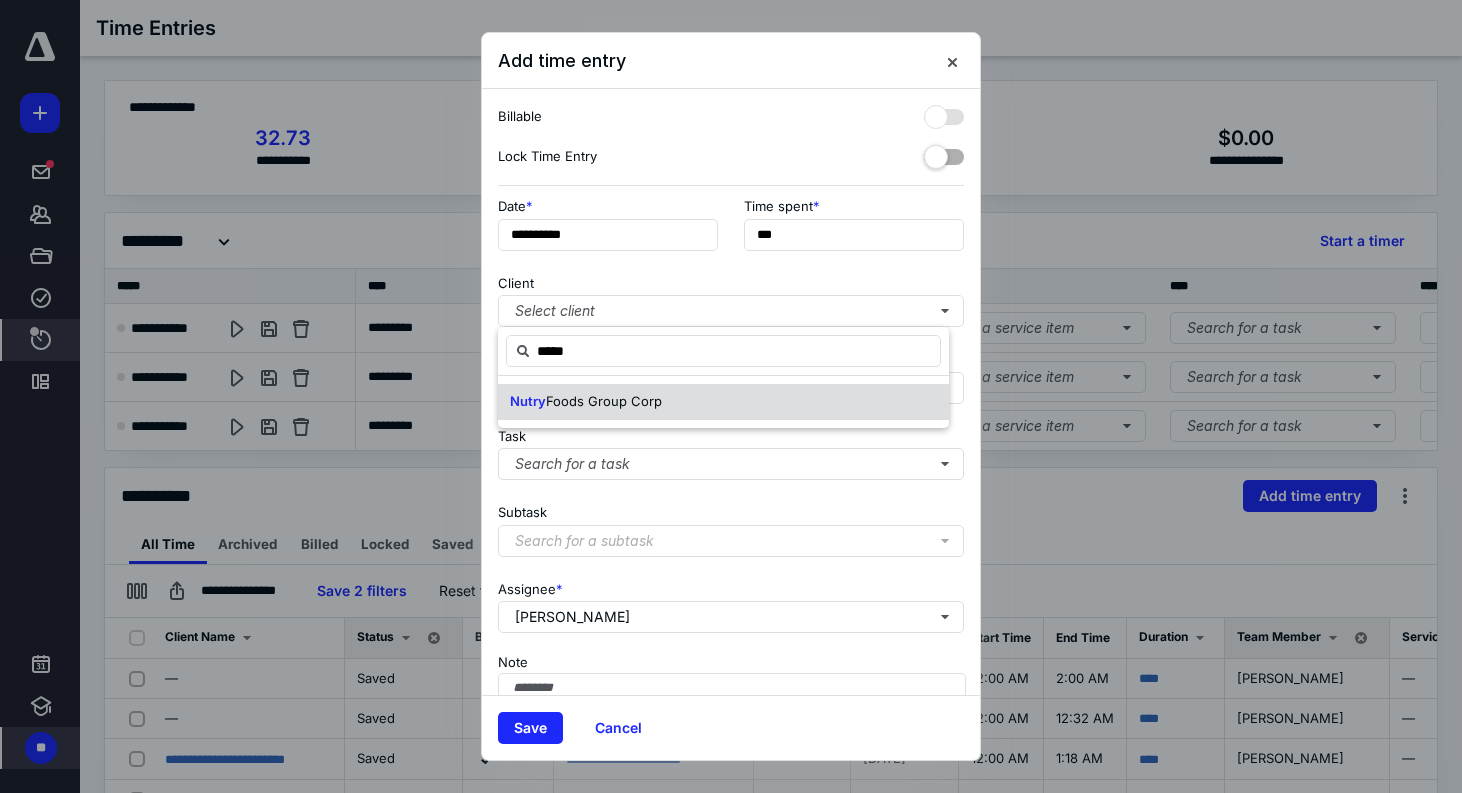 click on "Foods Group Corp" at bounding box center [604, 401] 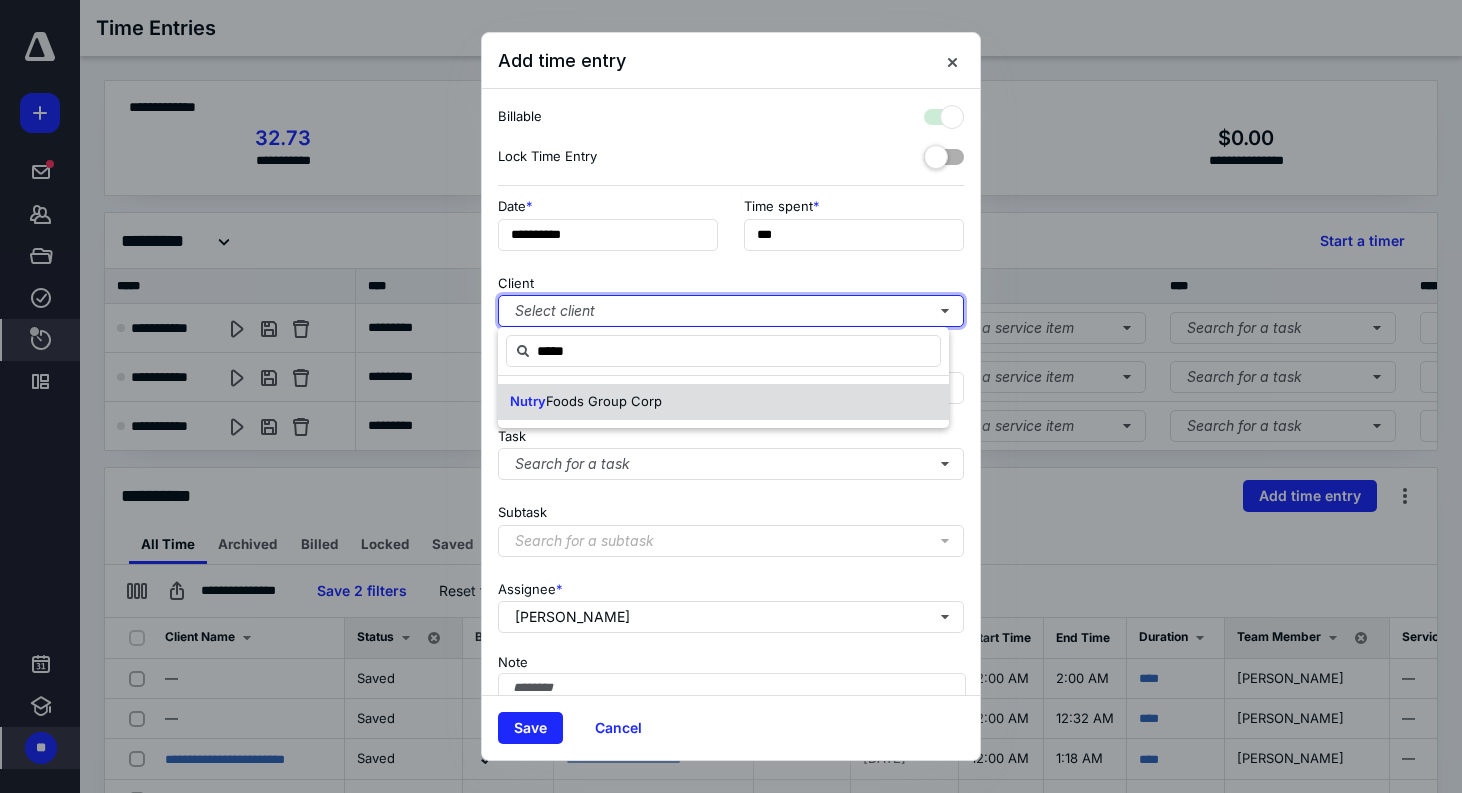 checkbox on "true" 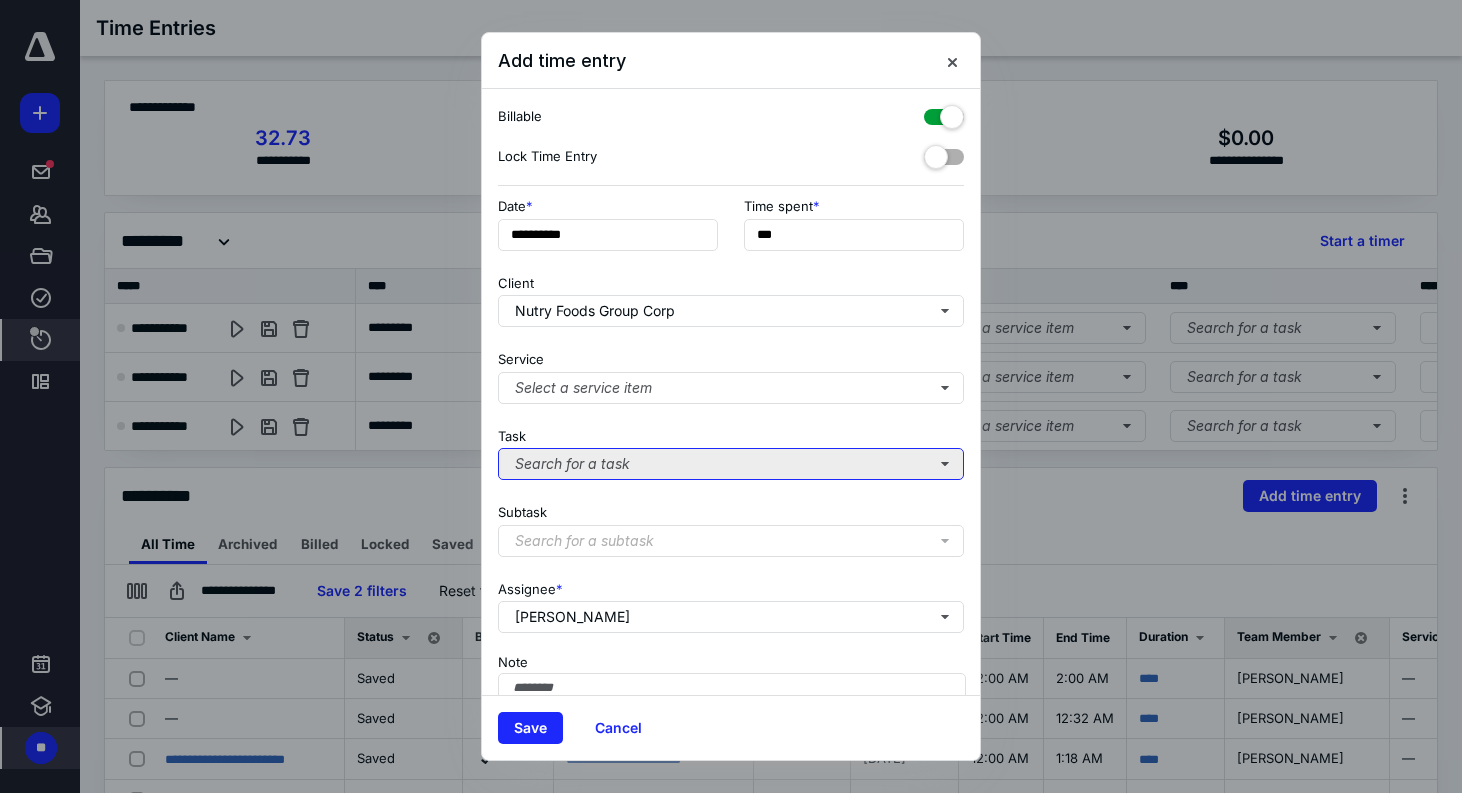 click on "Search for a task" at bounding box center [731, 464] 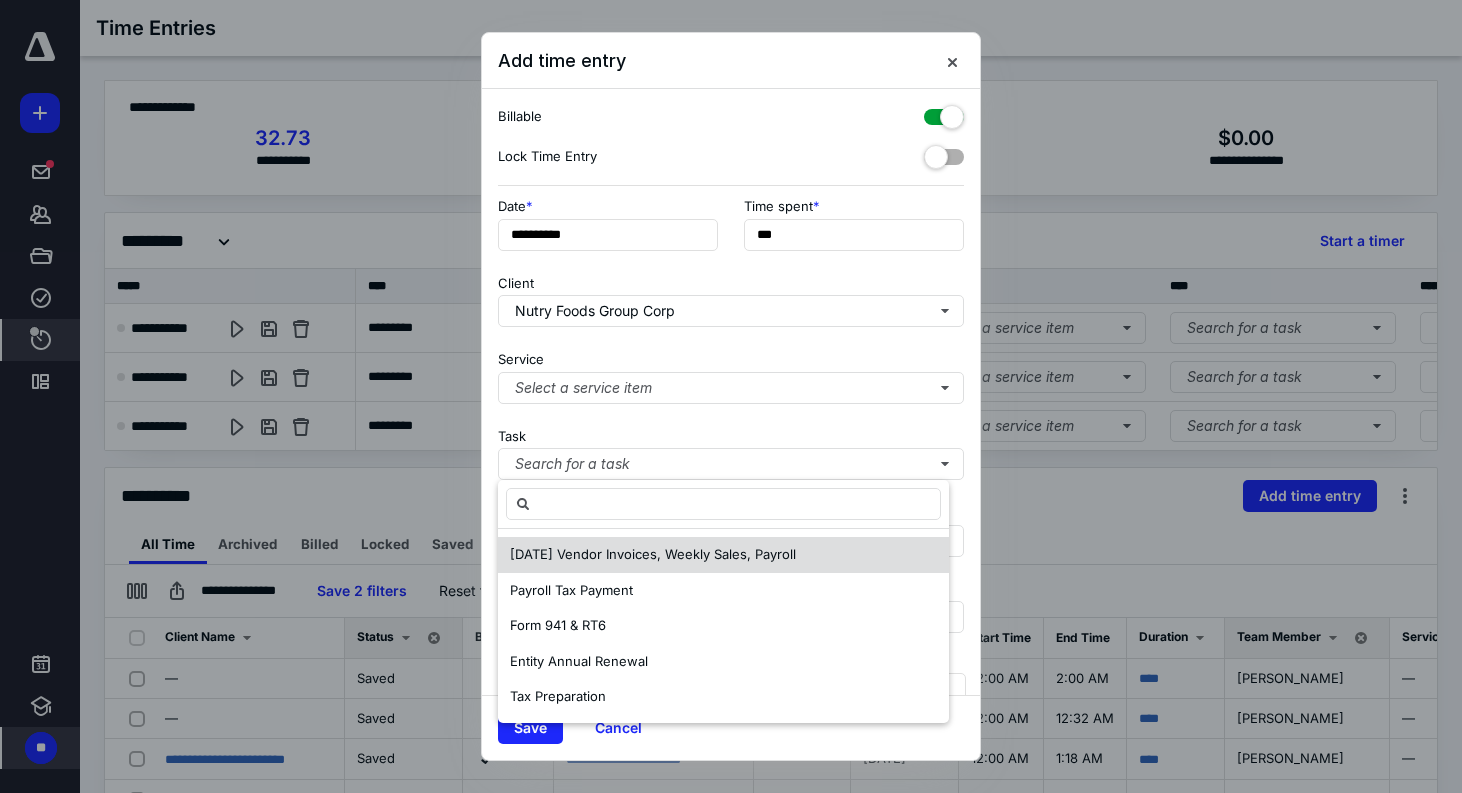 click on "[DATE] Vendor Invoices, Weekly Sales, Payroll" at bounding box center [653, 554] 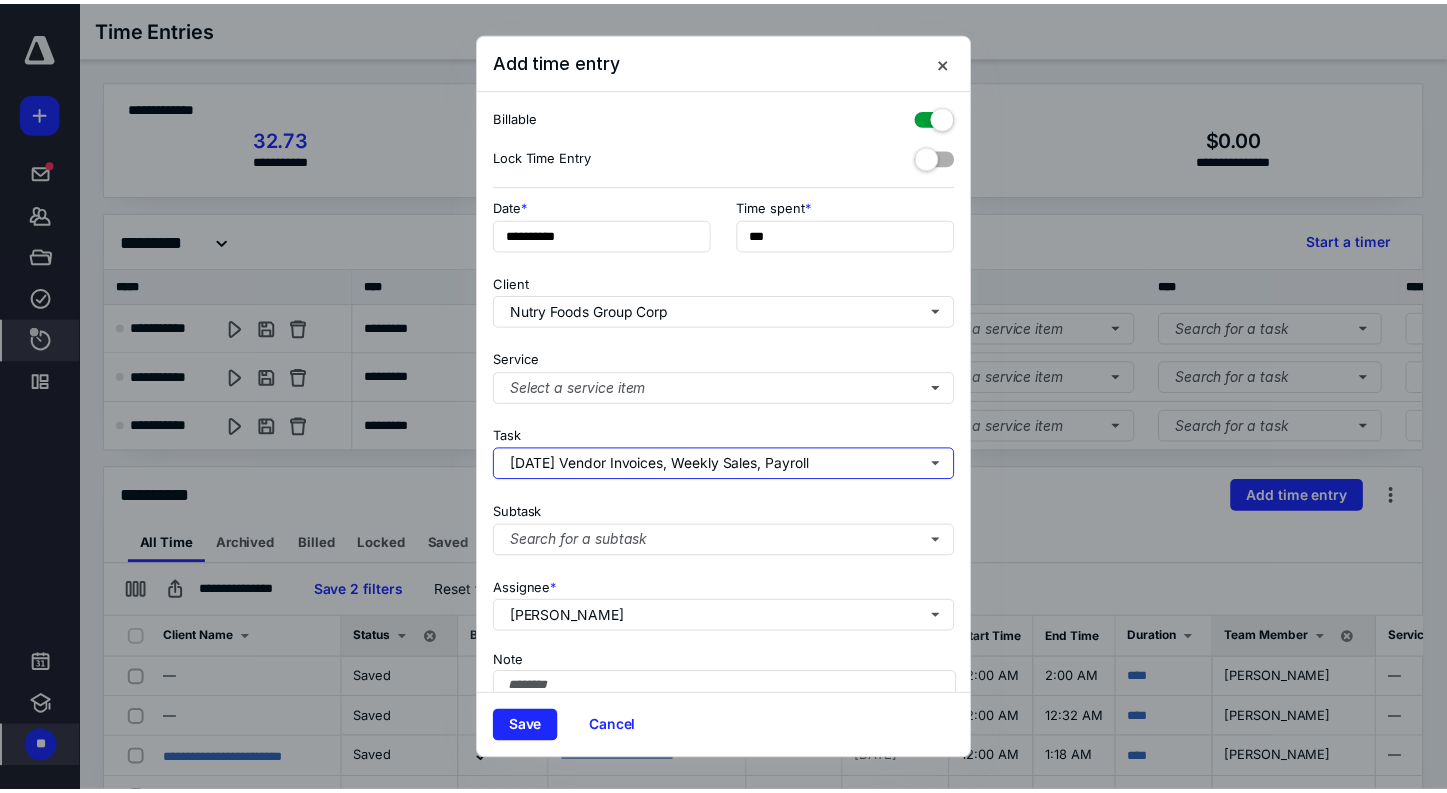 scroll, scrollTop: 109, scrollLeft: 0, axis: vertical 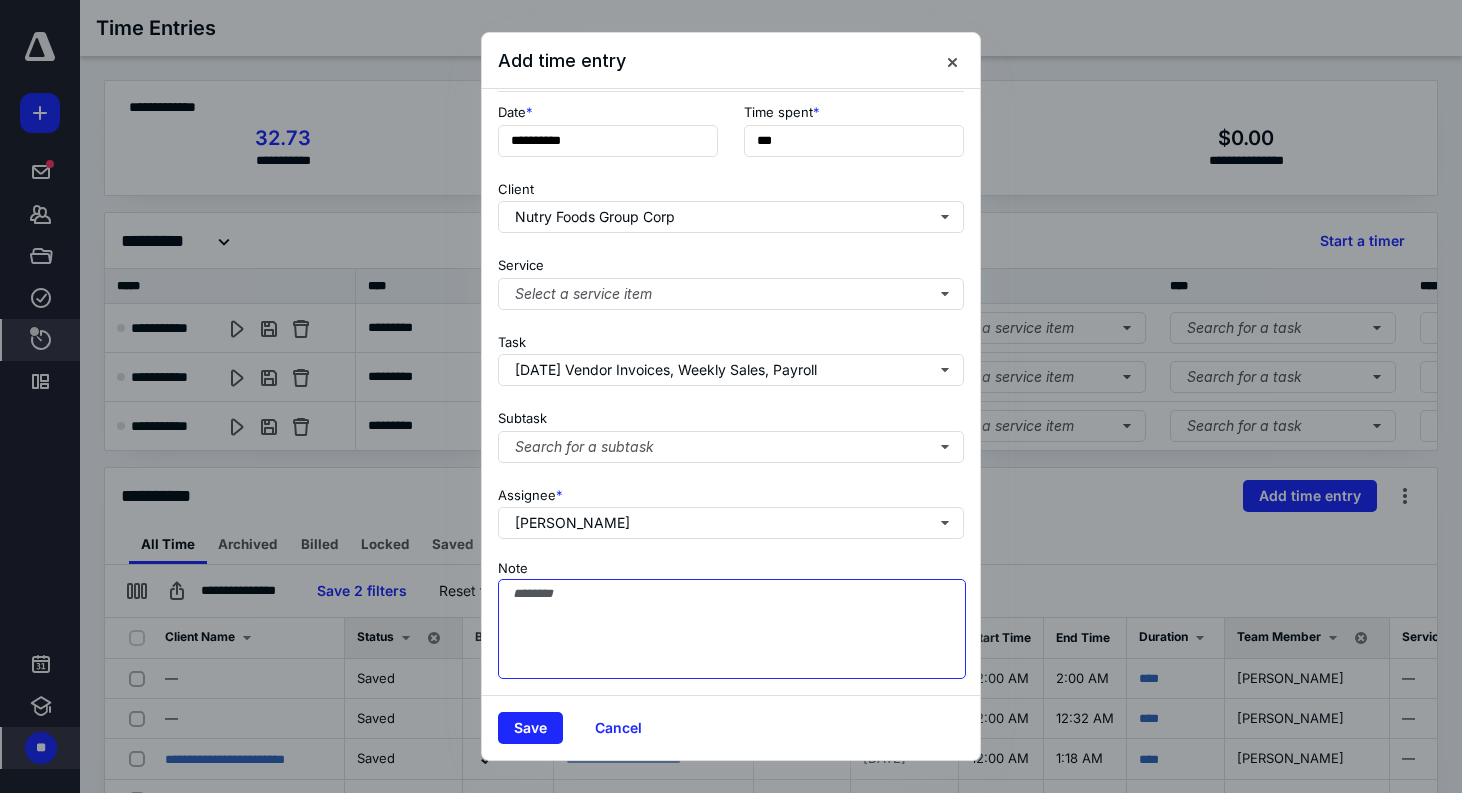 click on "Note" at bounding box center (732, 629) 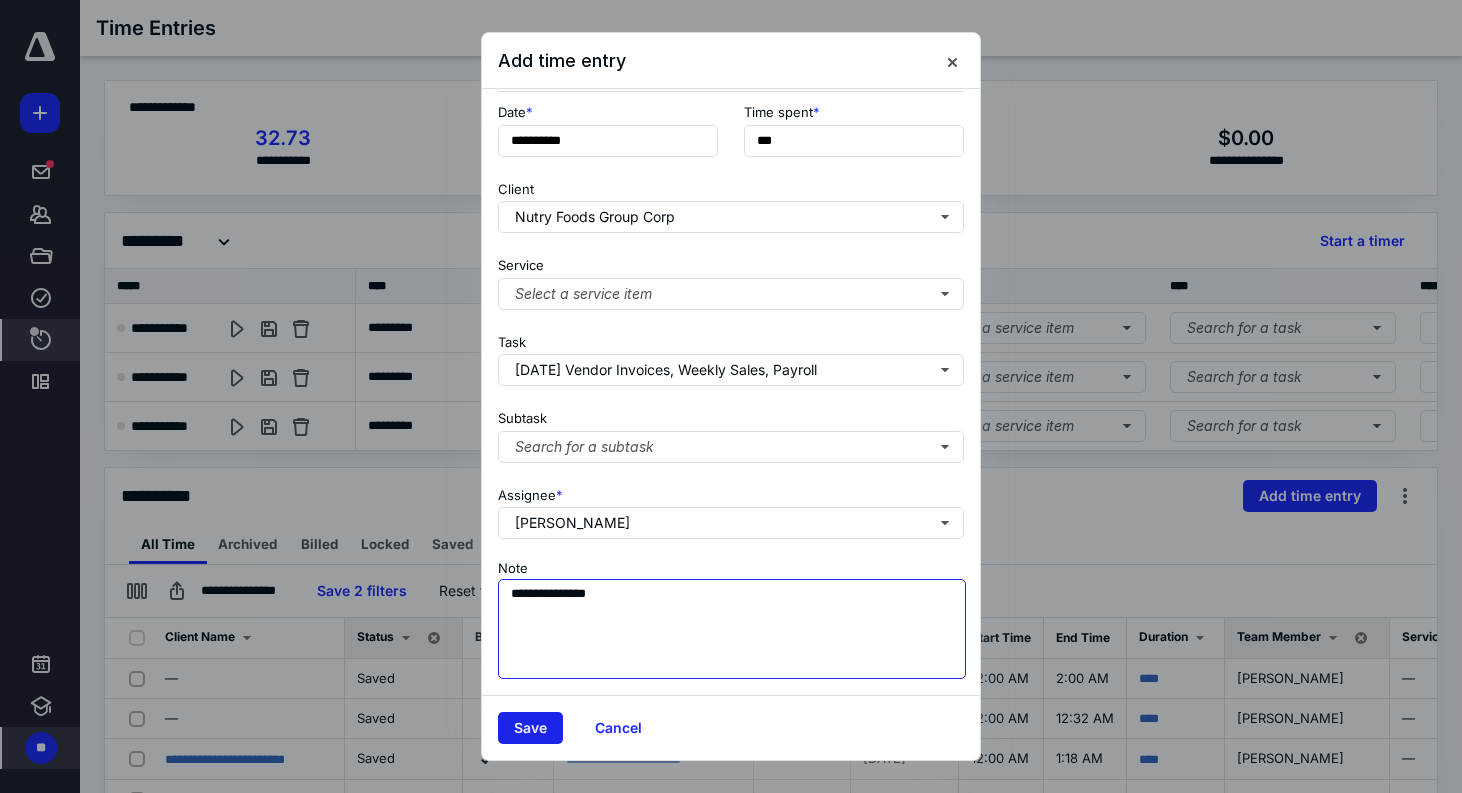 type on "**********" 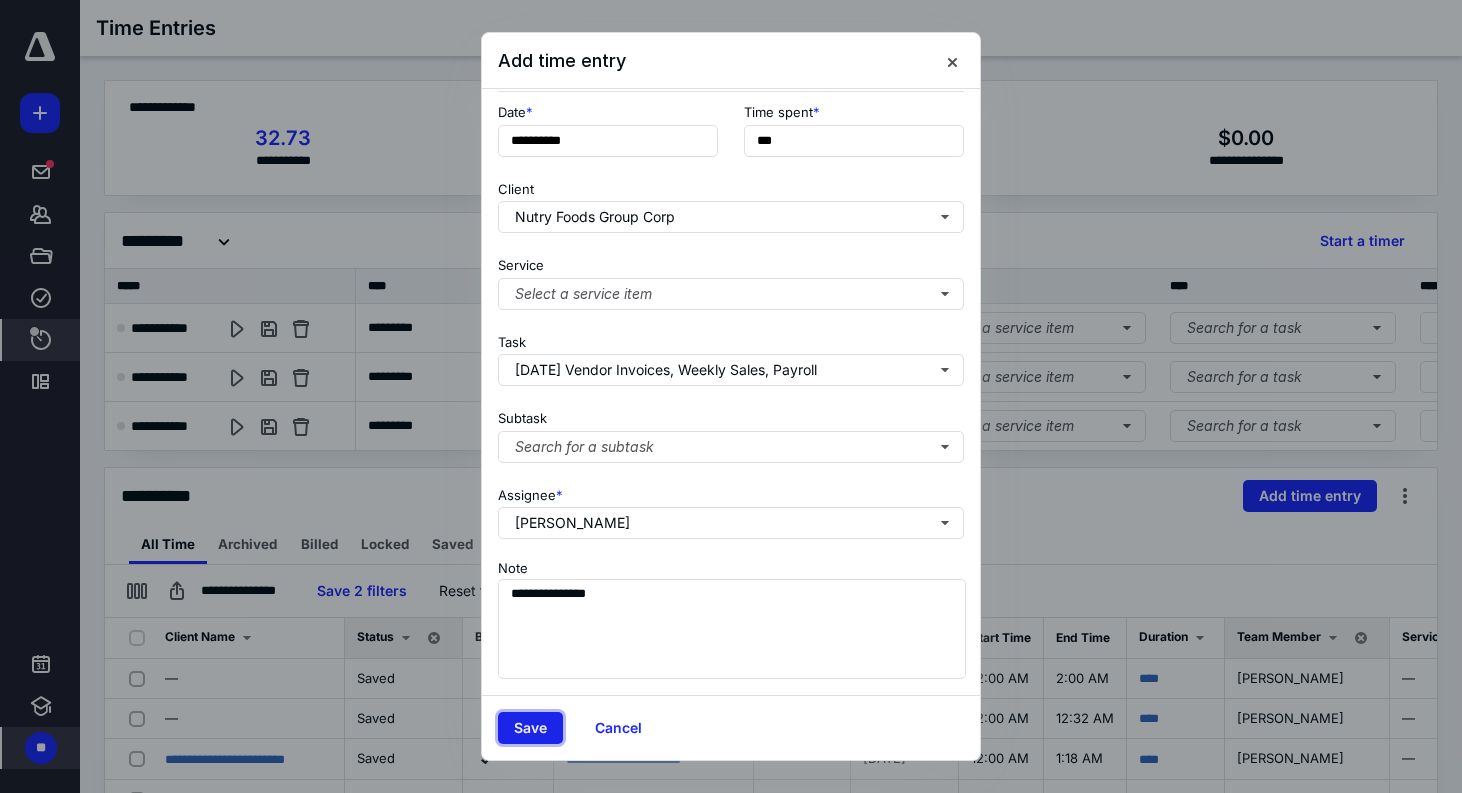 click on "Save" at bounding box center [530, 728] 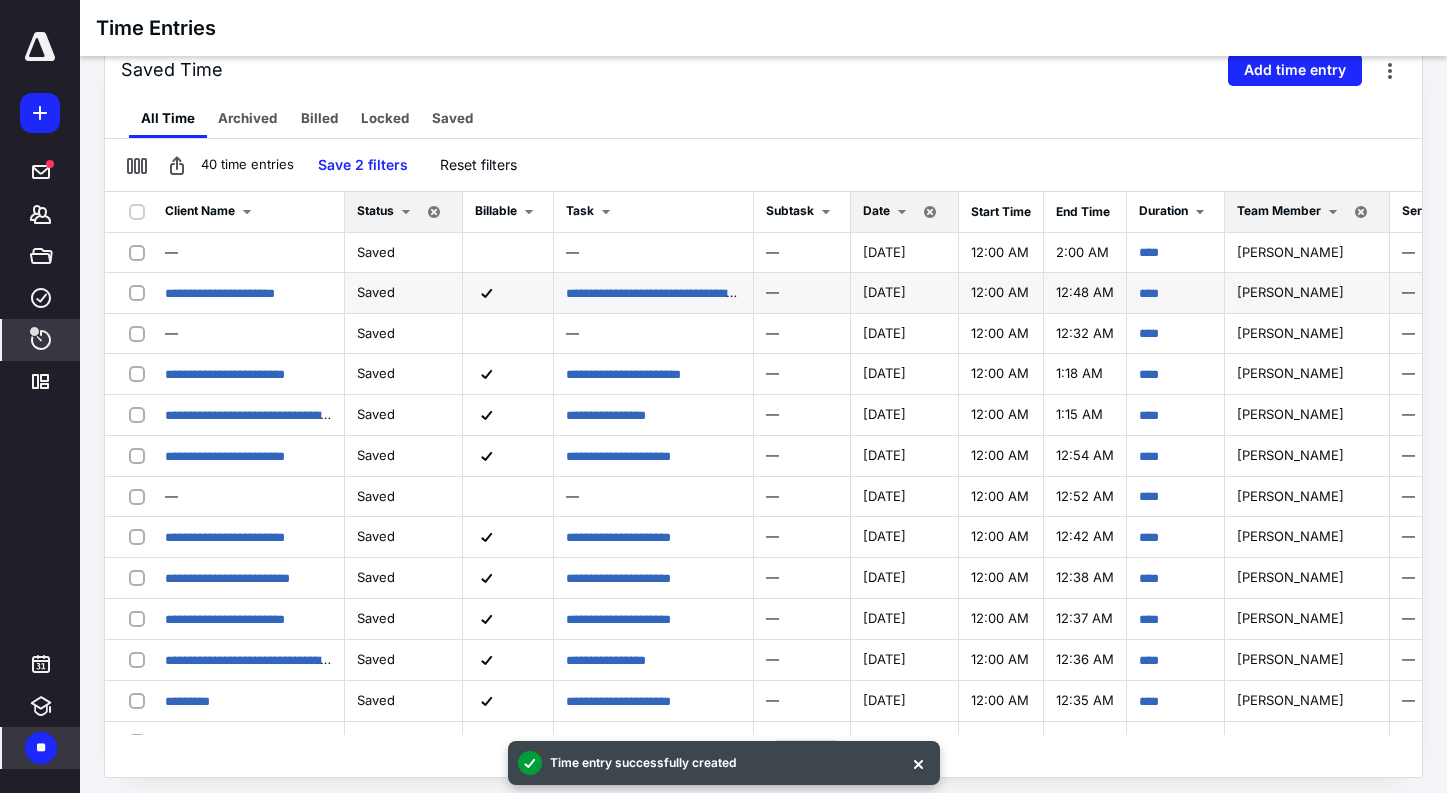 scroll, scrollTop: 0, scrollLeft: 0, axis: both 